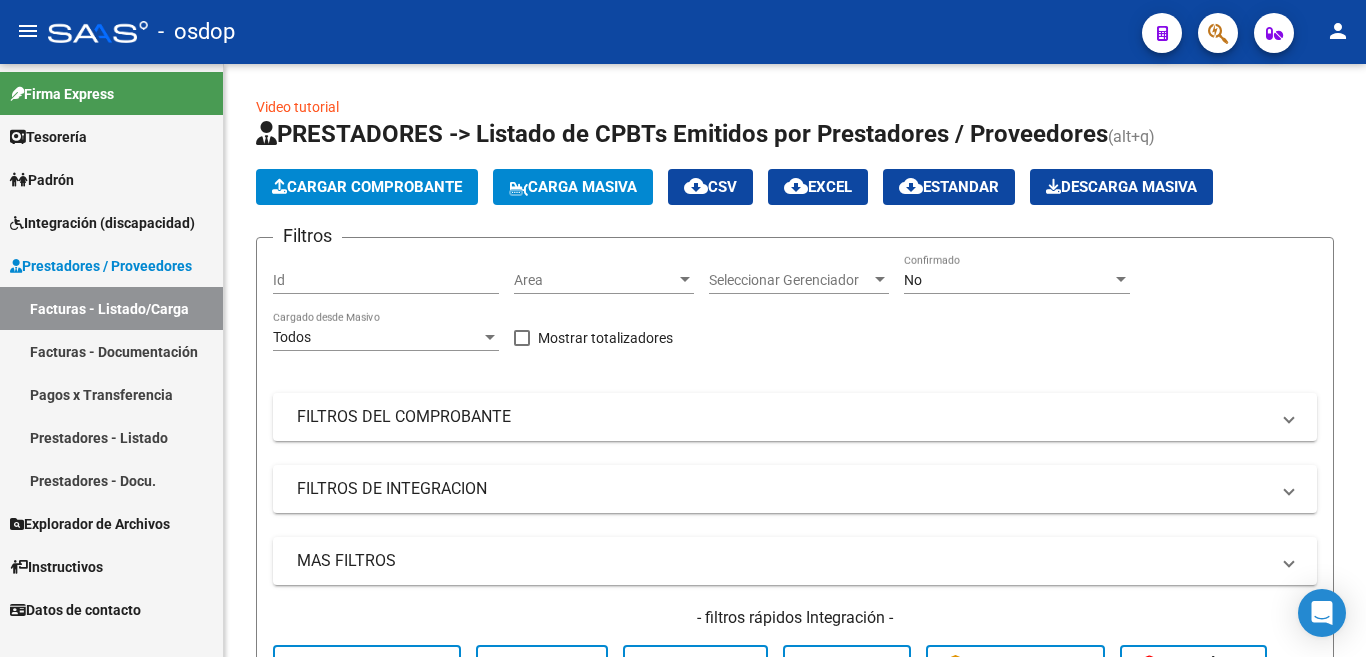 scroll, scrollTop: 0, scrollLeft: 0, axis: both 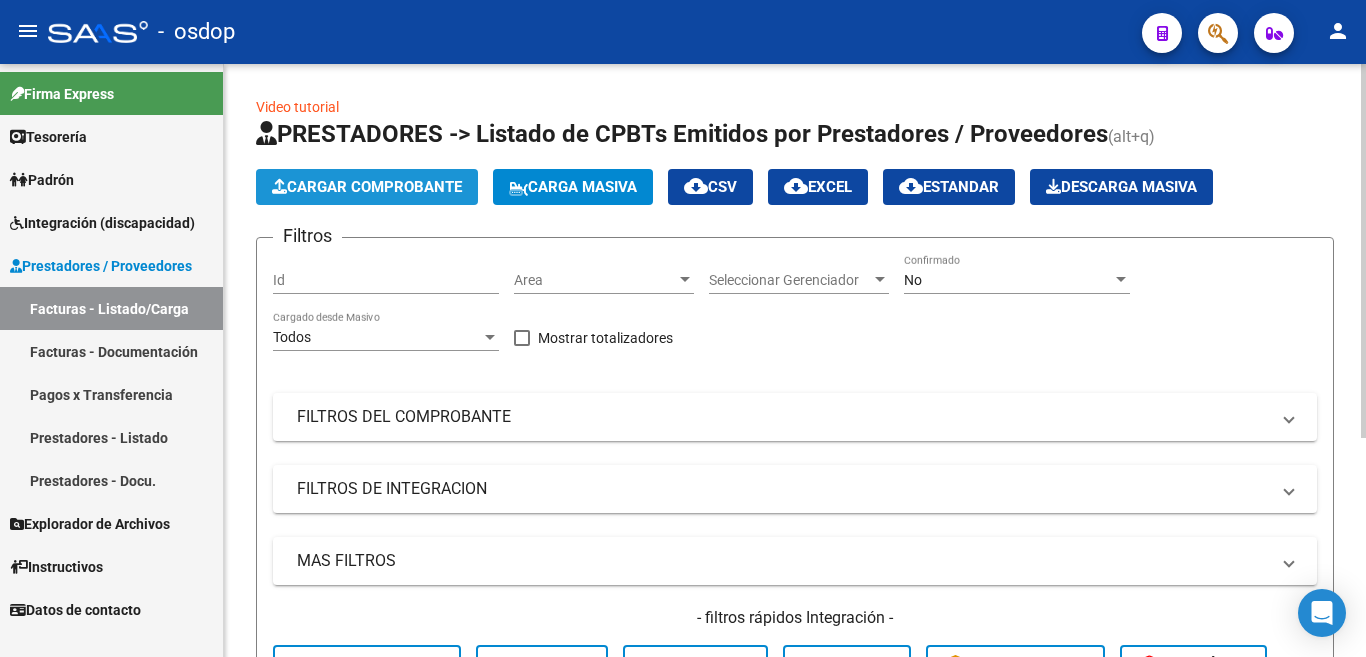 click on "Cargar Comprobante" 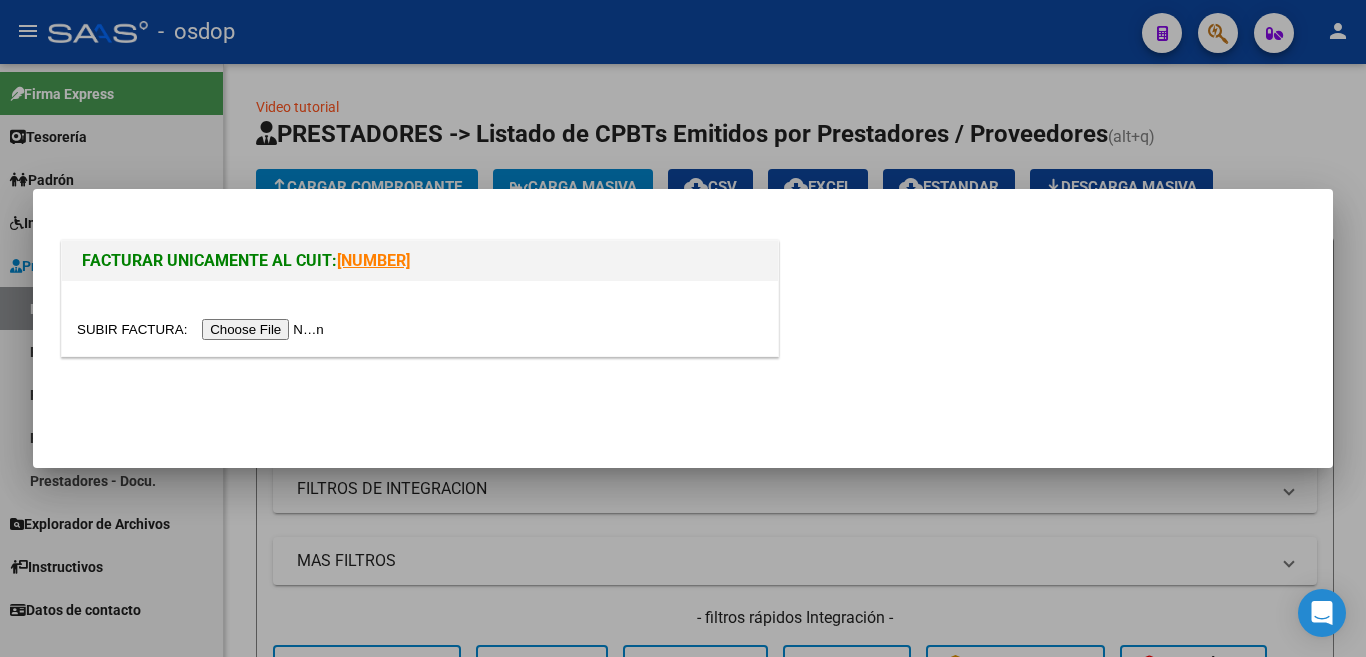 click at bounding box center (203, 329) 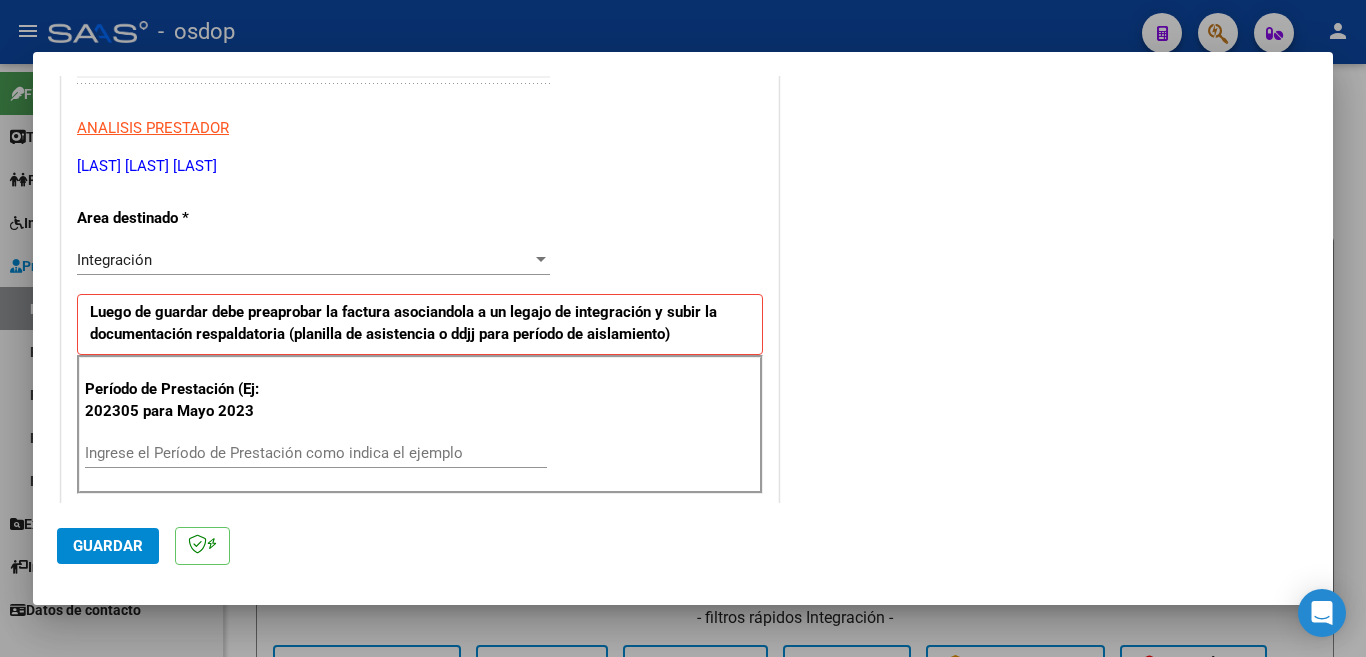 scroll, scrollTop: 500, scrollLeft: 0, axis: vertical 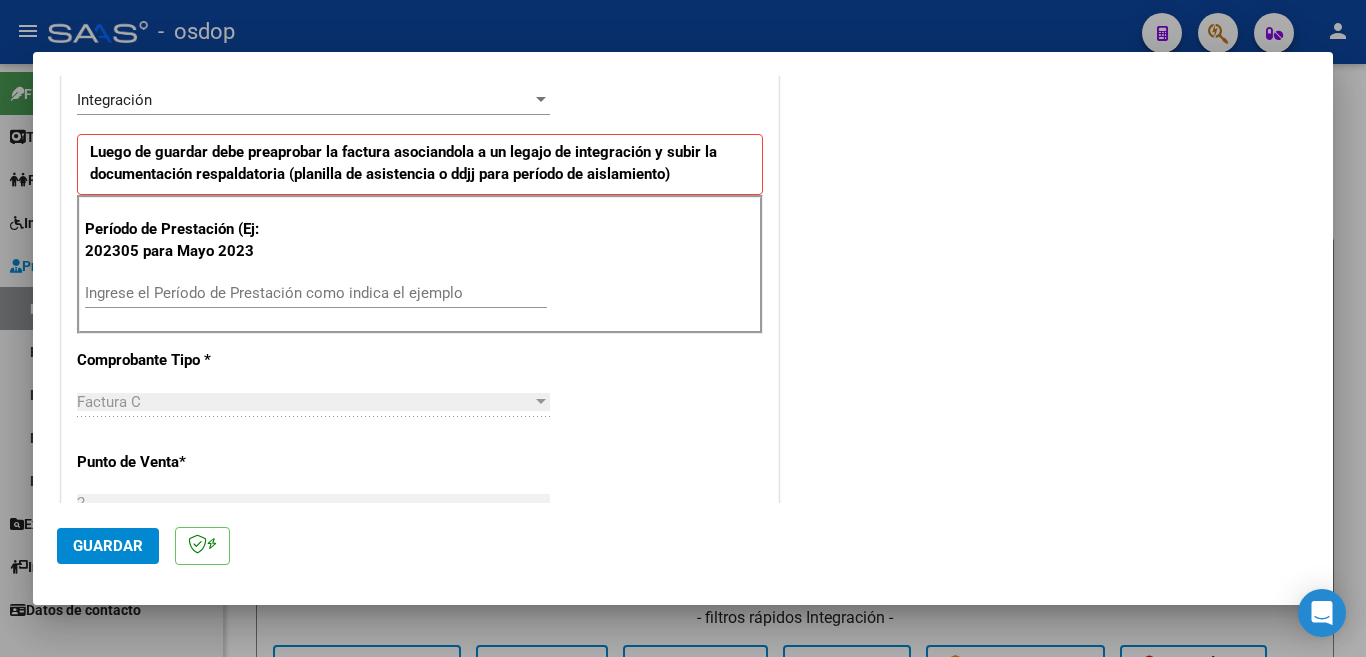 click on "Ingrese el Período de Prestación como indica el ejemplo" at bounding box center [316, 293] 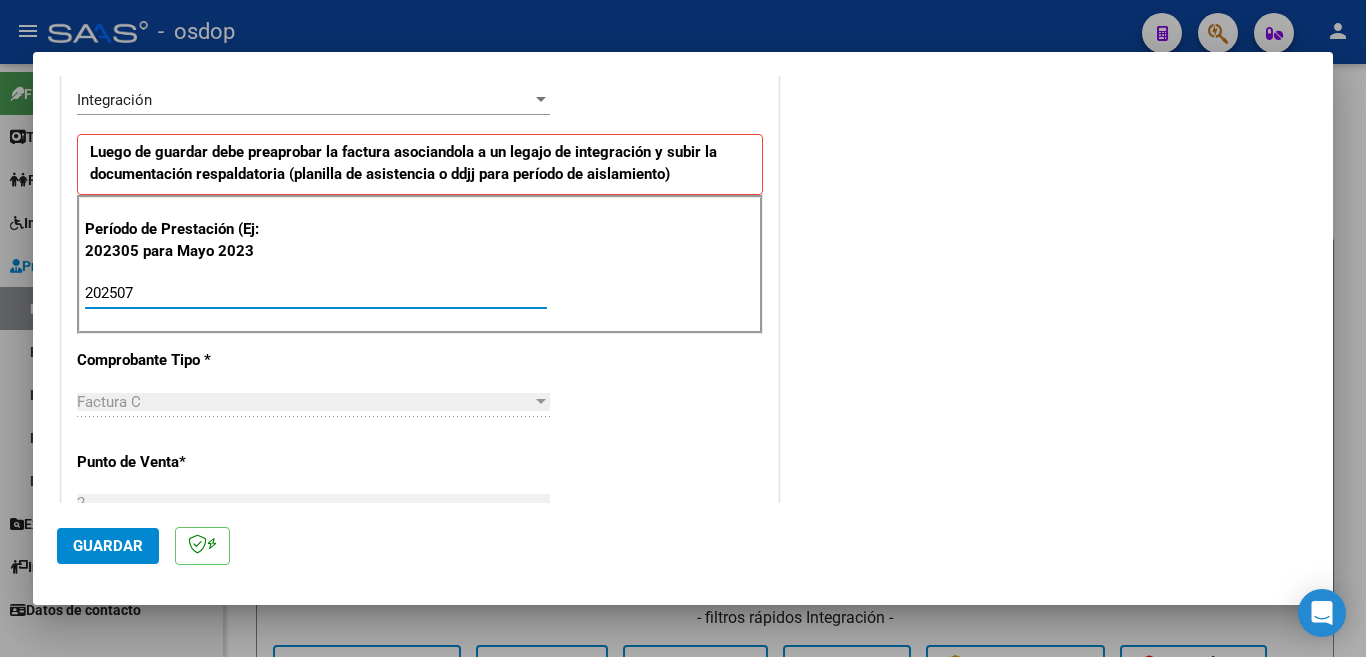 type on "202507" 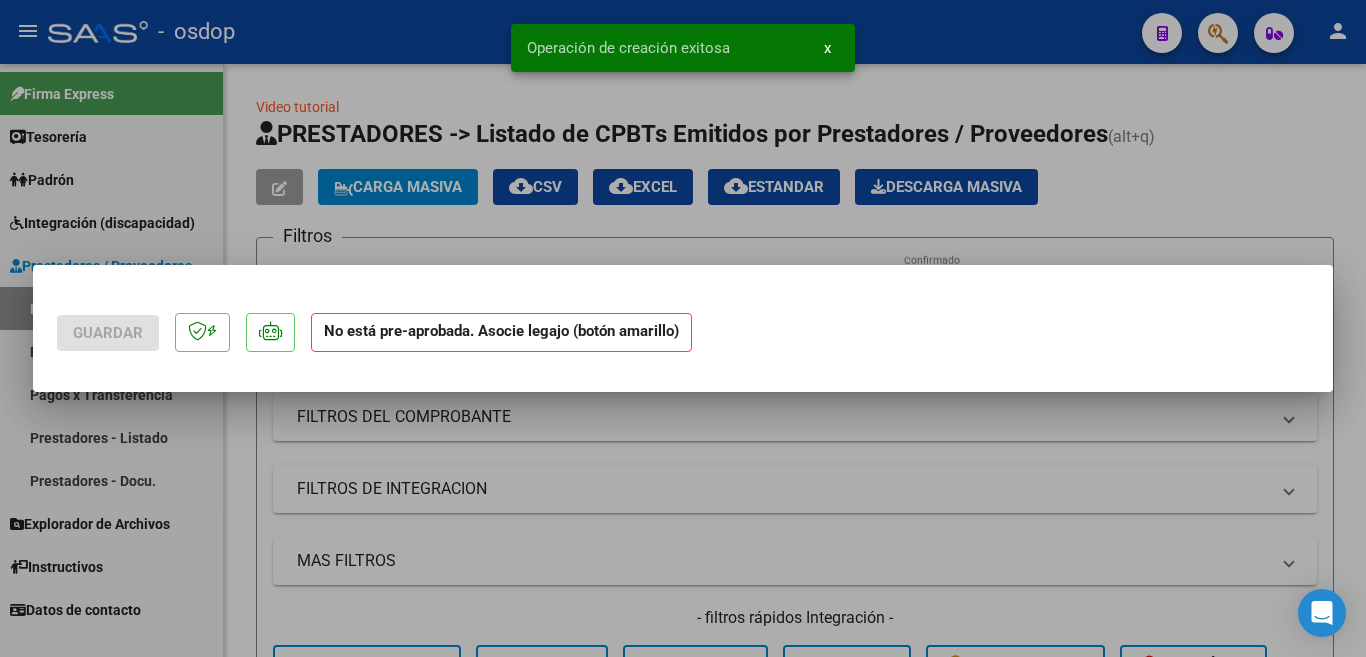 scroll, scrollTop: 0, scrollLeft: 0, axis: both 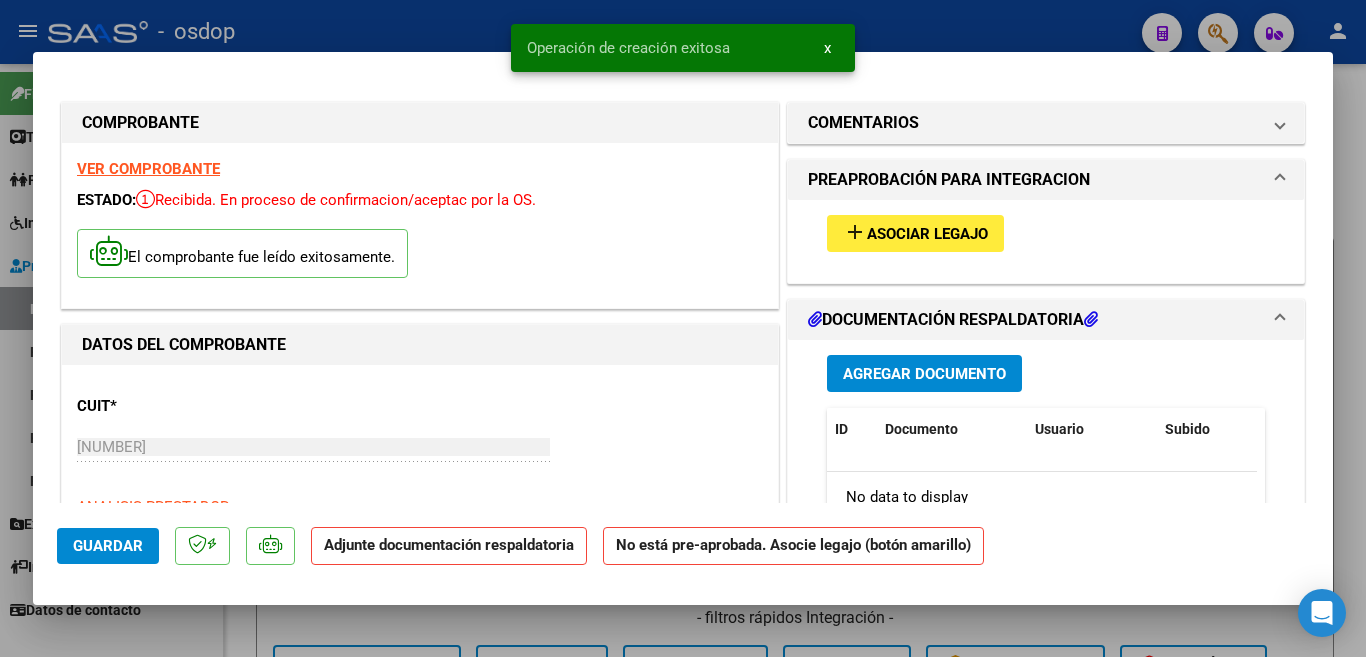 click on "Asociar Legajo" at bounding box center (927, 234) 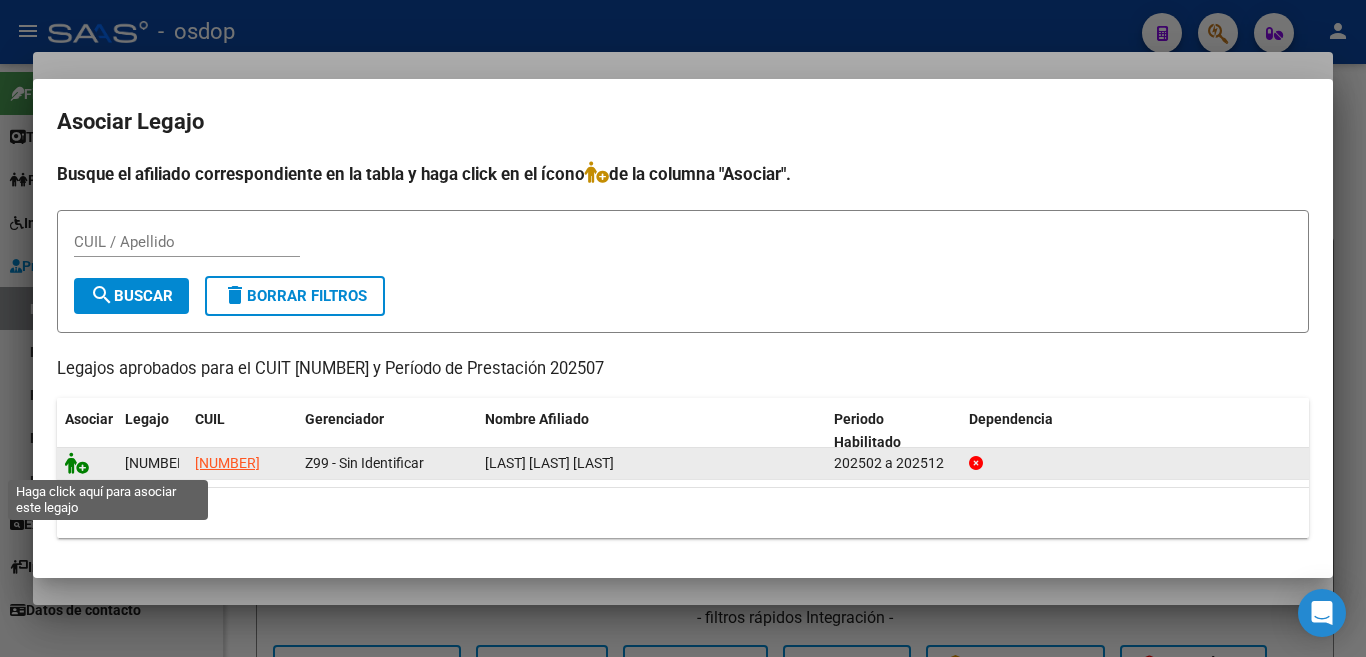 click 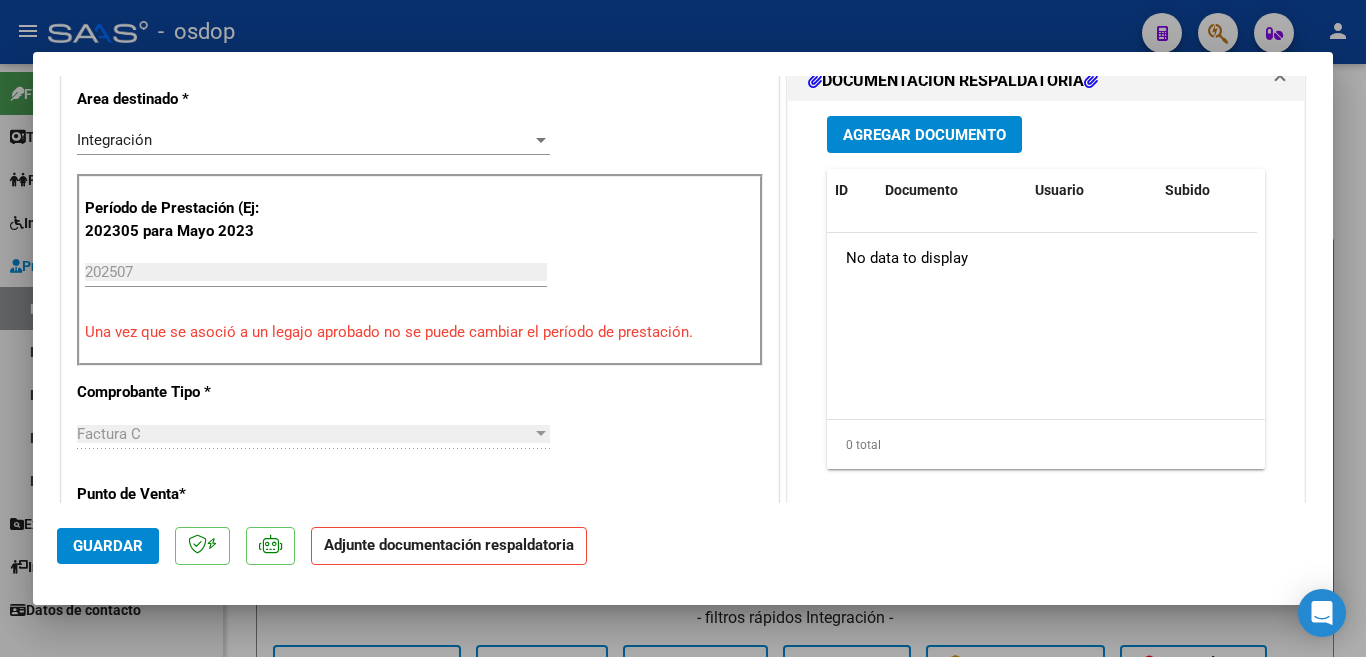 scroll, scrollTop: 500, scrollLeft: 0, axis: vertical 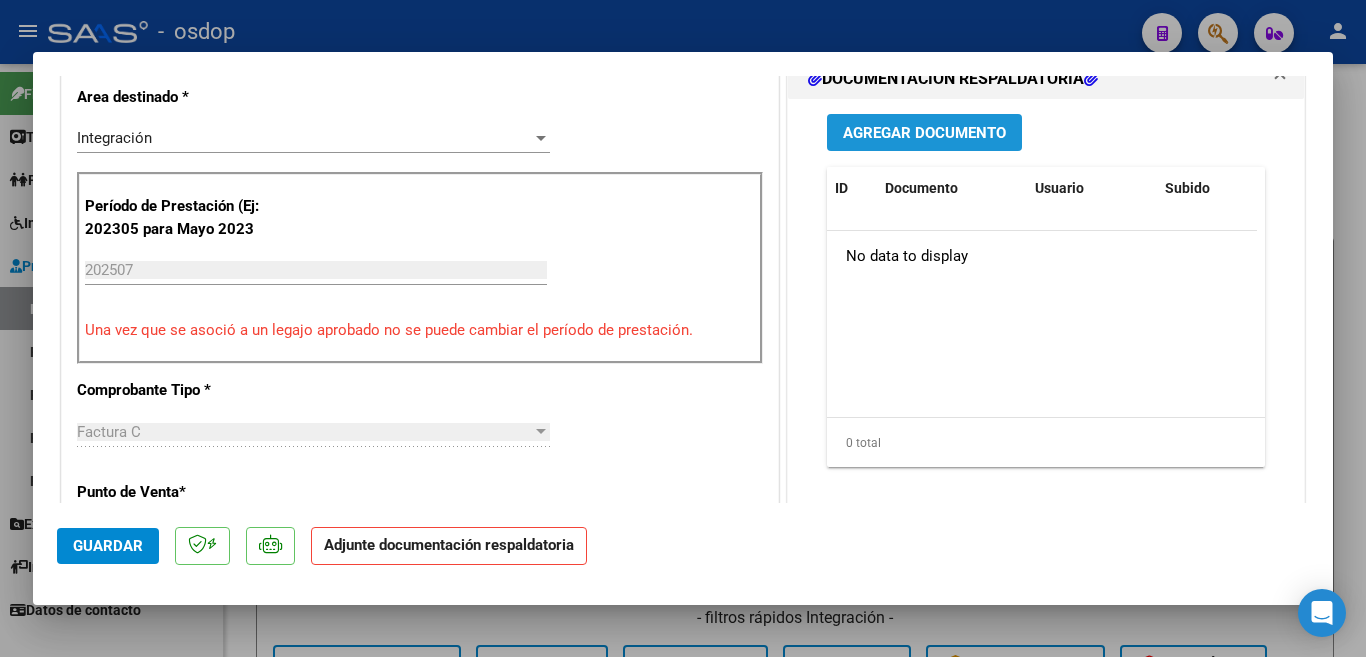 click on "Agregar Documento" at bounding box center [924, 133] 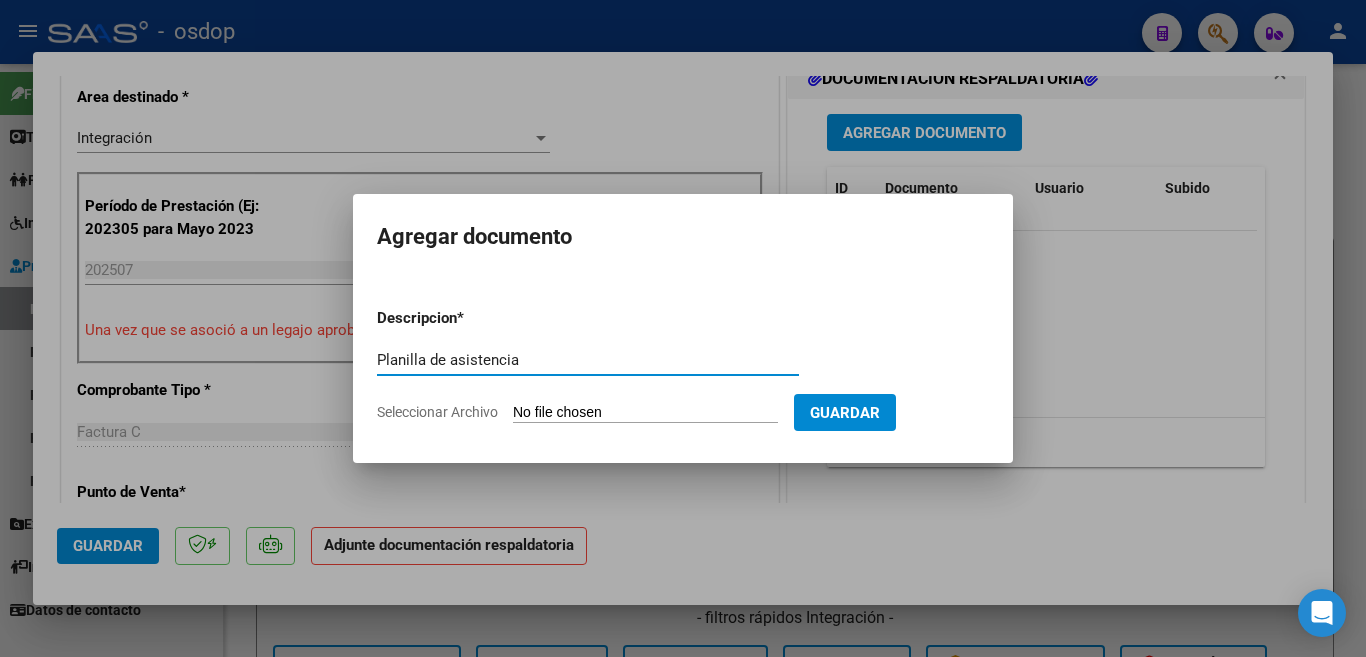 type on "Planilla de asistencia" 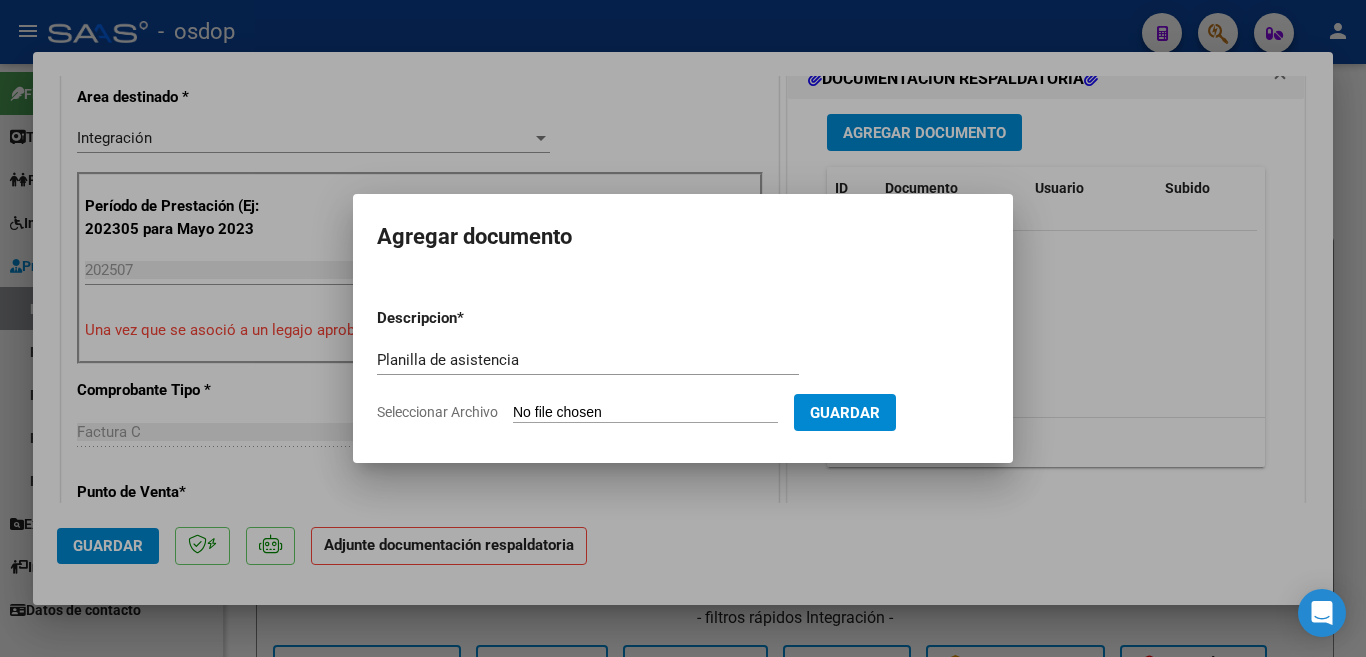 click on "Seleccionar Archivo" at bounding box center (645, 413) 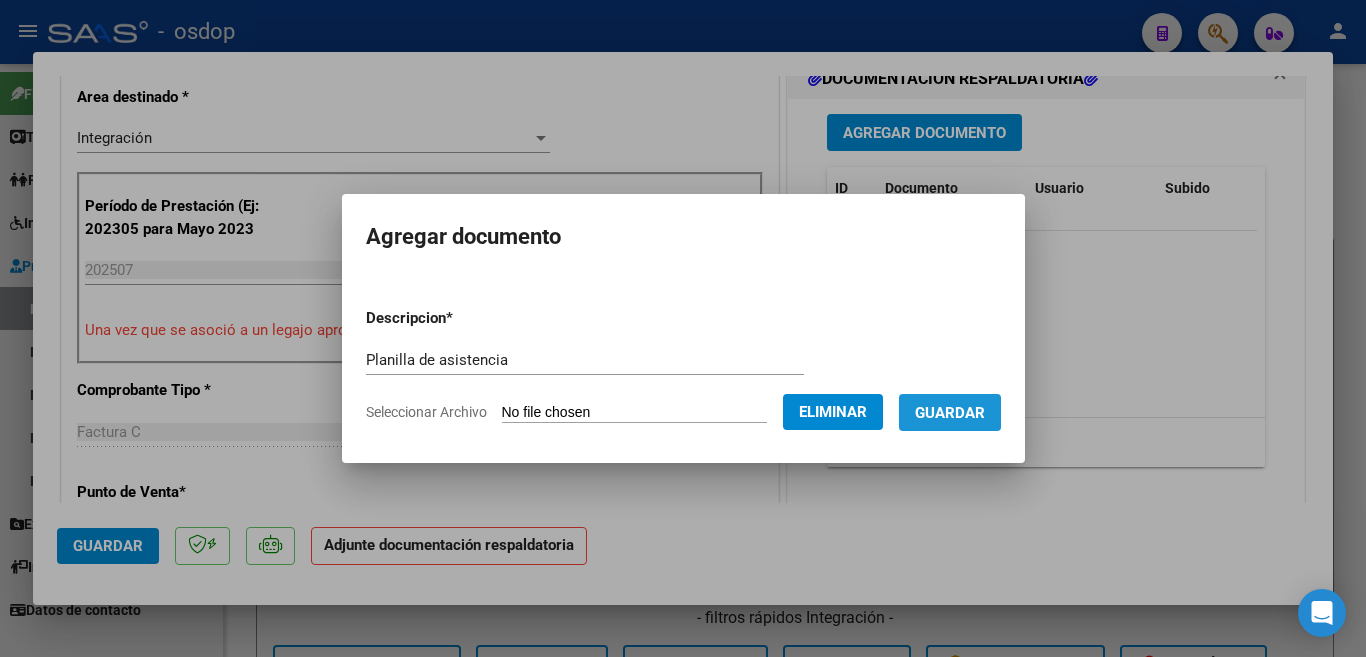 click on "Guardar" at bounding box center (950, 413) 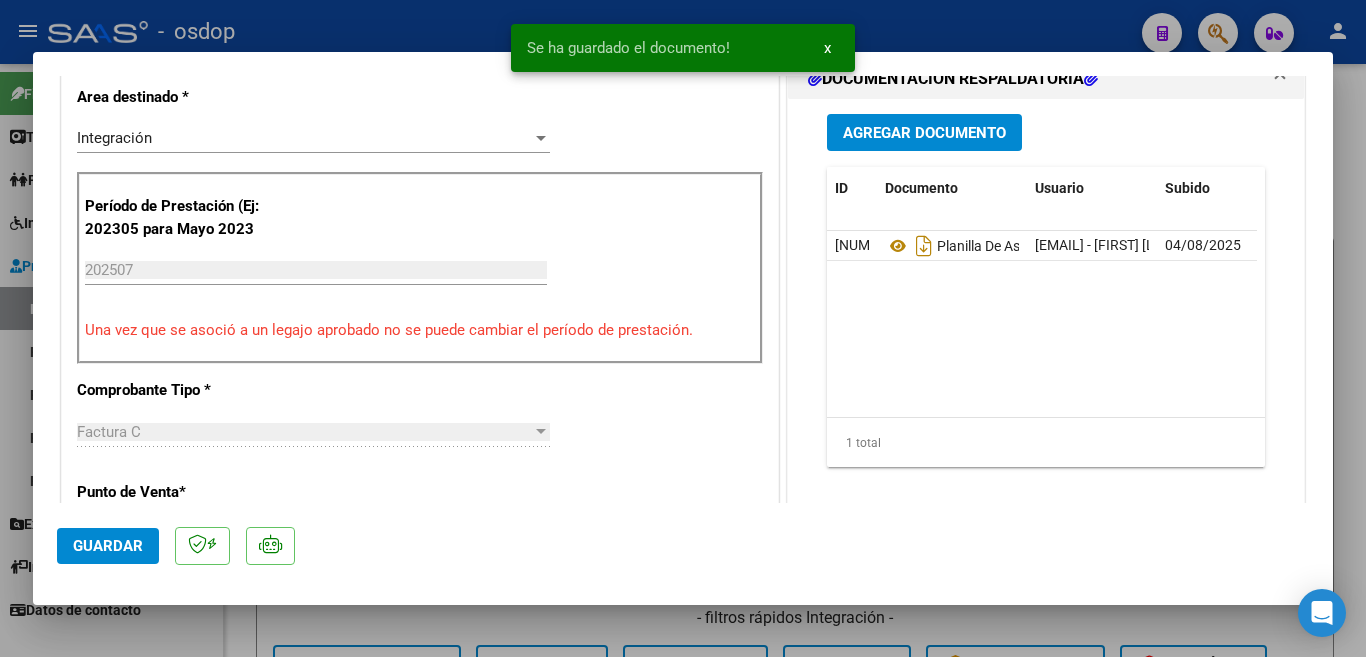 click at bounding box center (683, 328) 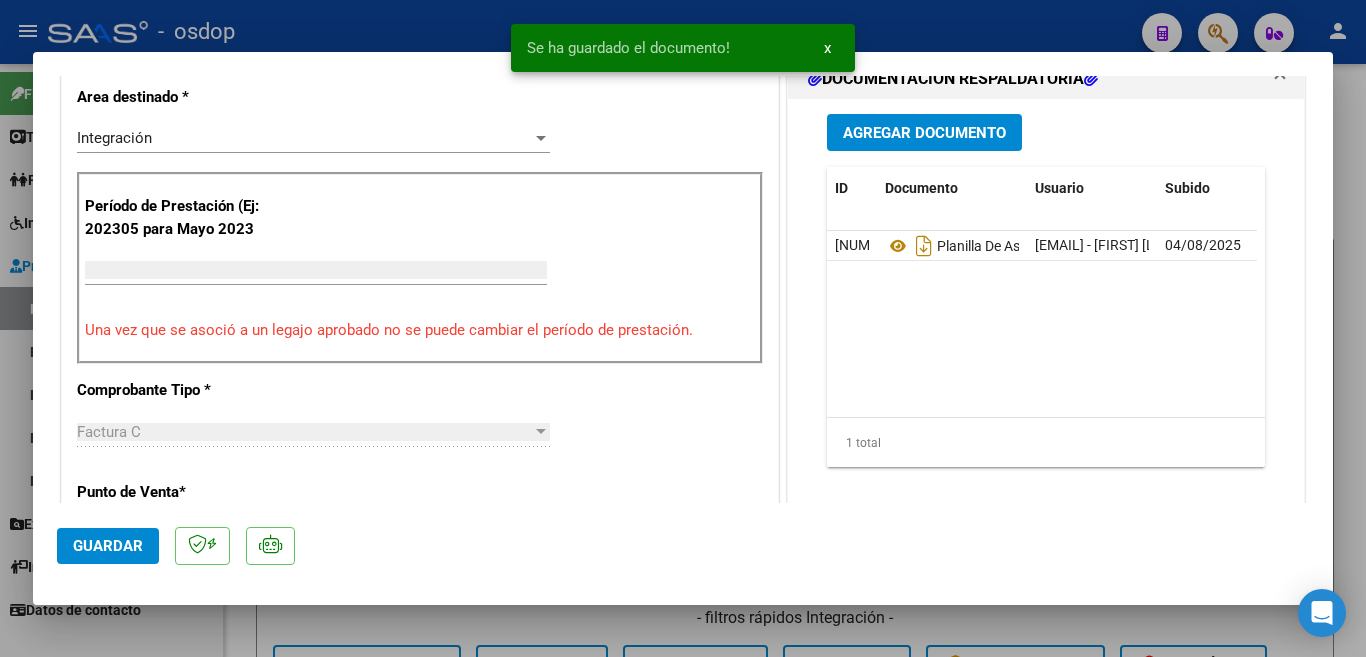 scroll, scrollTop: 459, scrollLeft: 0, axis: vertical 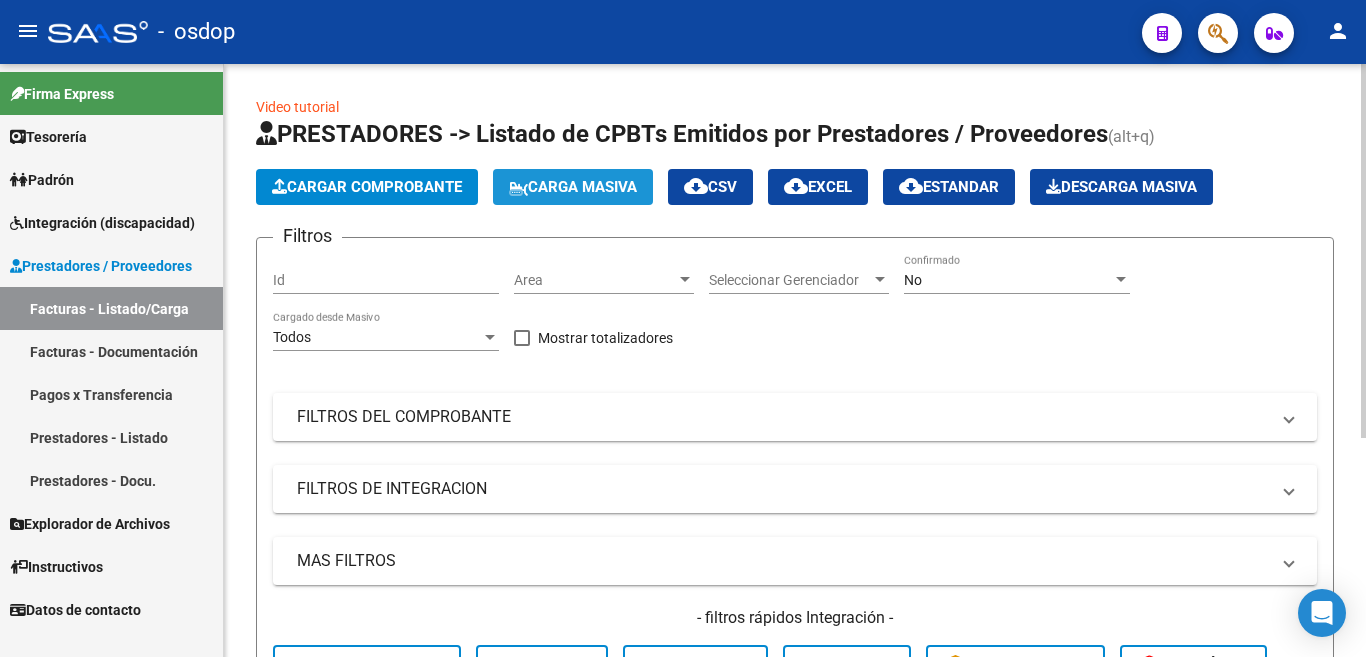 click on "Carga Masiva" 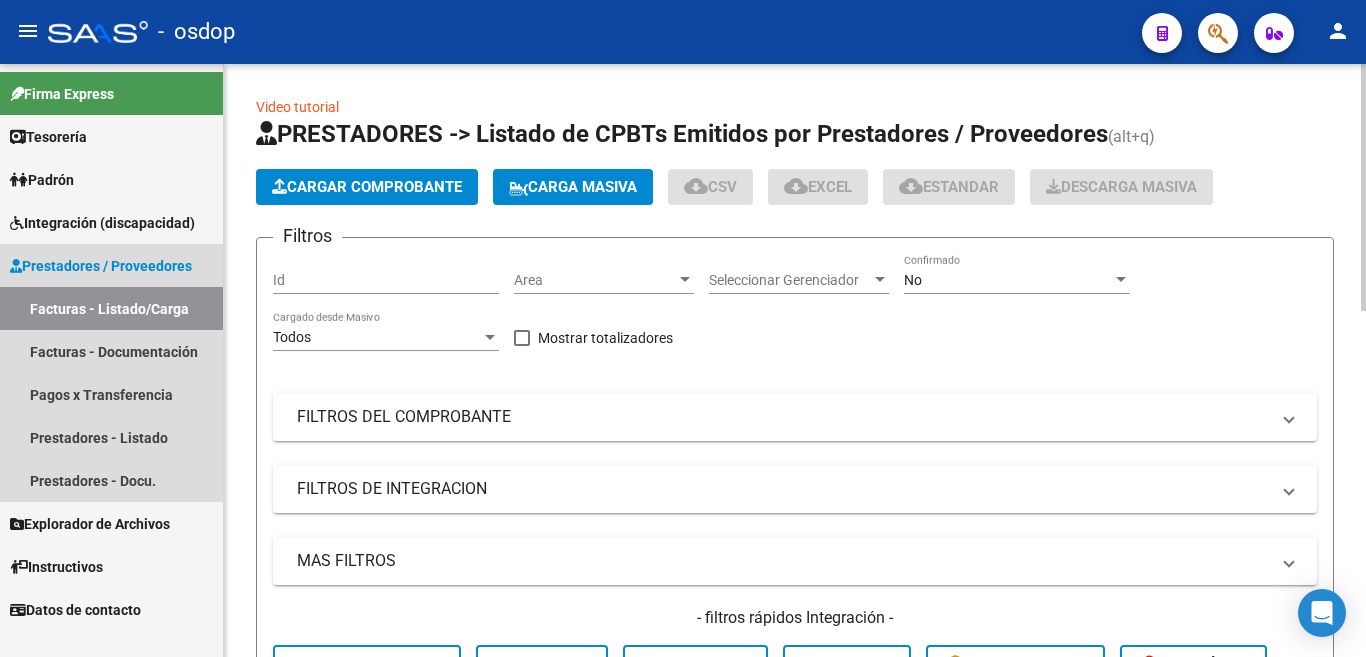 click on "Facturas - Listado/Carga" at bounding box center [111, 308] 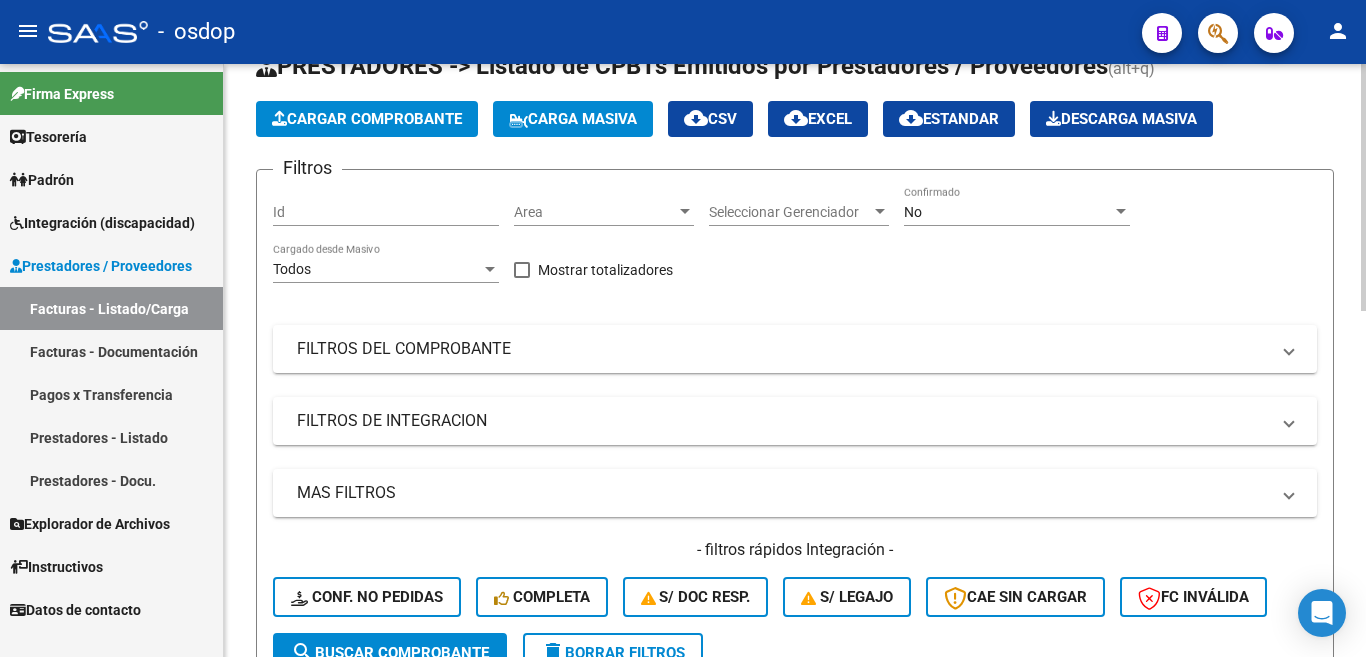 scroll, scrollTop: 0, scrollLeft: 0, axis: both 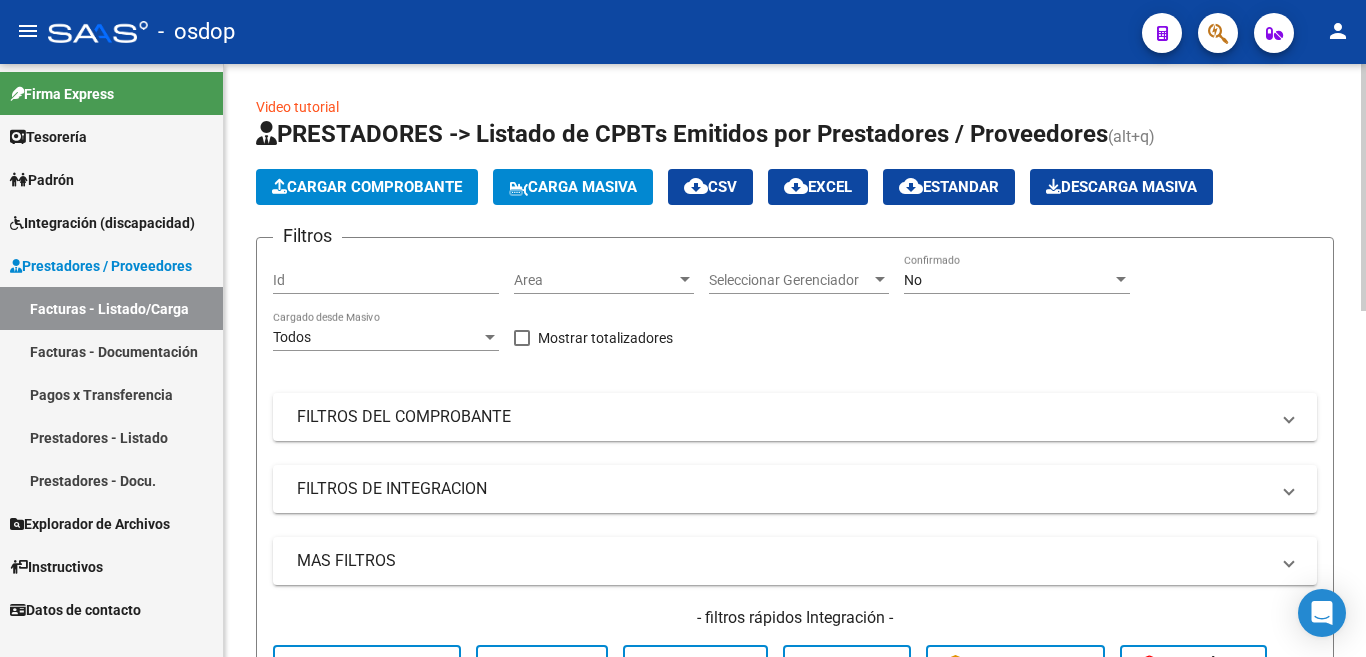 drag, startPoint x: 308, startPoint y: 165, endPoint x: 313, endPoint y: 192, distance: 27.45906 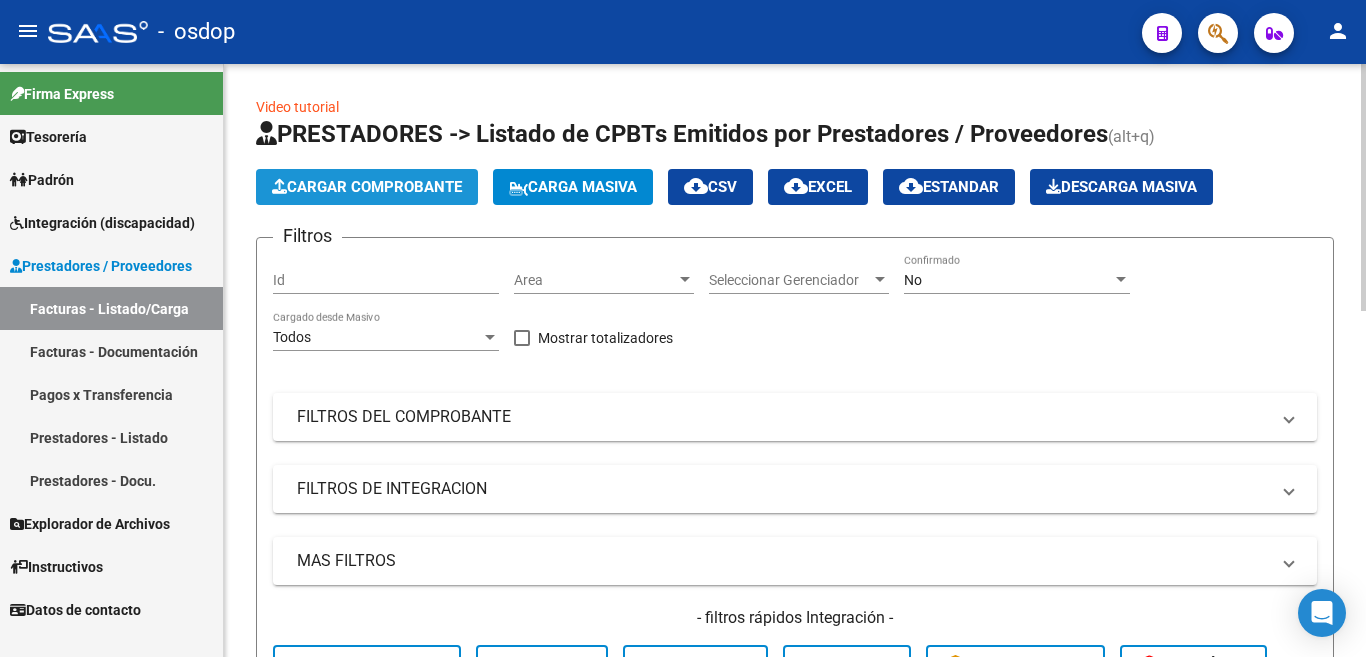 click on "Cargar Comprobante" 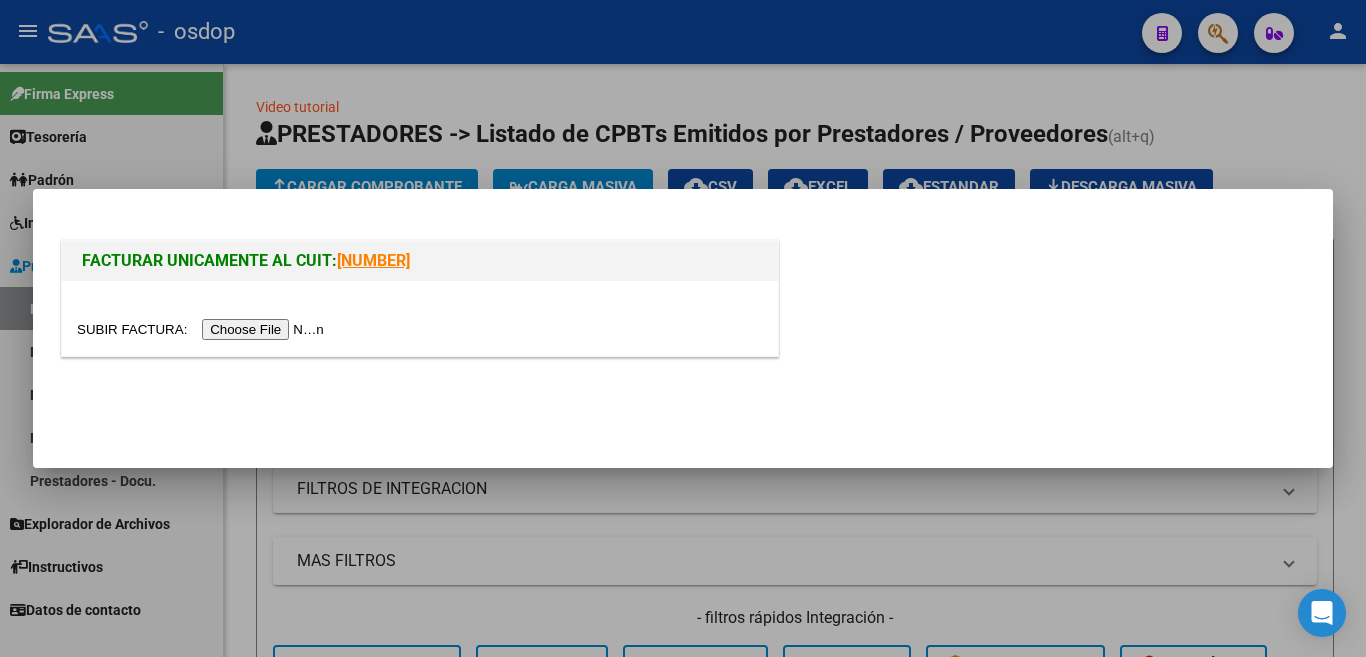 click at bounding box center (203, 329) 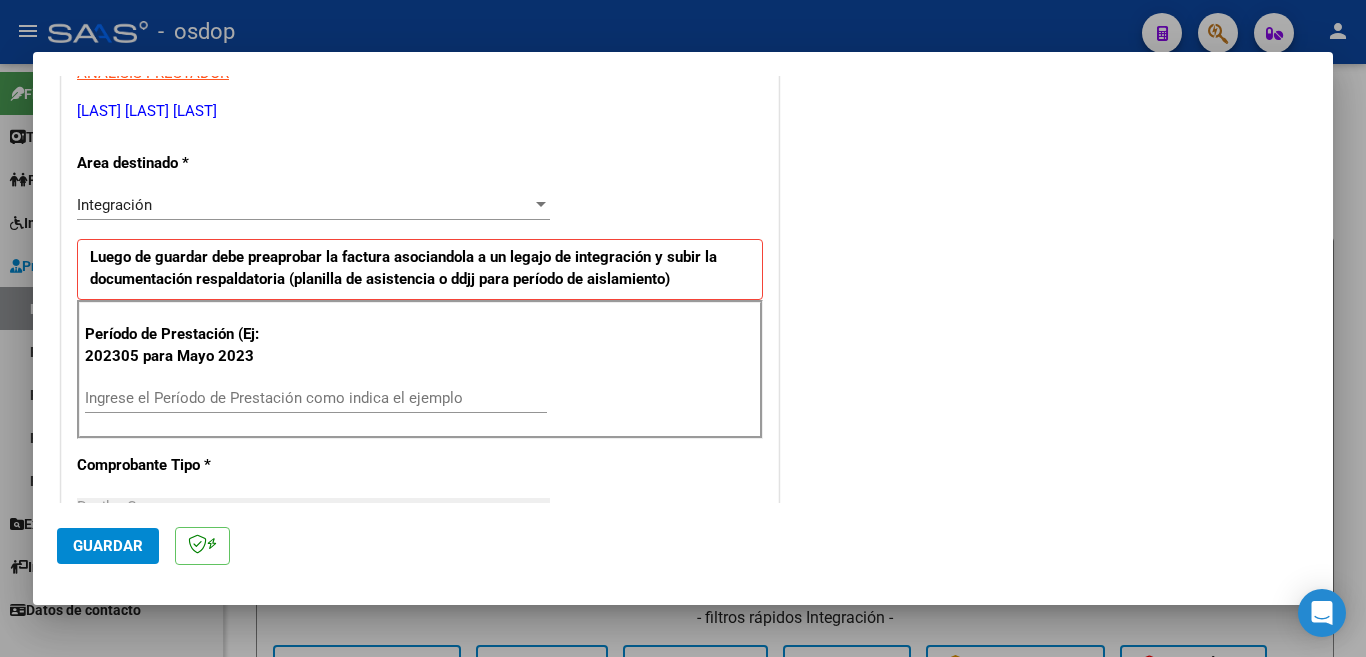 scroll, scrollTop: 400, scrollLeft: 0, axis: vertical 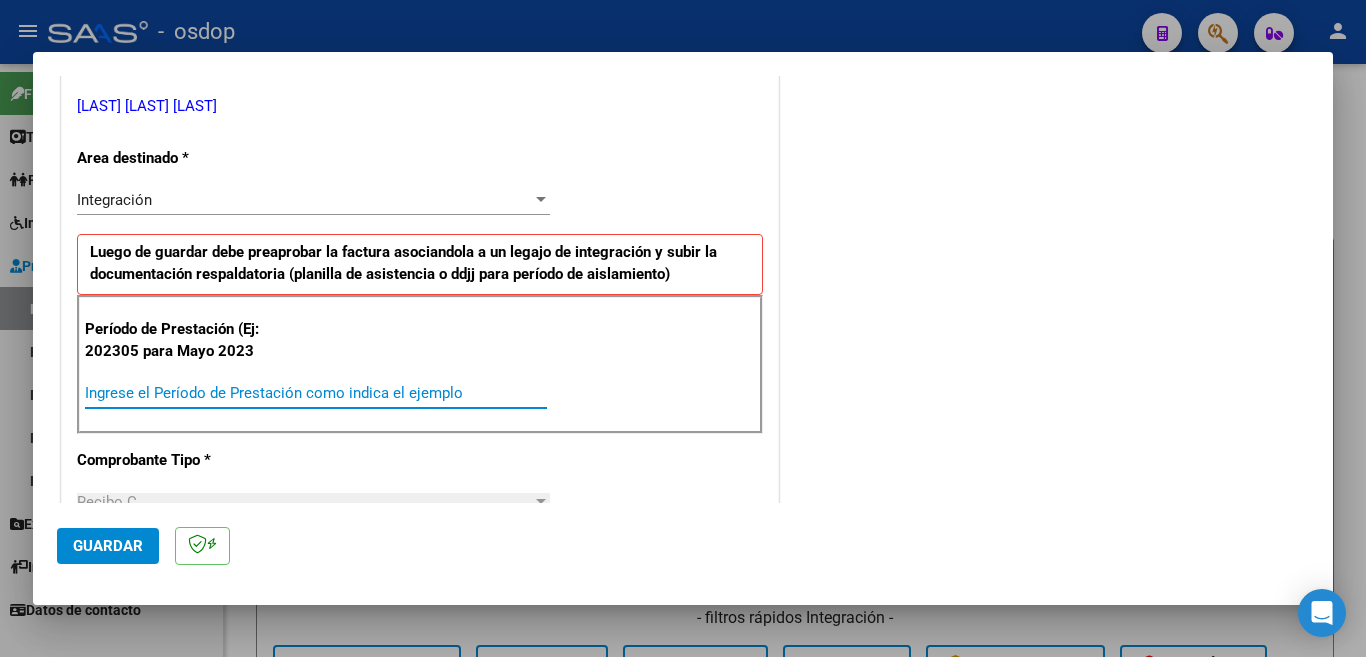 click on "Ingrese el Período de Prestación como indica el ejemplo" at bounding box center [316, 393] 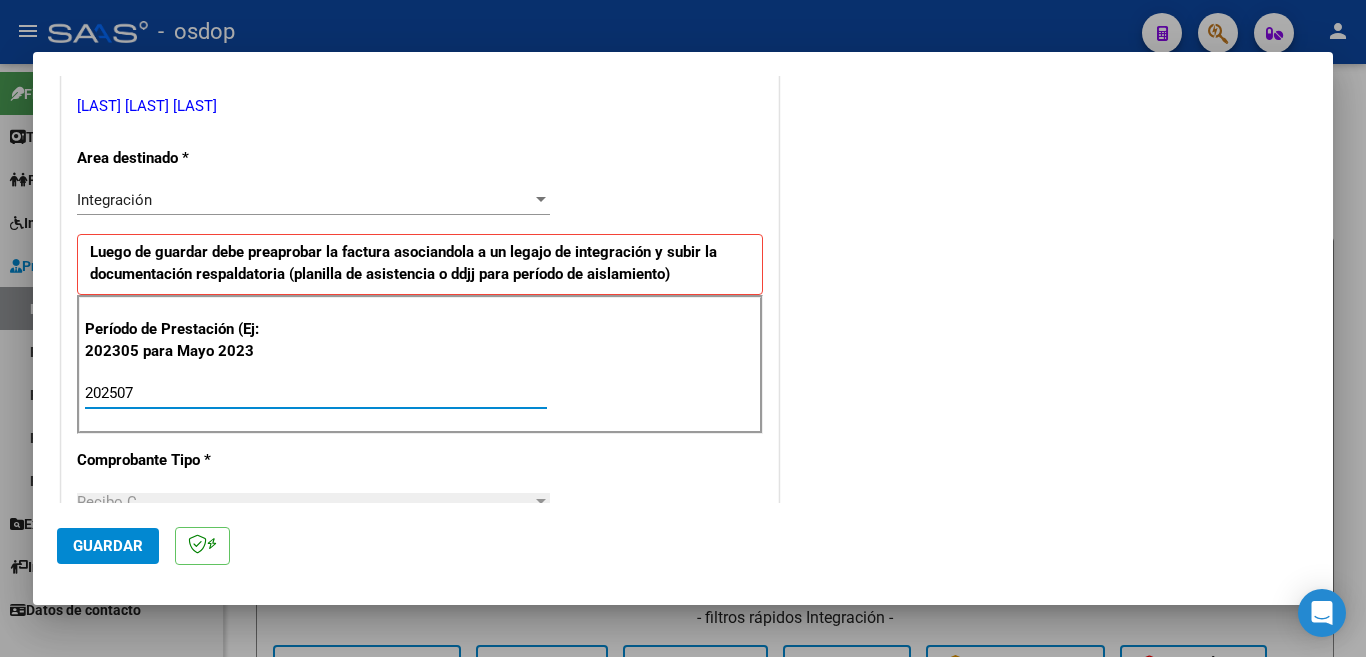 type on "202507" 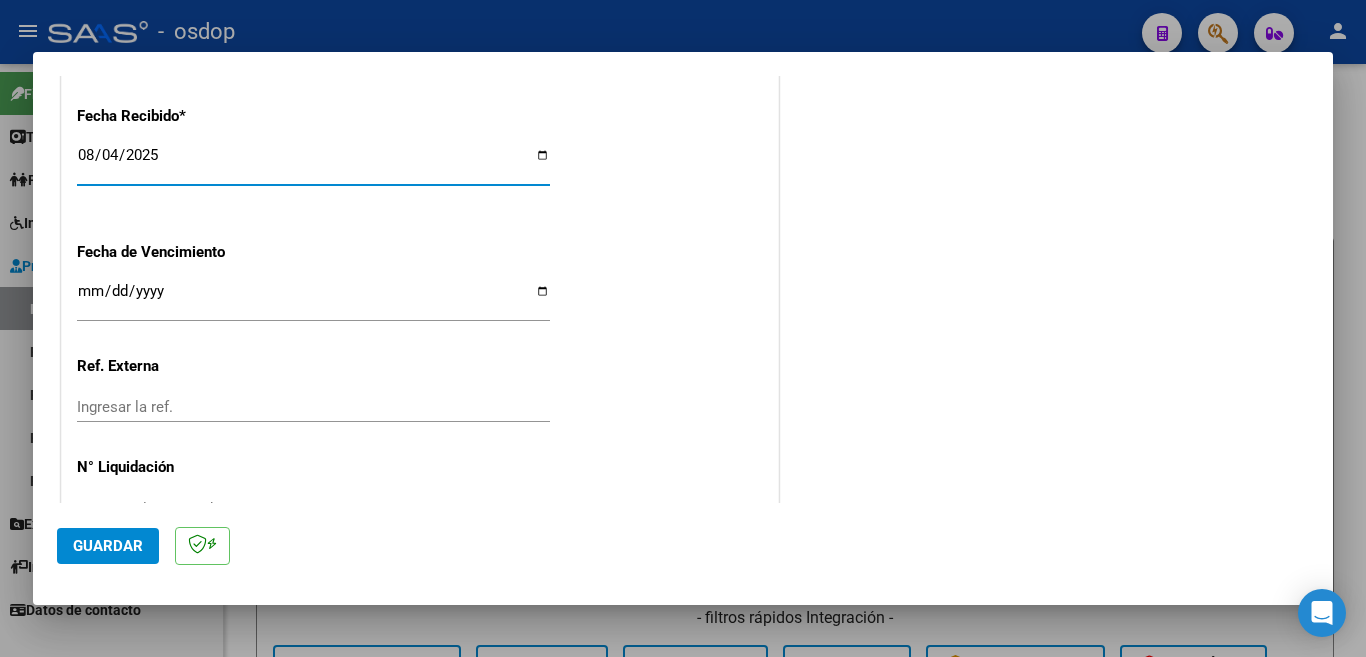 scroll, scrollTop: 1409, scrollLeft: 0, axis: vertical 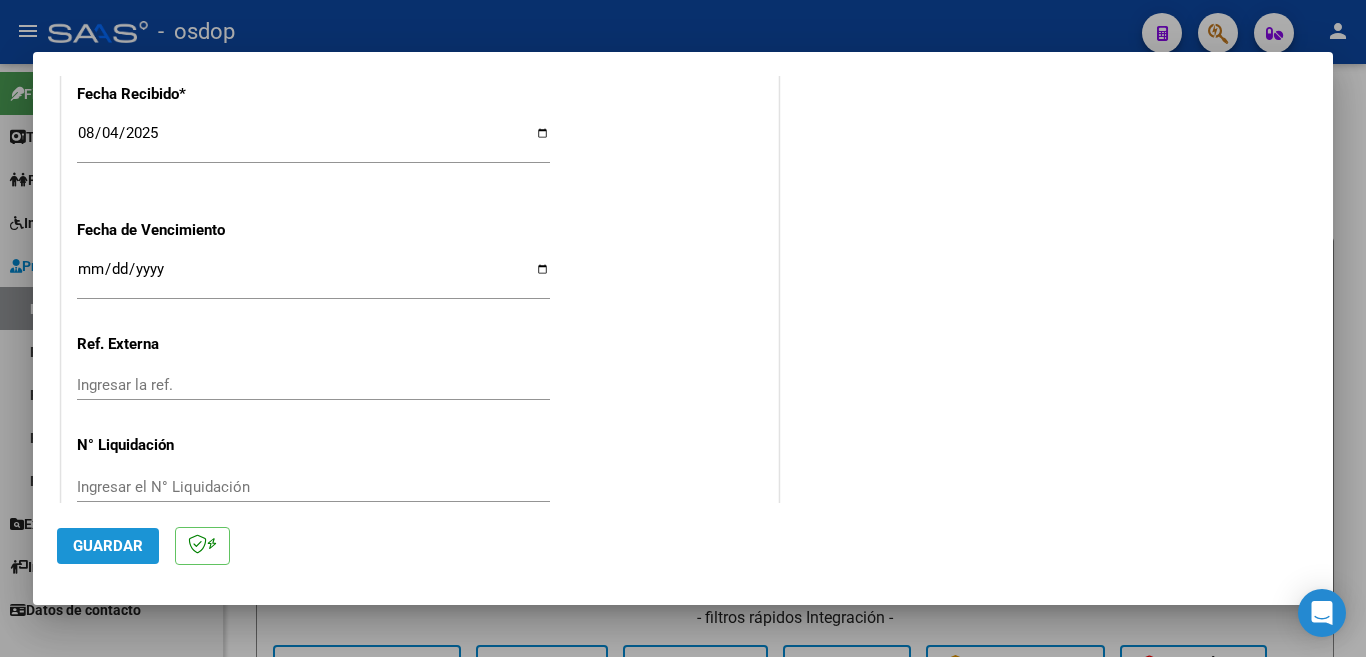click on "Guardar" 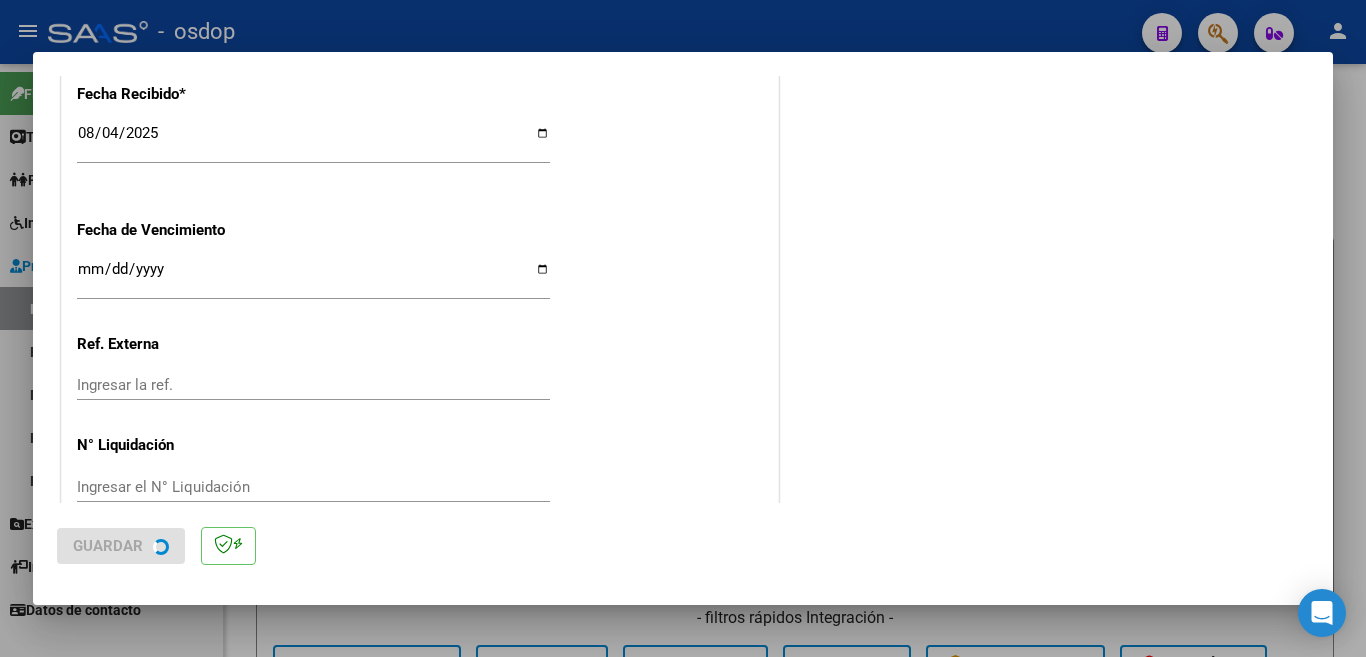 scroll, scrollTop: 0, scrollLeft: 0, axis: both 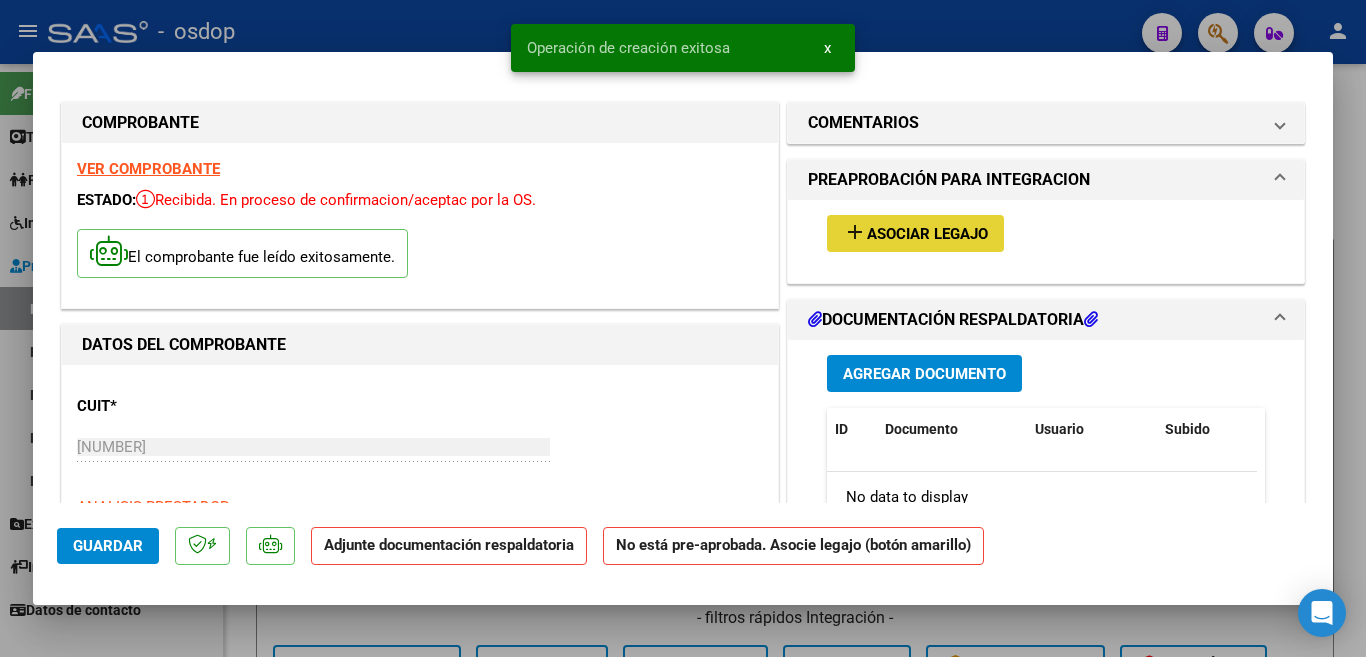 click on "Asociar Legajo" at bounding box center (927, 234) 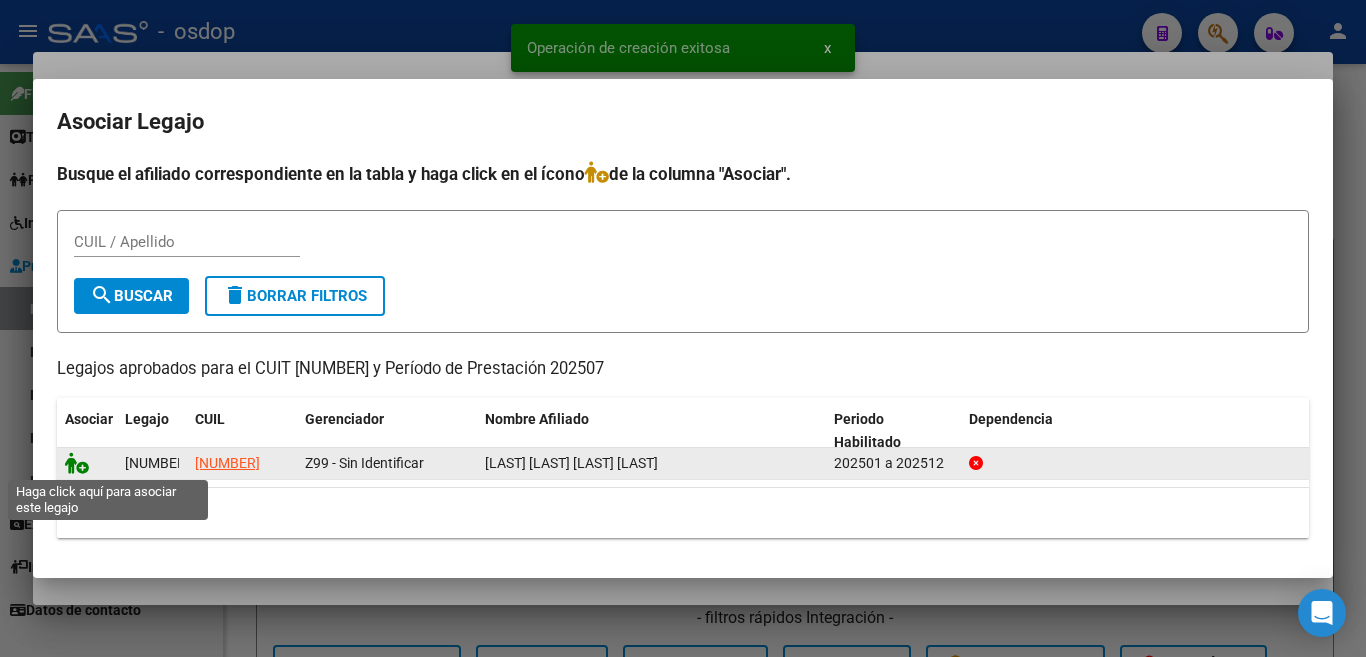 click 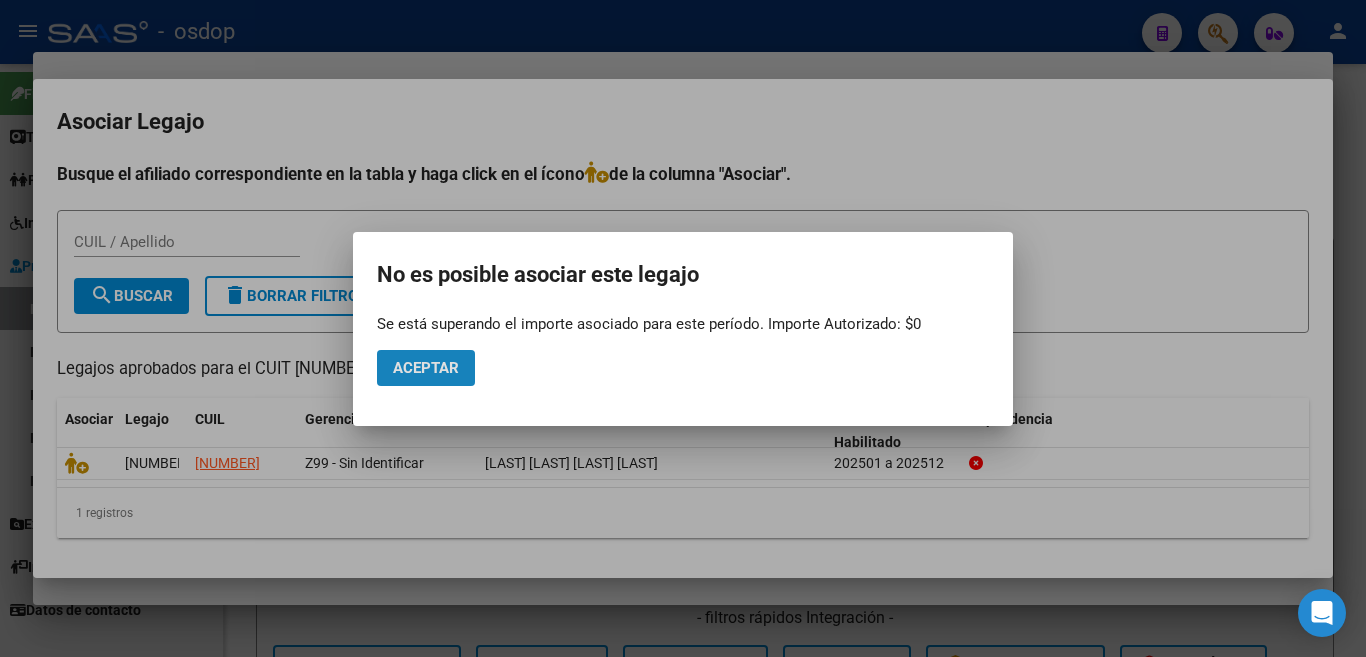 click on "Aceptar" 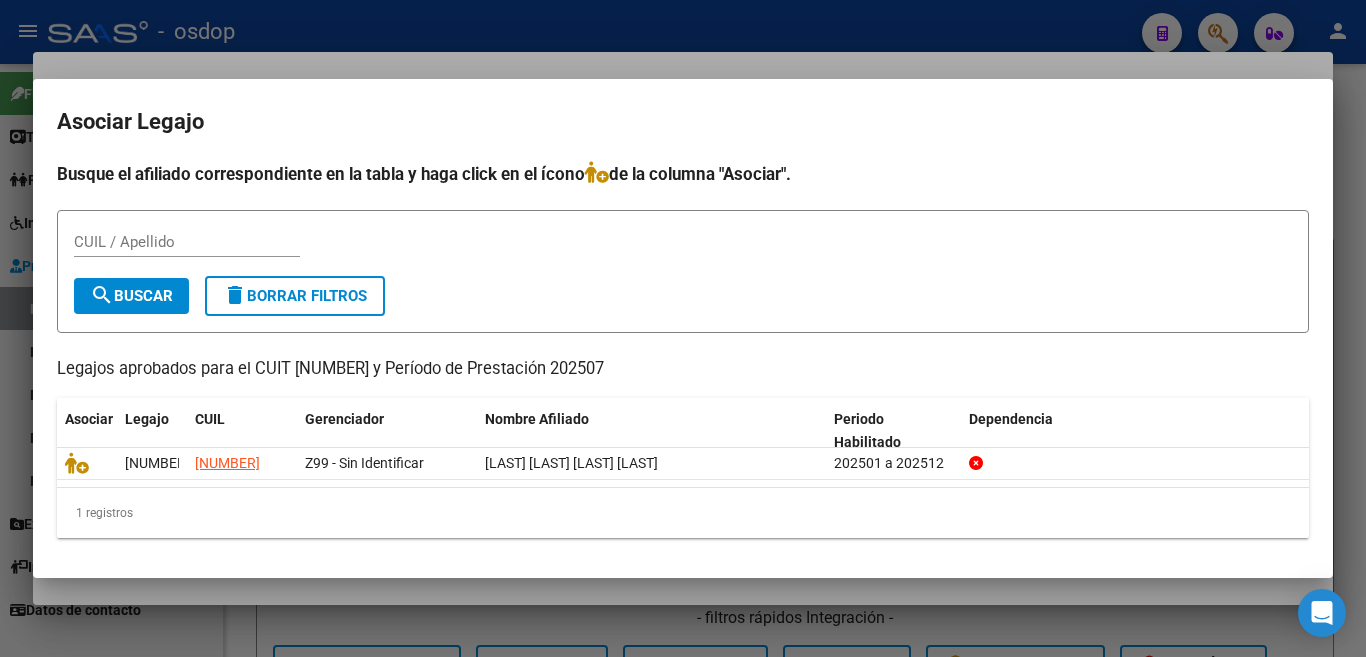 click at bounding box center (683, 328) 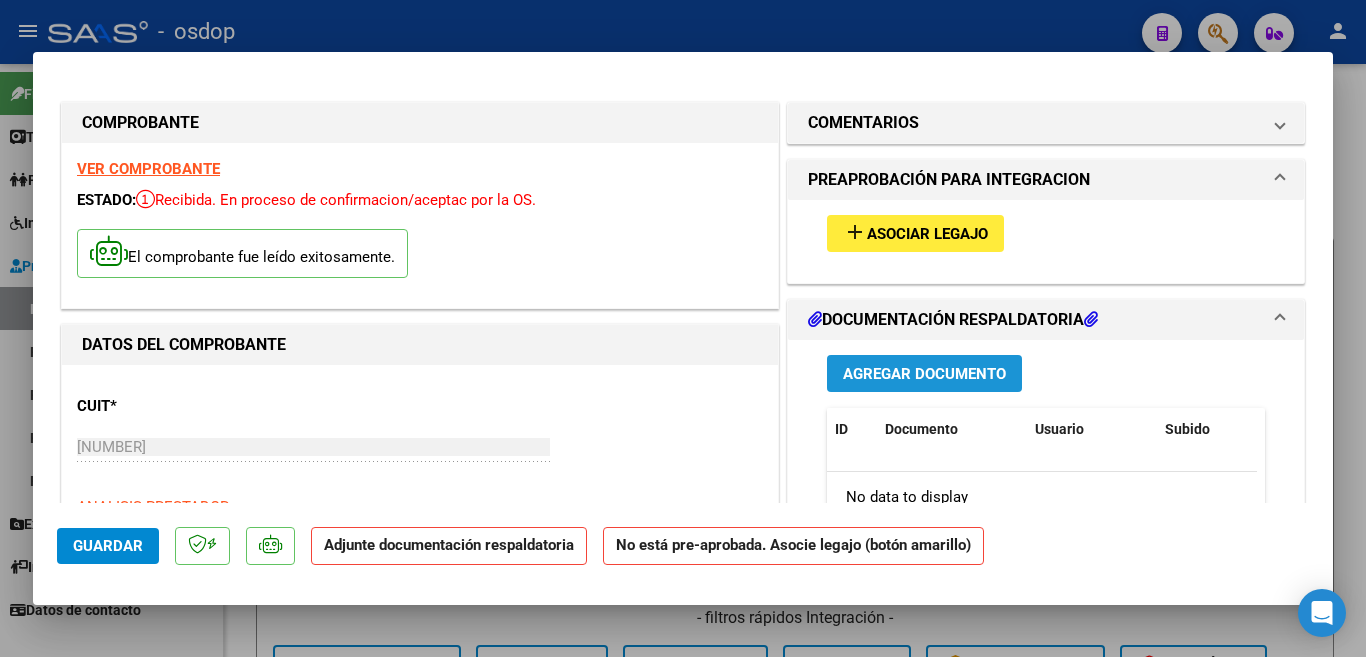 click on "Agregar Documento" at bounding box center [924, 373] 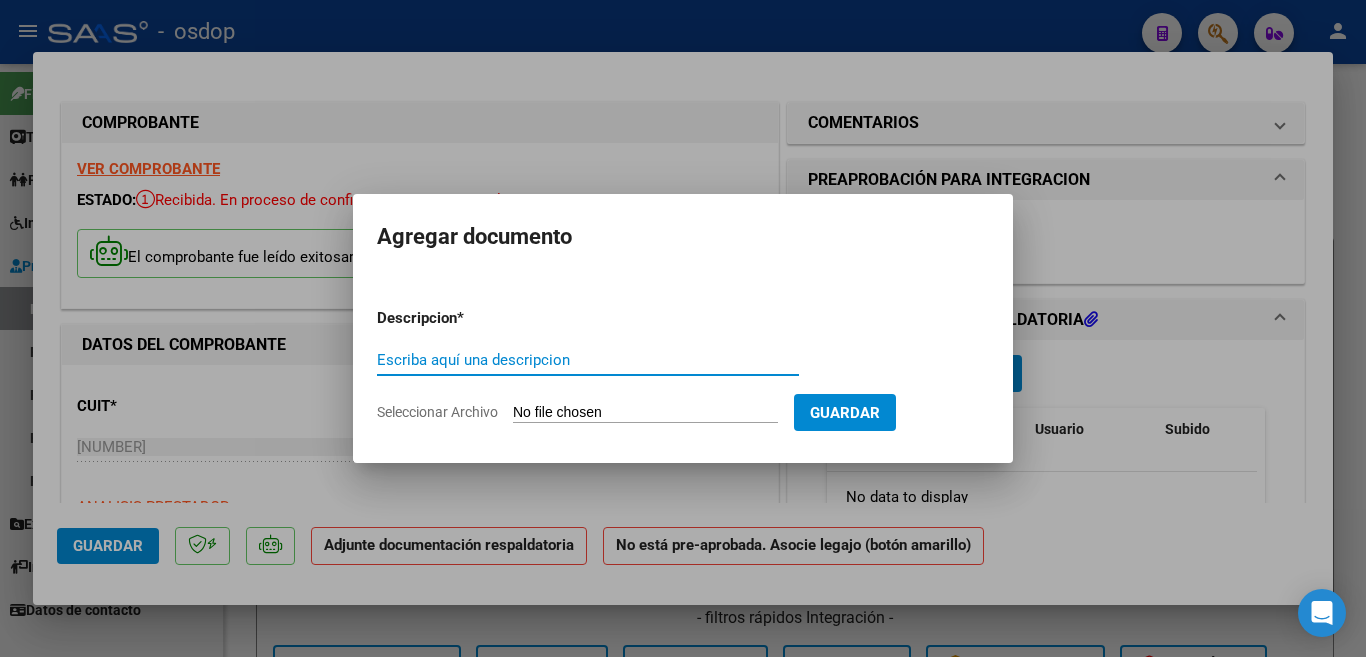 click on "Escriba aquí una descripcion" at bounding box center [588, 360] 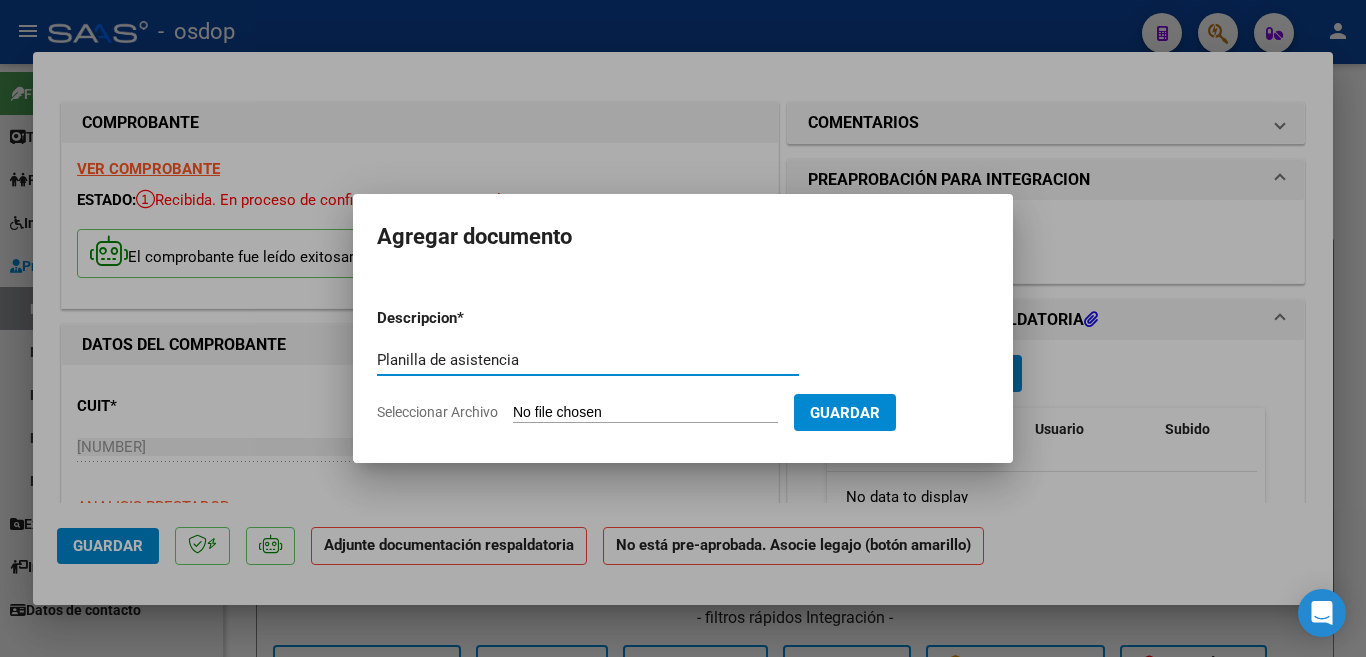 type on "Planilla de asistencia" 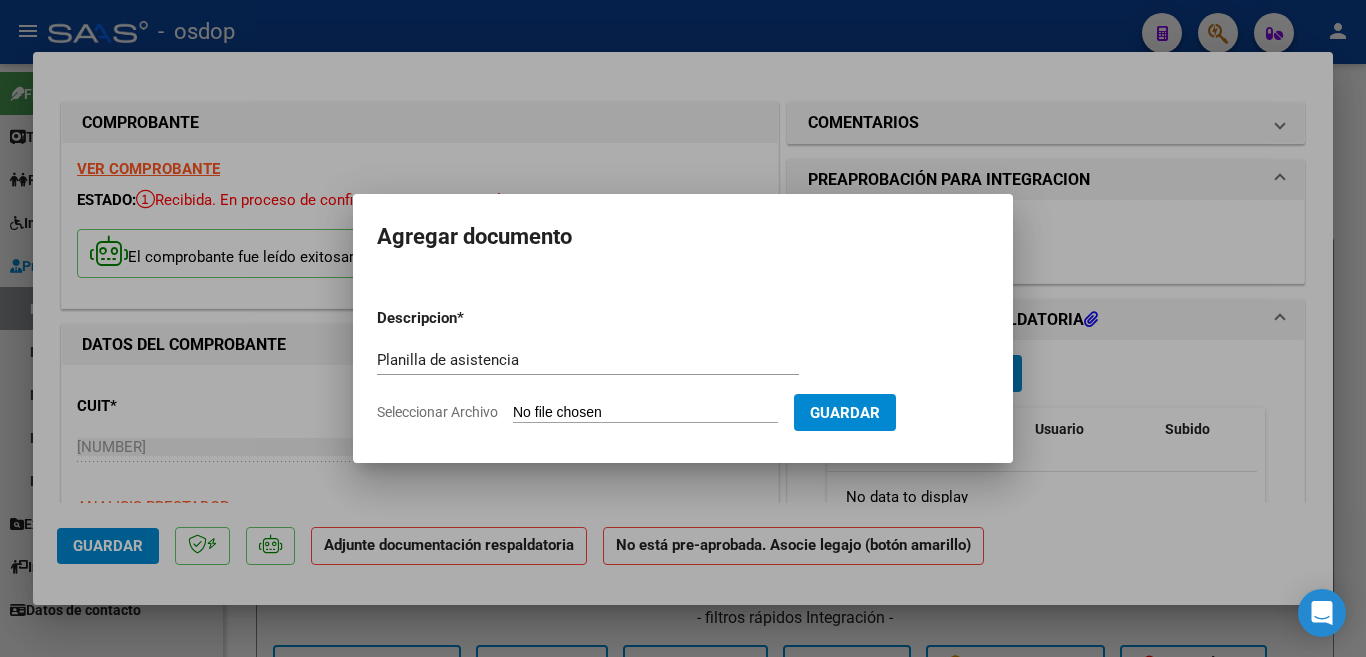 click on "Seleccionar Archivo" at bounding box center [645, 413] 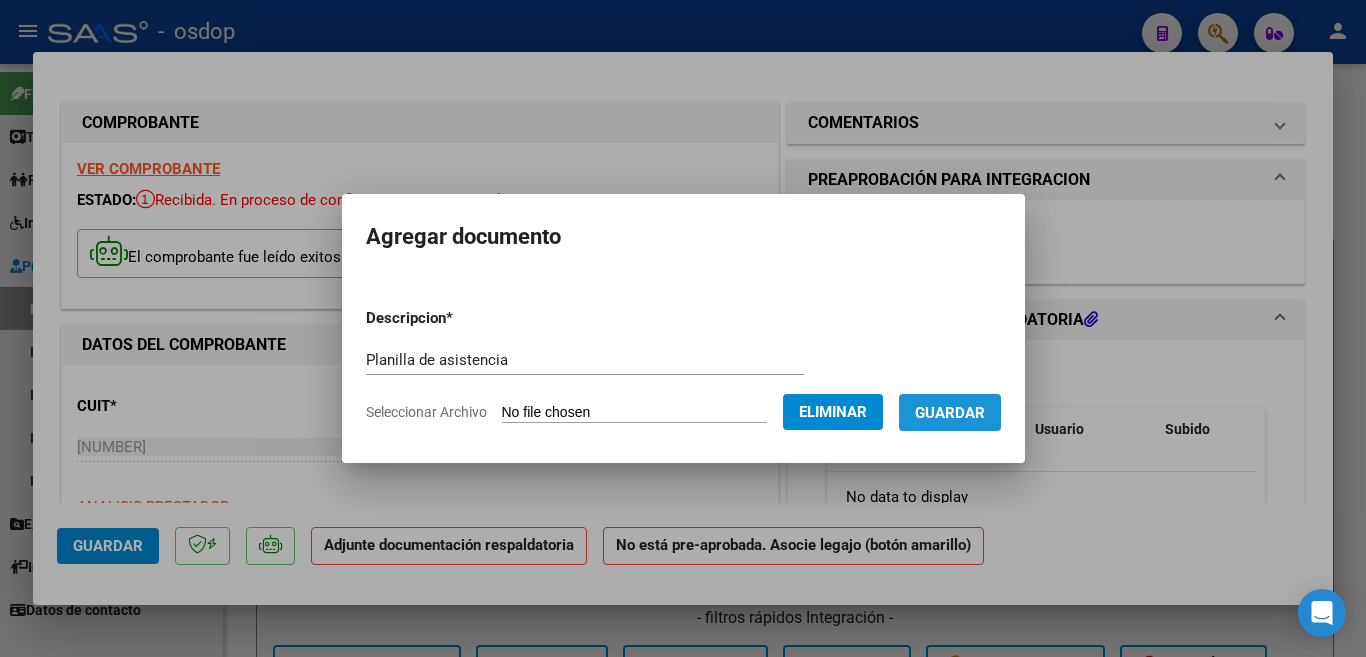 click on "Guardar" at bounding box center [950, 413] 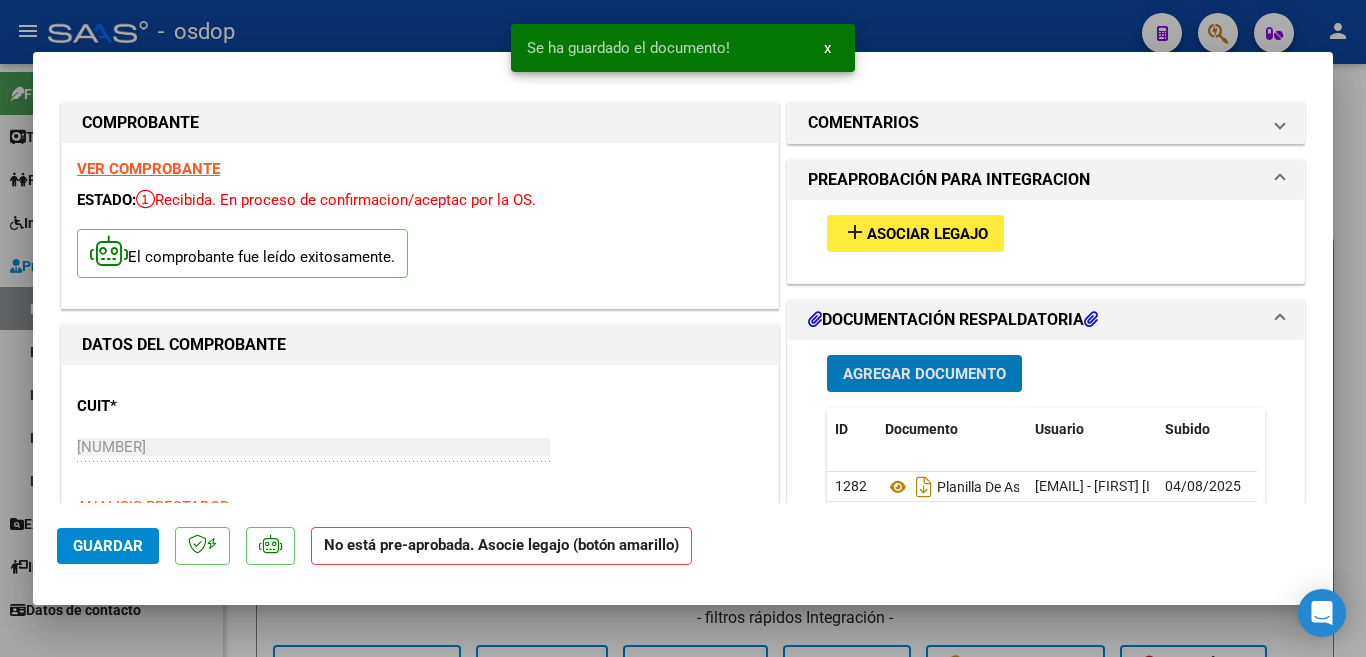 click on "VER COMPROBANTE" at bounding box center [148, 169] 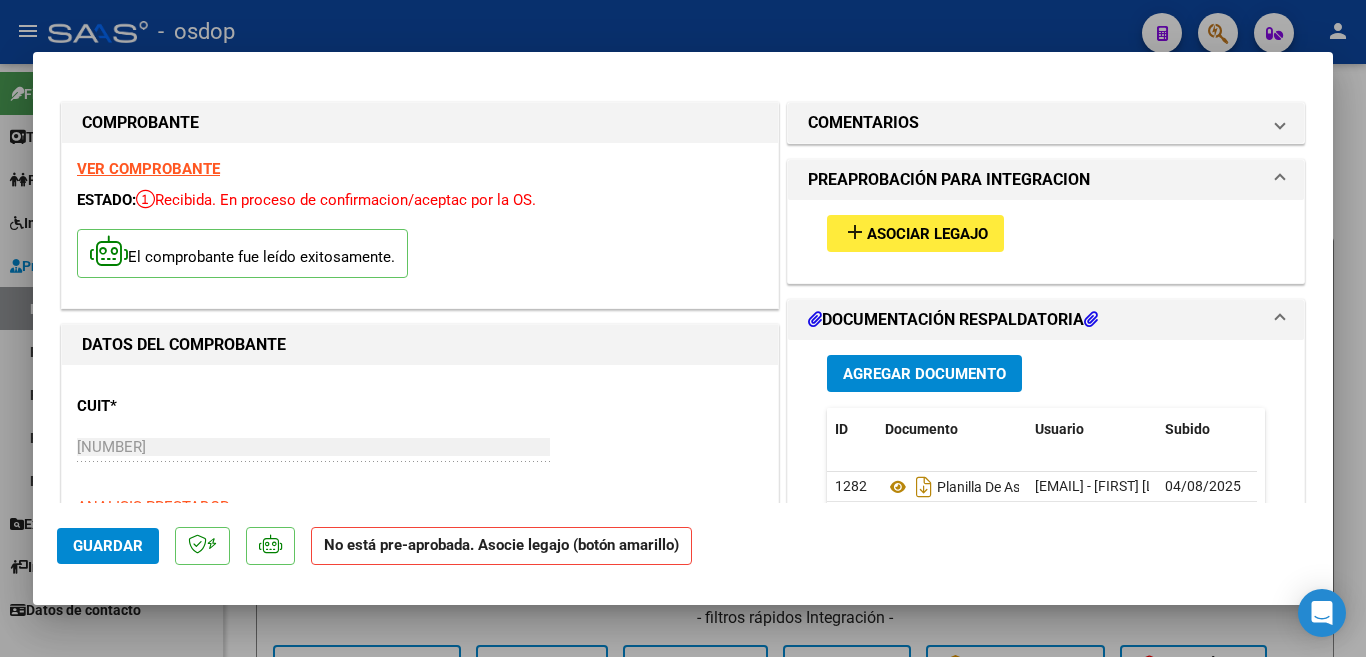 click at bounding box center (683, 328) 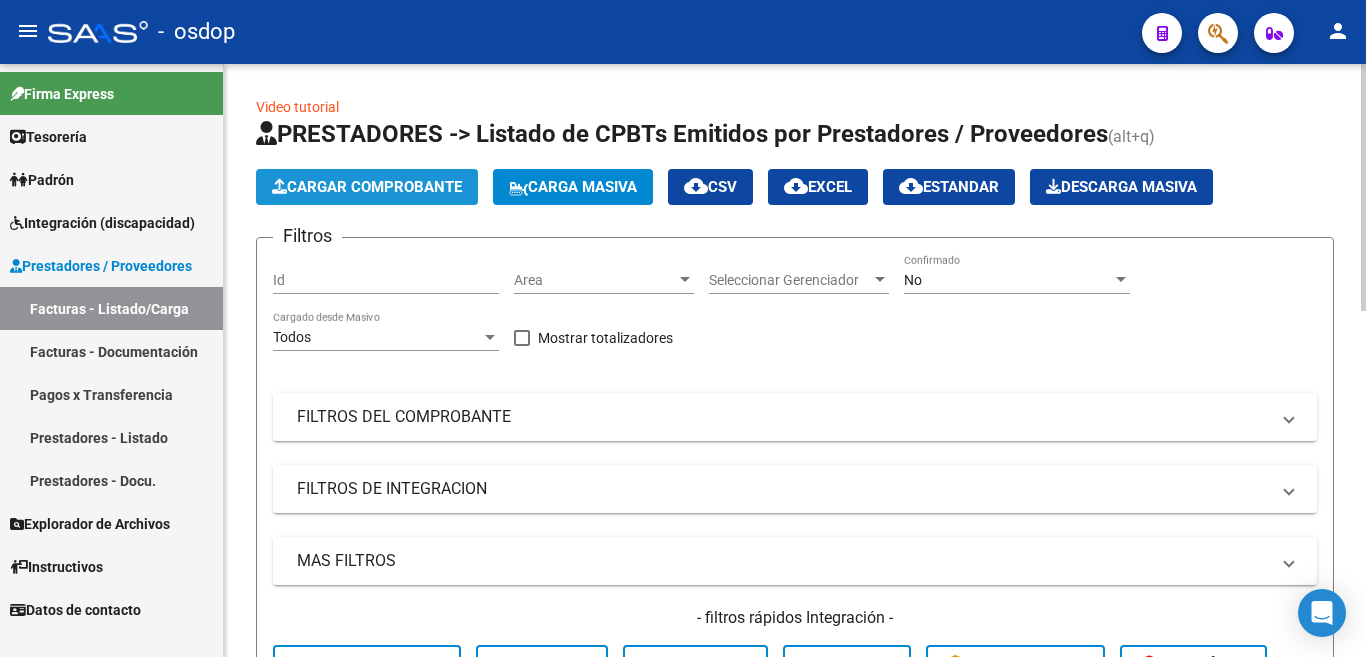 click on "Cargar Comprobante" 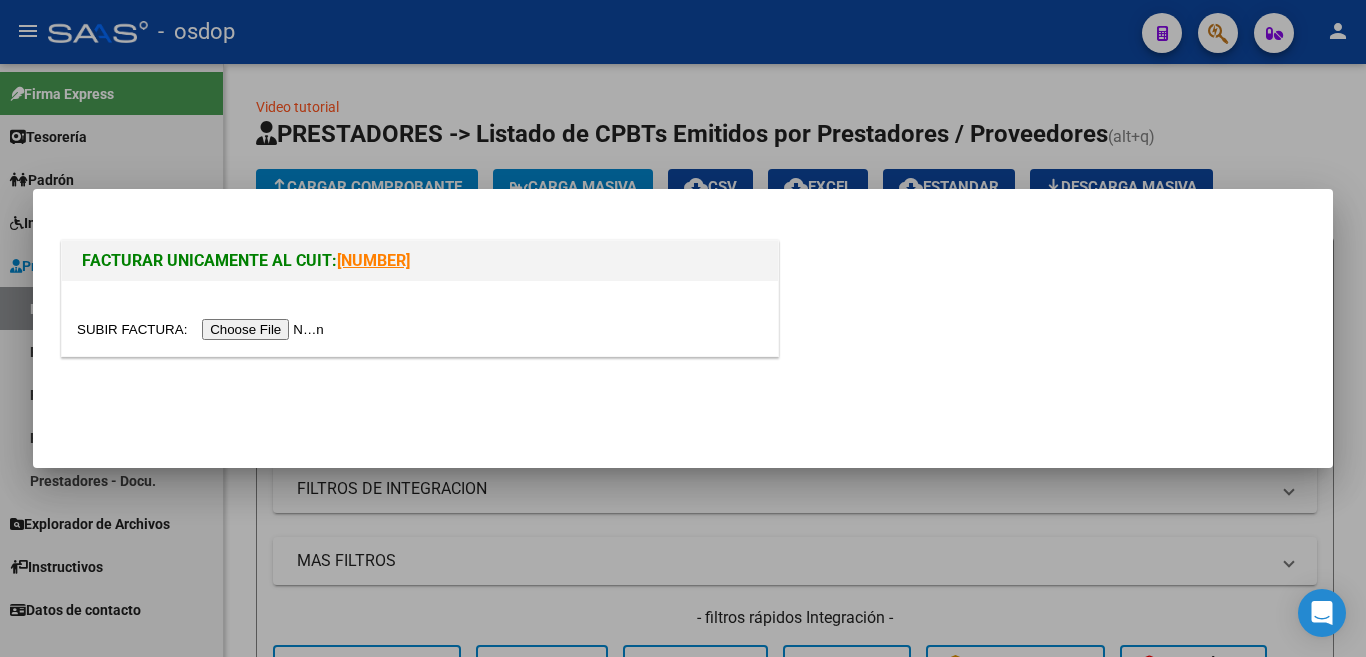 click at bounding box center [420, 318] 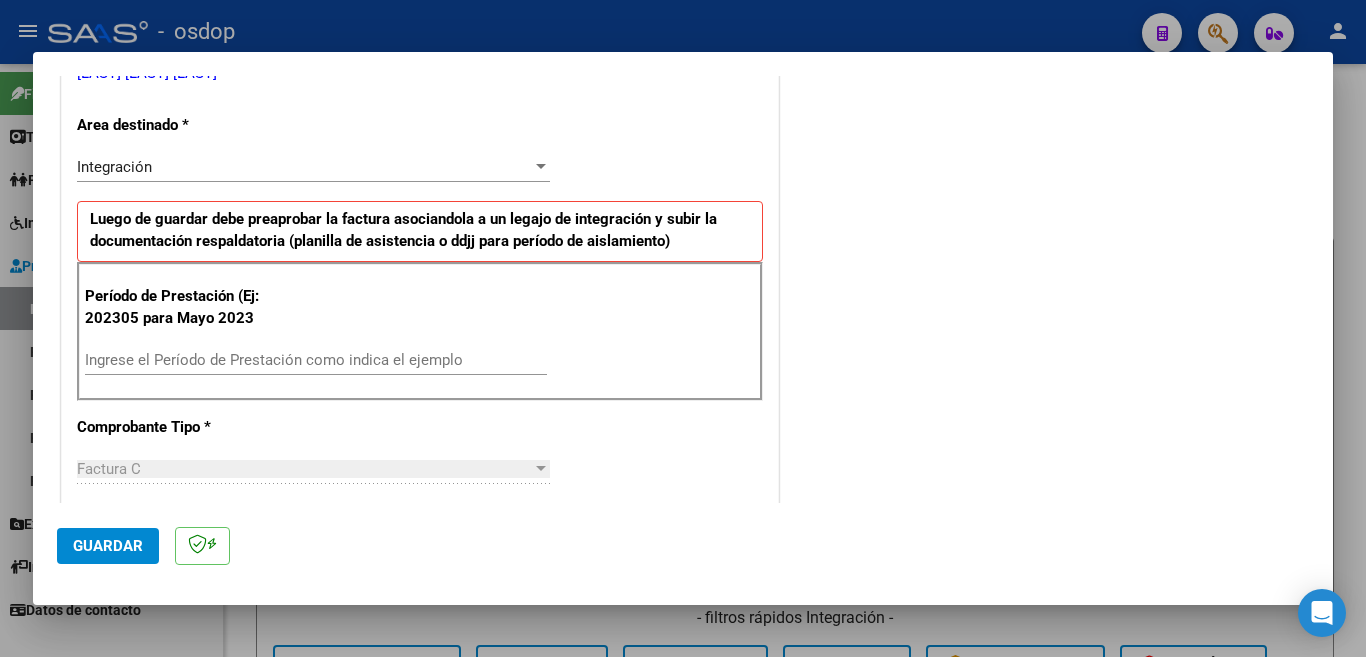 scroll, scrollTop: 400, scrollLeft: 0, axis: vertical 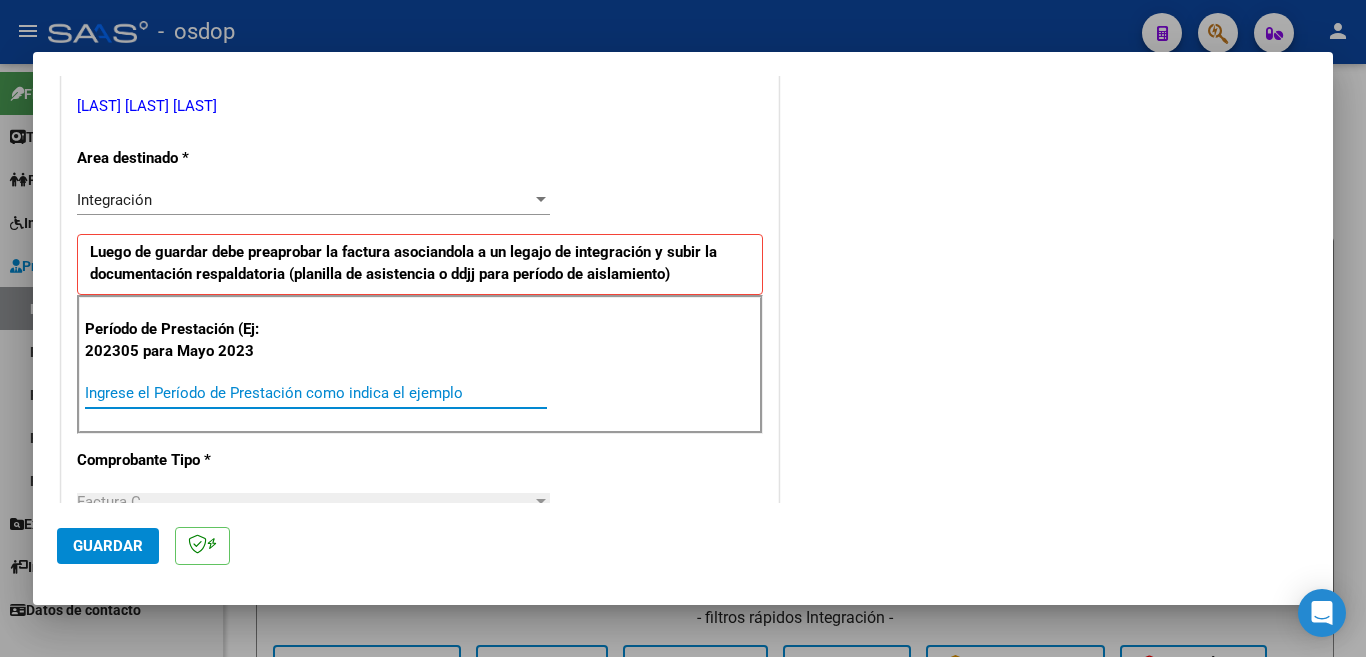 click on "Ingrese el Período de Prestación como indica el ejemplo" at bounding box center (316, 393) 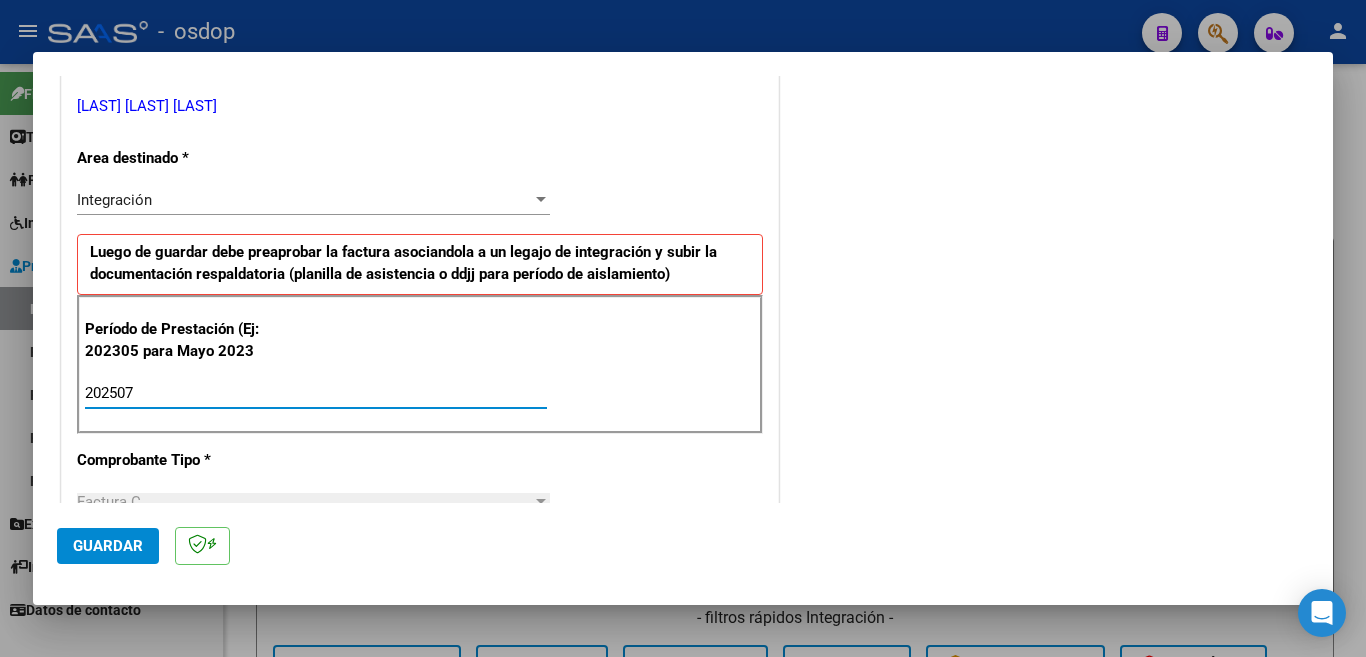type on "202507" 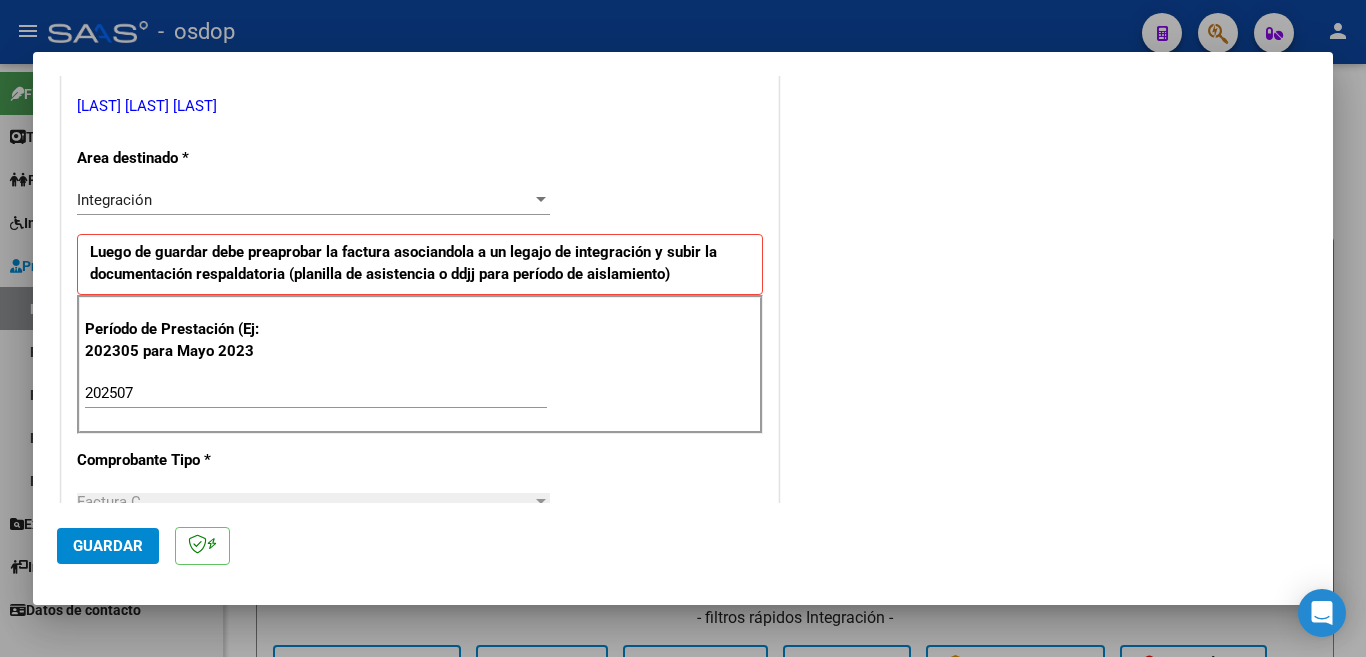 scroll, scrollTop: 1243, scrollLeft: 0, axis: vertical 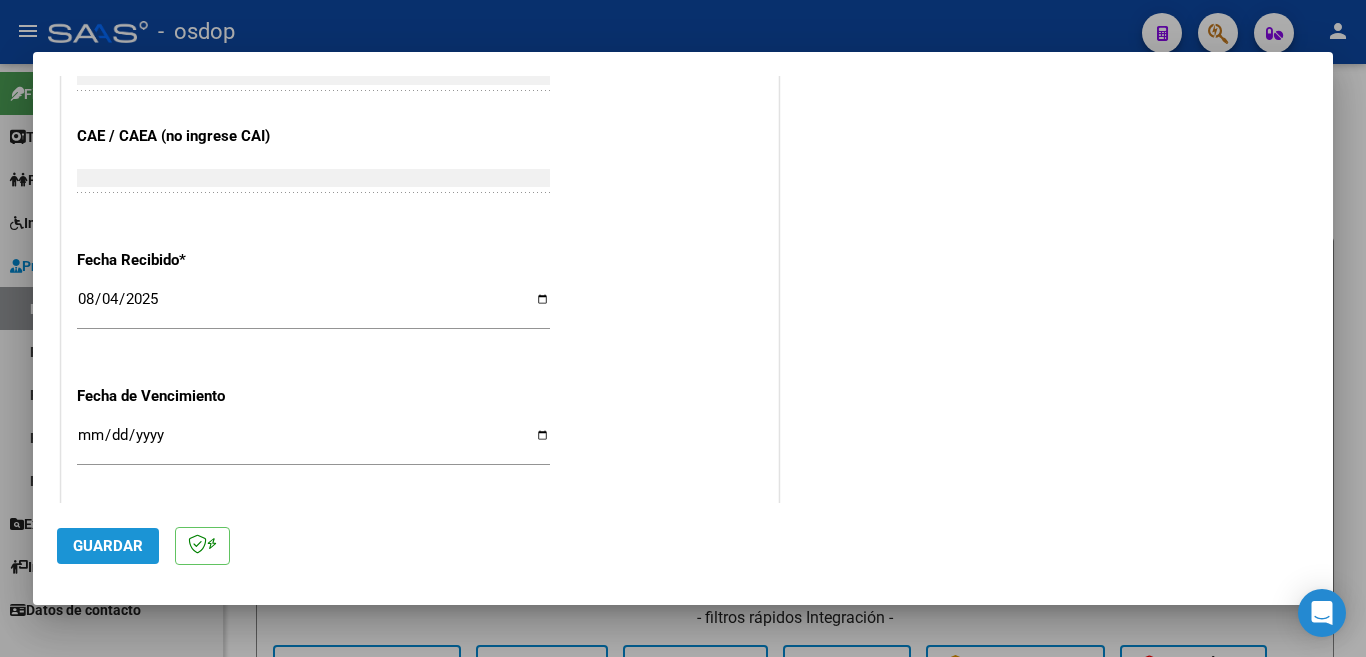 click on "Guardar" 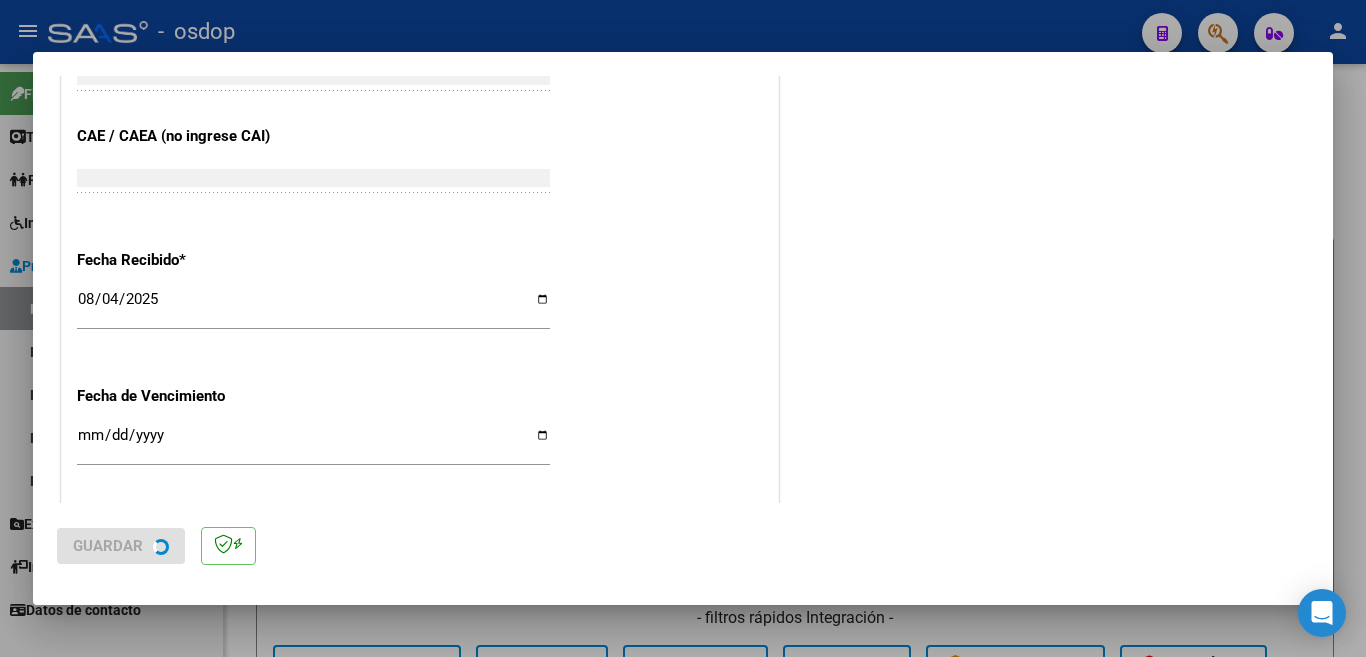 scroll, scrollTop: 0, scrollLeft: 0, axis: both 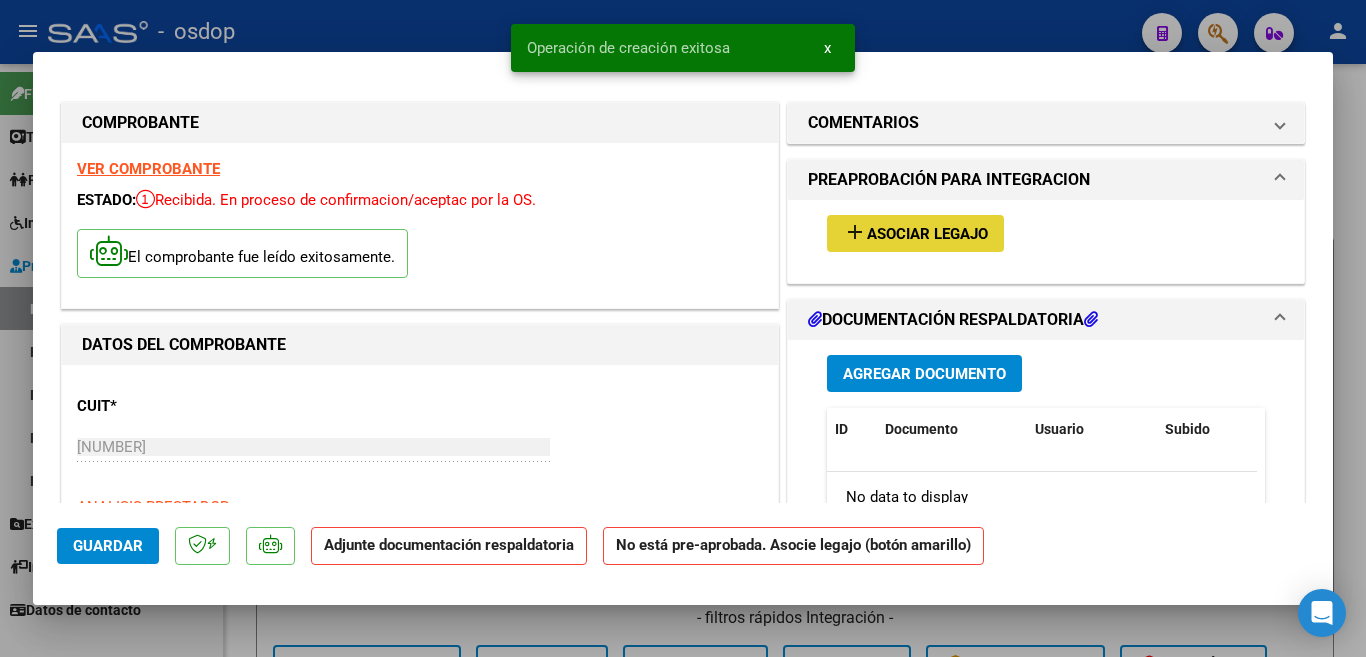 click on "Asociar Legajo" at bounding box center [927, 234] 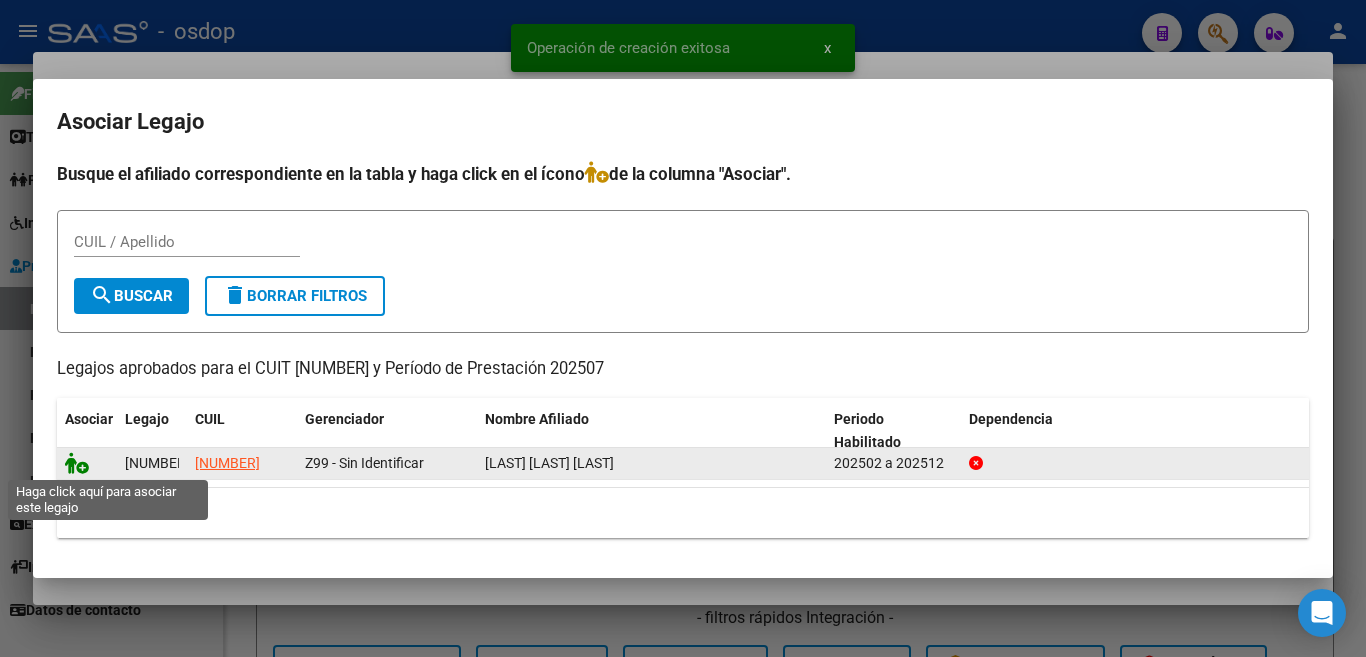 click 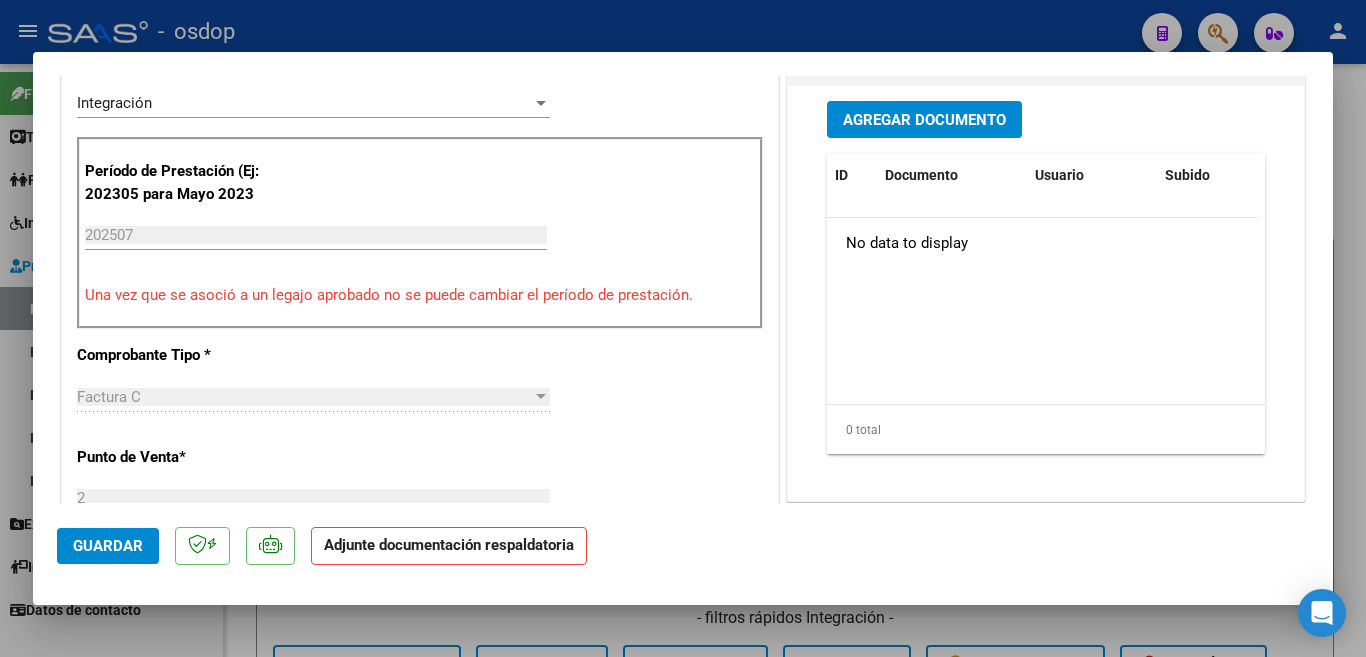 scroll, scrollTop: 500, scrollLeft: 0, axis: vertical 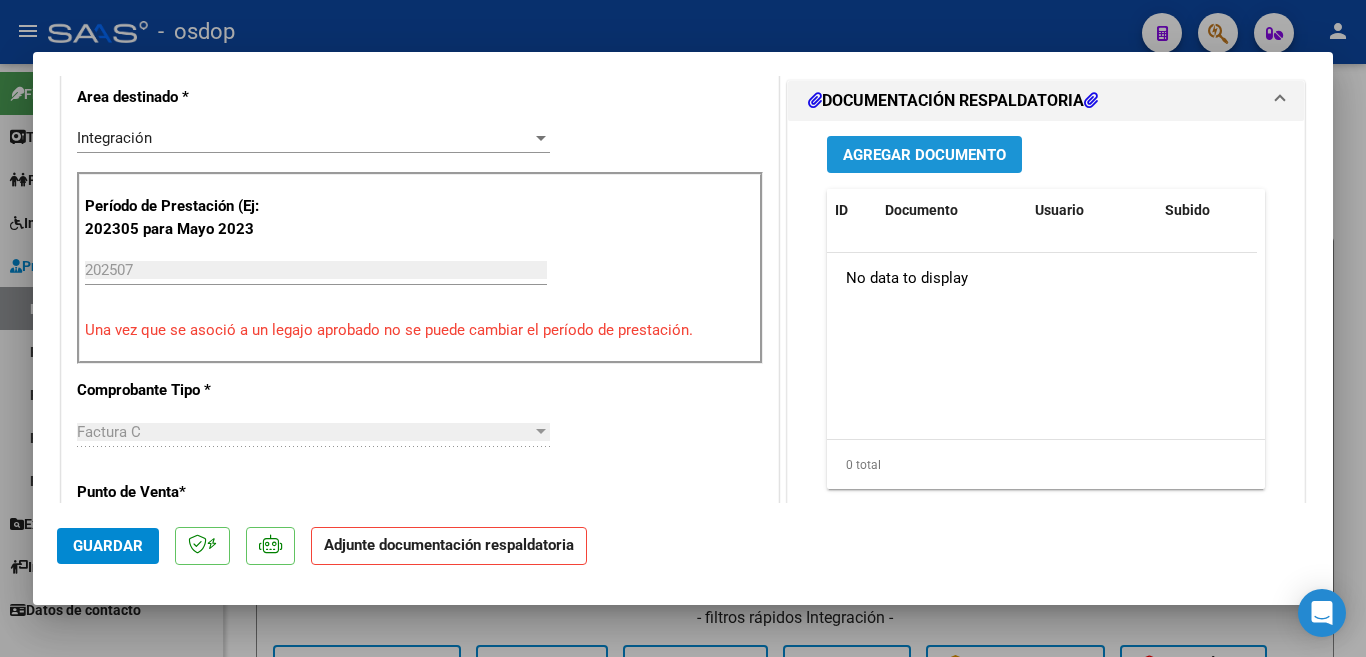 click on "Agregar Documento" at bounding box center [924, 155] 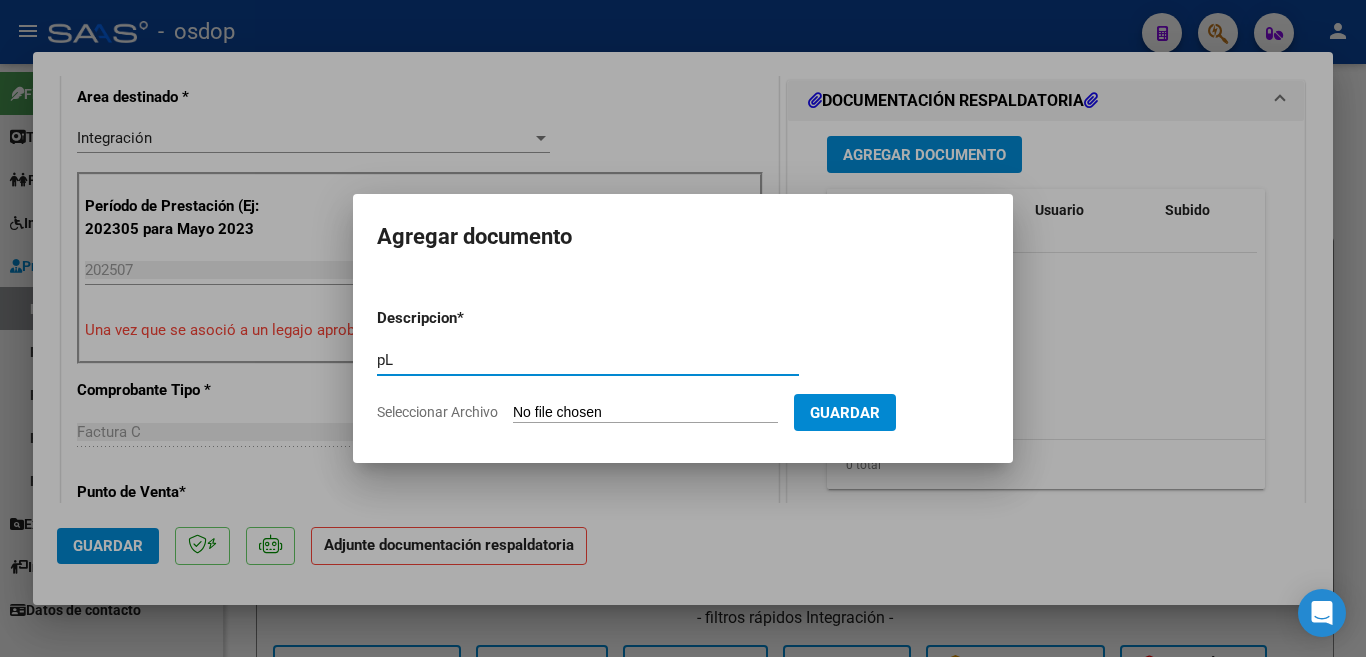 type on "p" 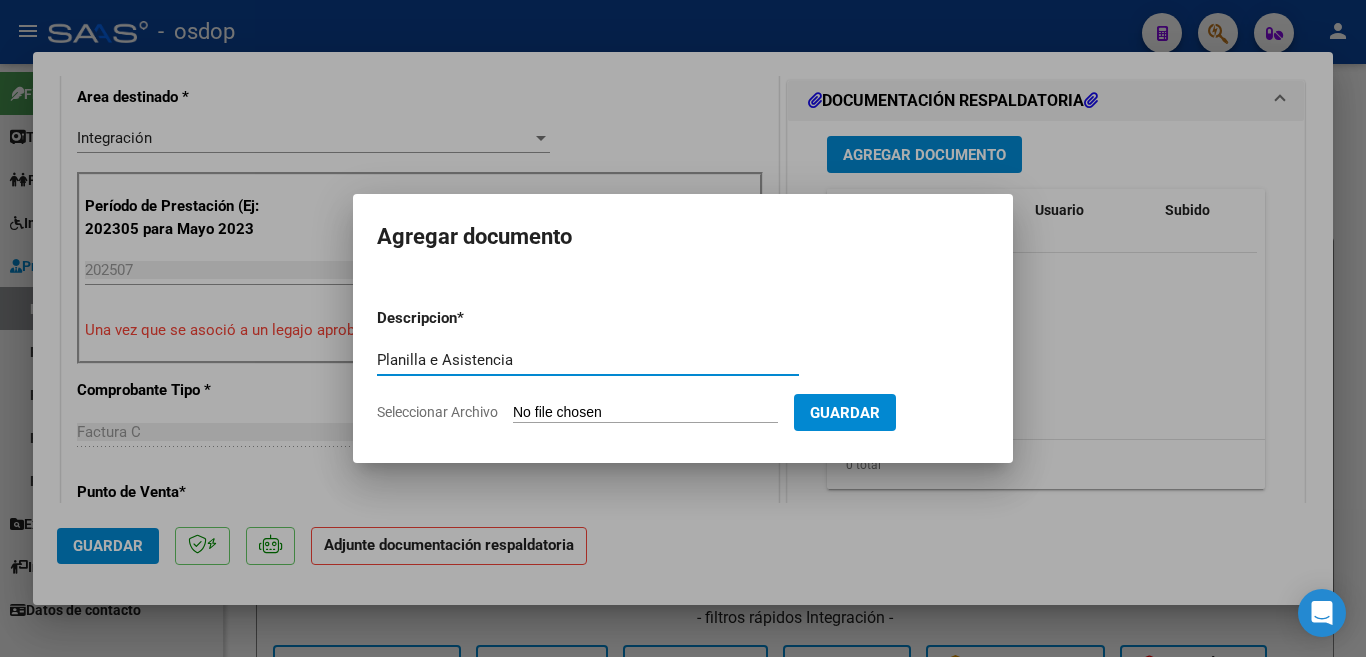 type on "Planilla e Asistencia" 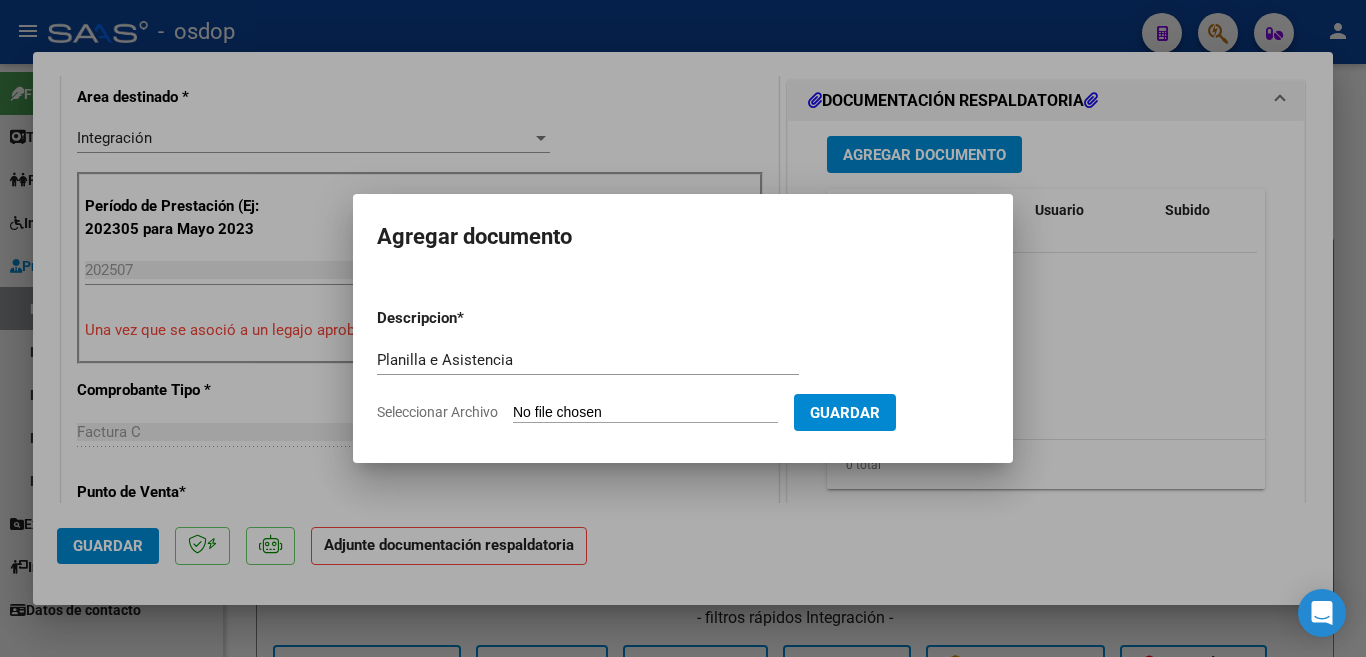 click on "Seleccionar Archivo" at bounding box center (645, 413) 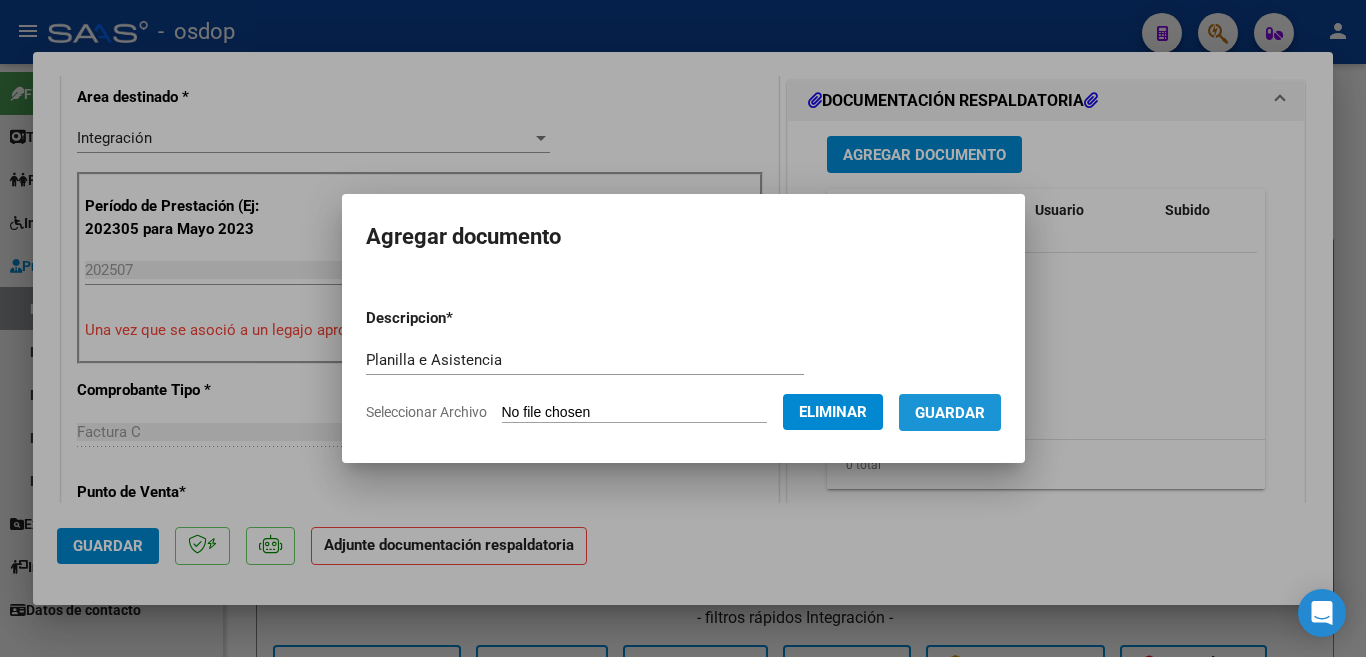 click on "Guardar" at bounding box center [950, 412] 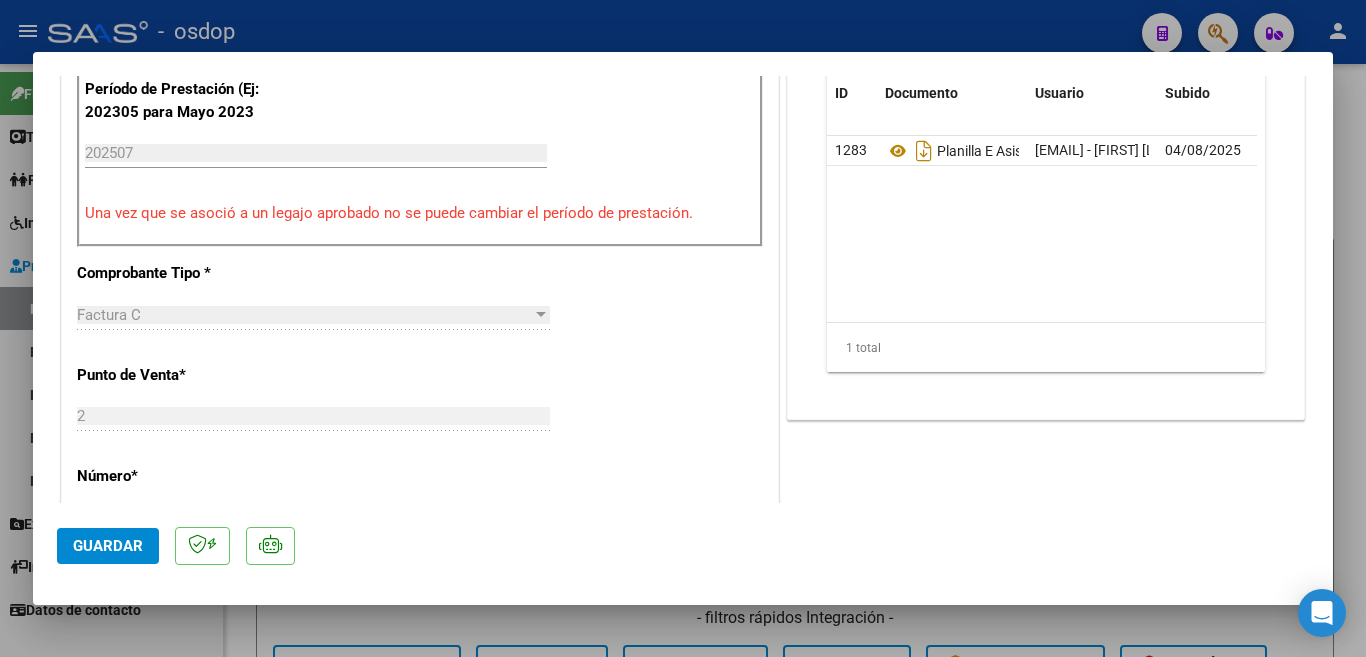 scroll, scrollTop: 700, scrollLeft: 0, axis: vertical 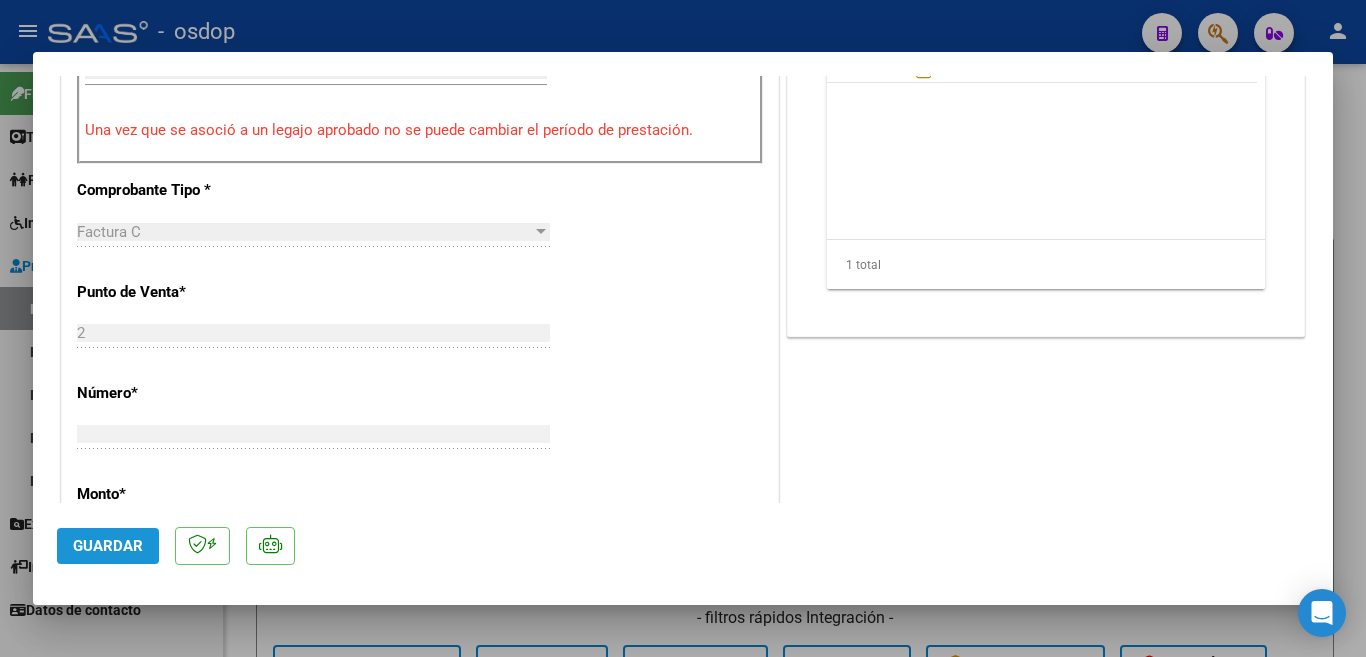 click on "Guardar" 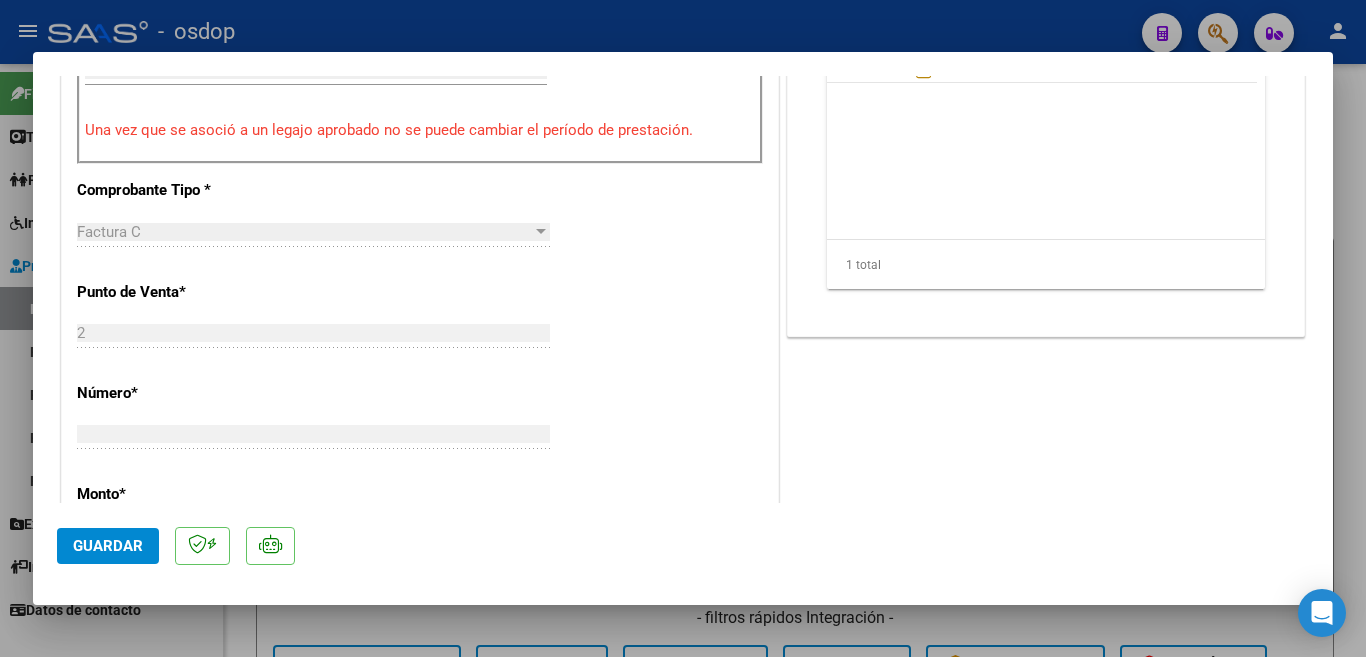 click at bounding box center (683, 328) 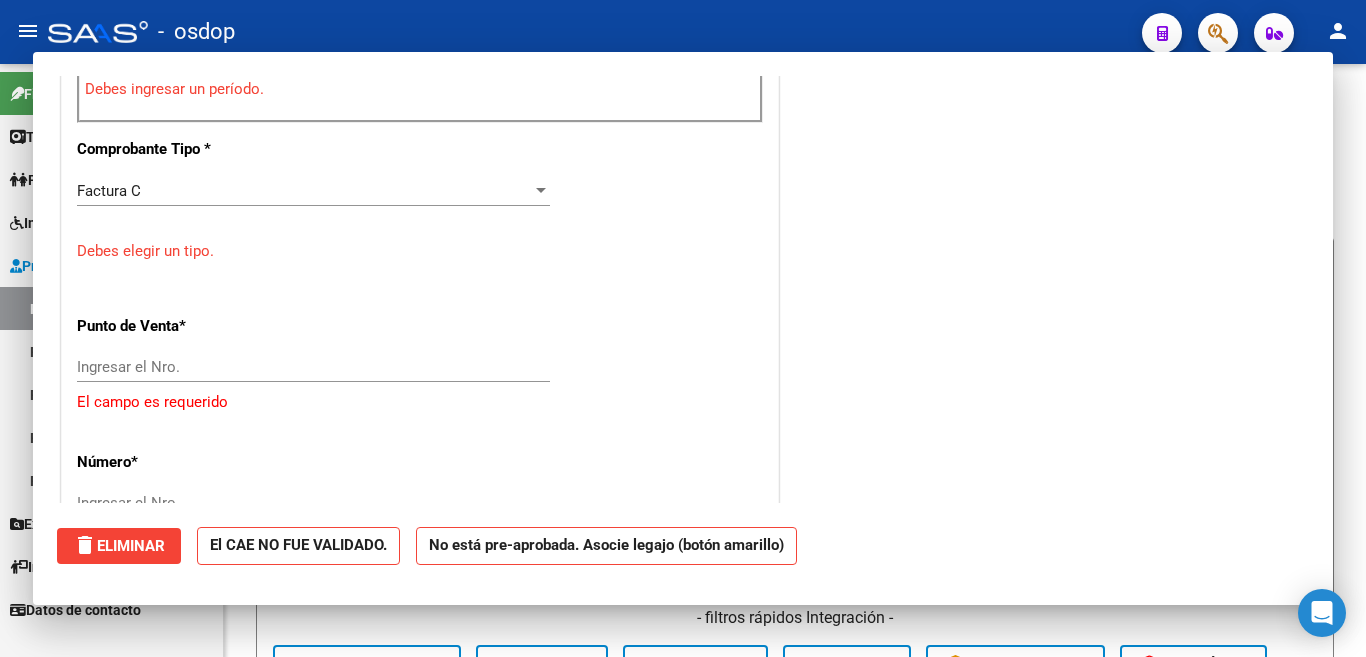 scroll, scrollTop: 0, scrollLeft: 0, axis: both 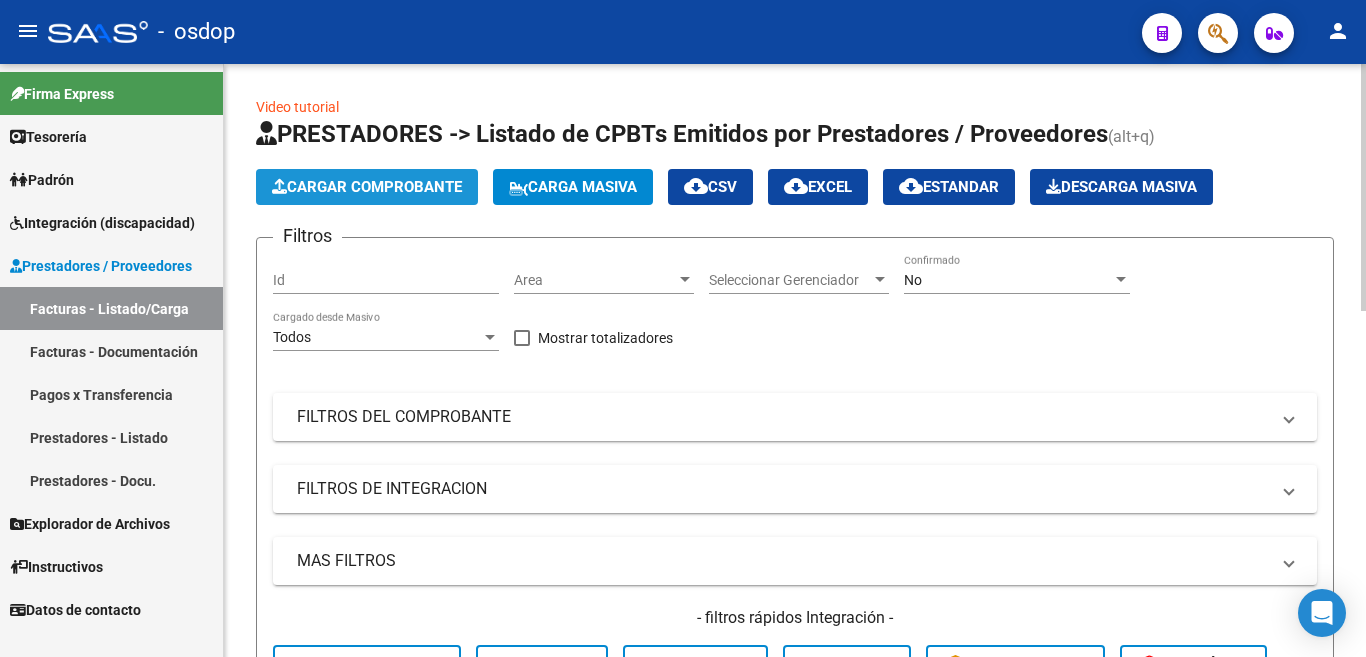 click on "Cargar Comprobante" 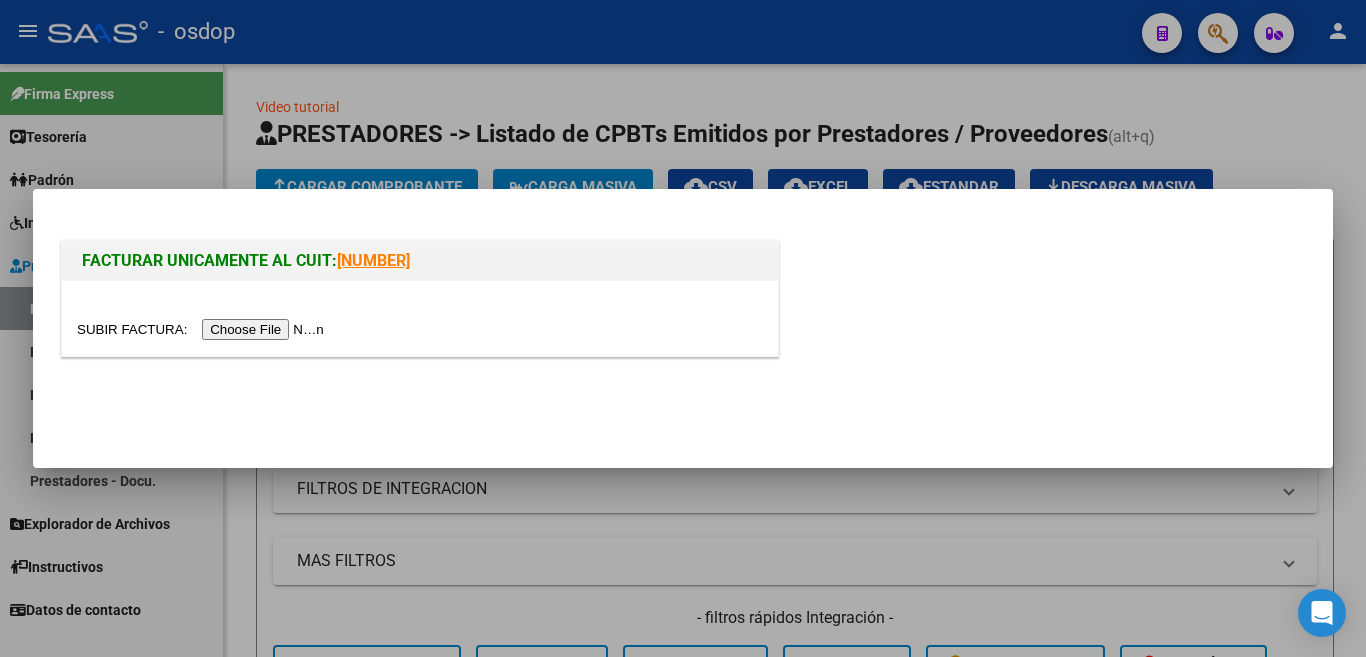 click at bounding box center [203, 329] 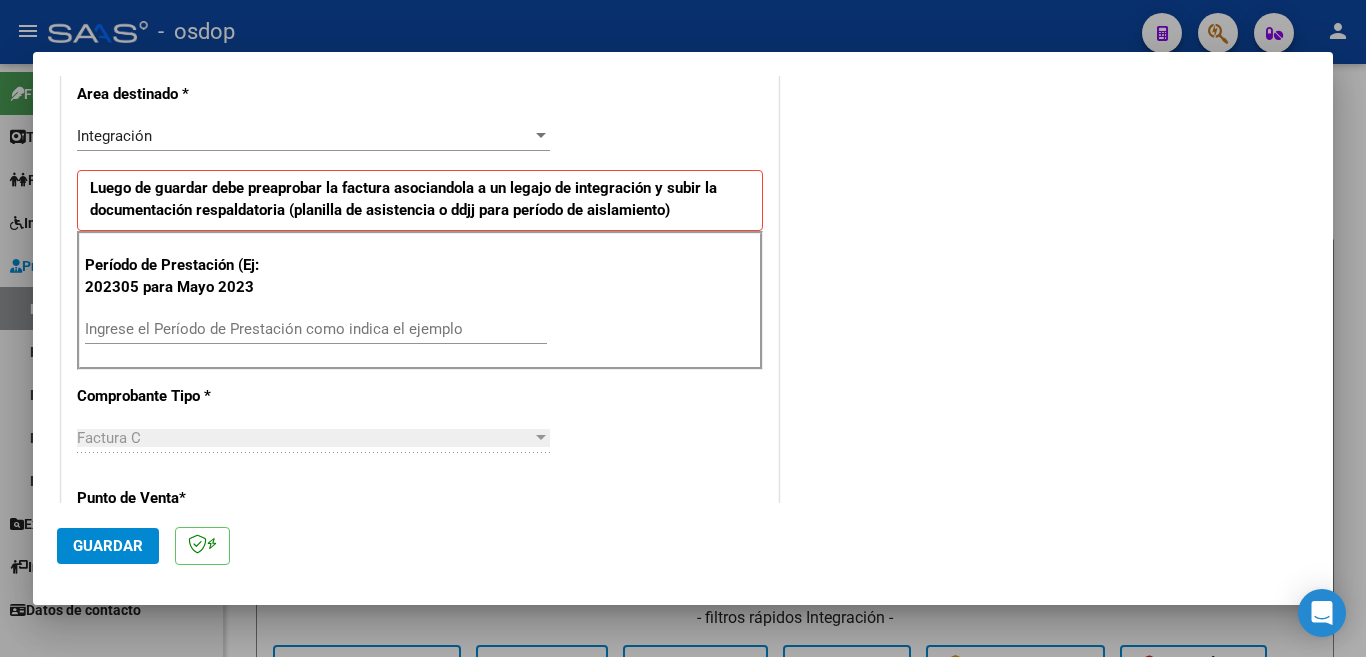 scroll, scrollTop: 500, scrollLeft: 0, axis: vertical 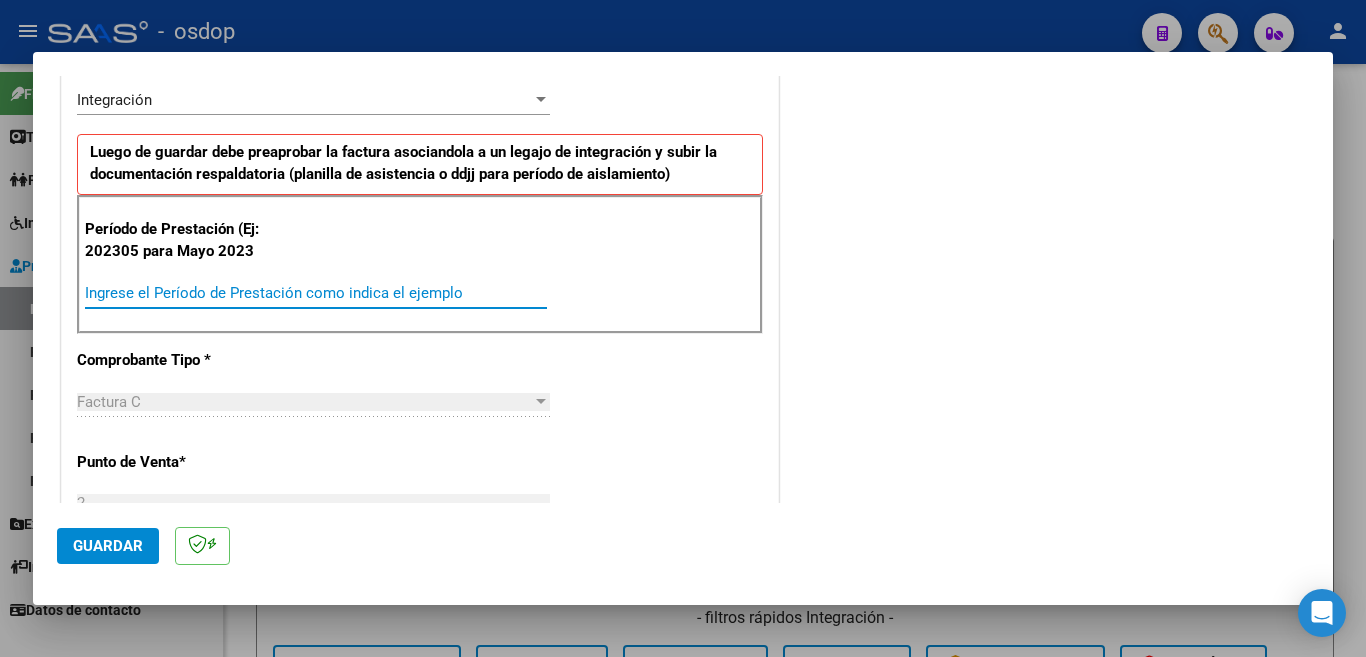 click on "Ingrese el Período de Prestación como indica el ejemplo" at bounding box center (316, 293) 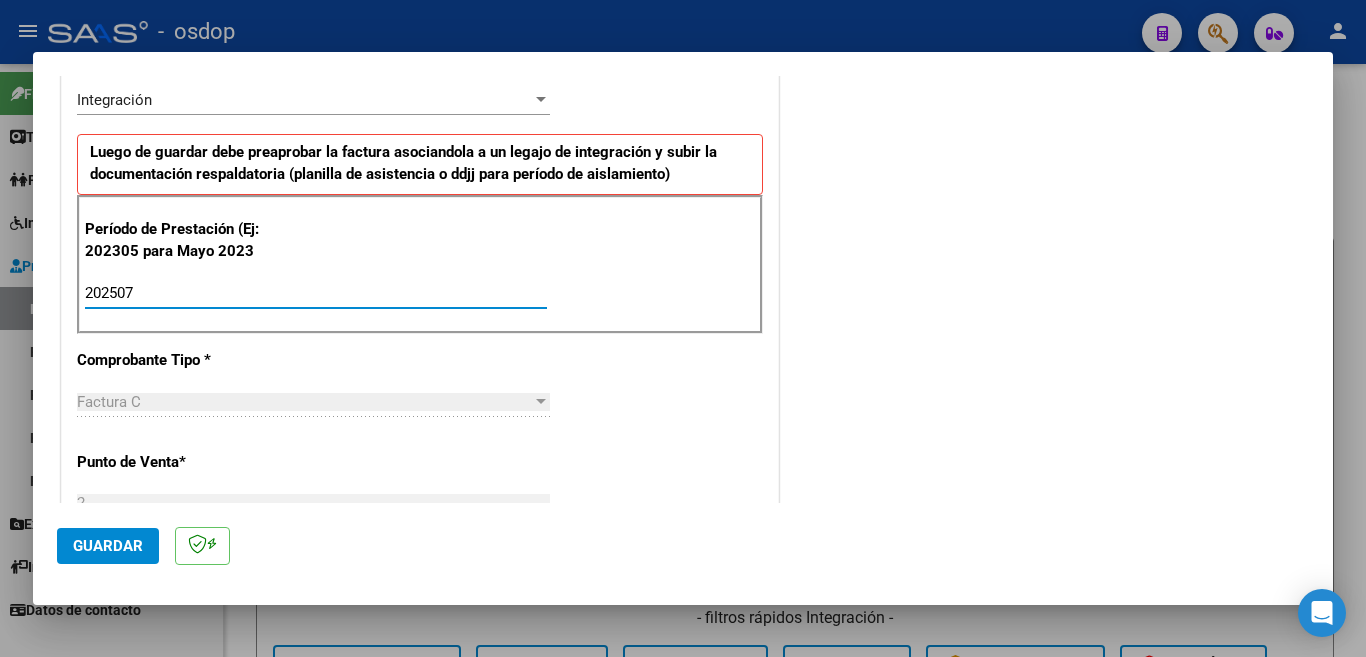 type on "202507" 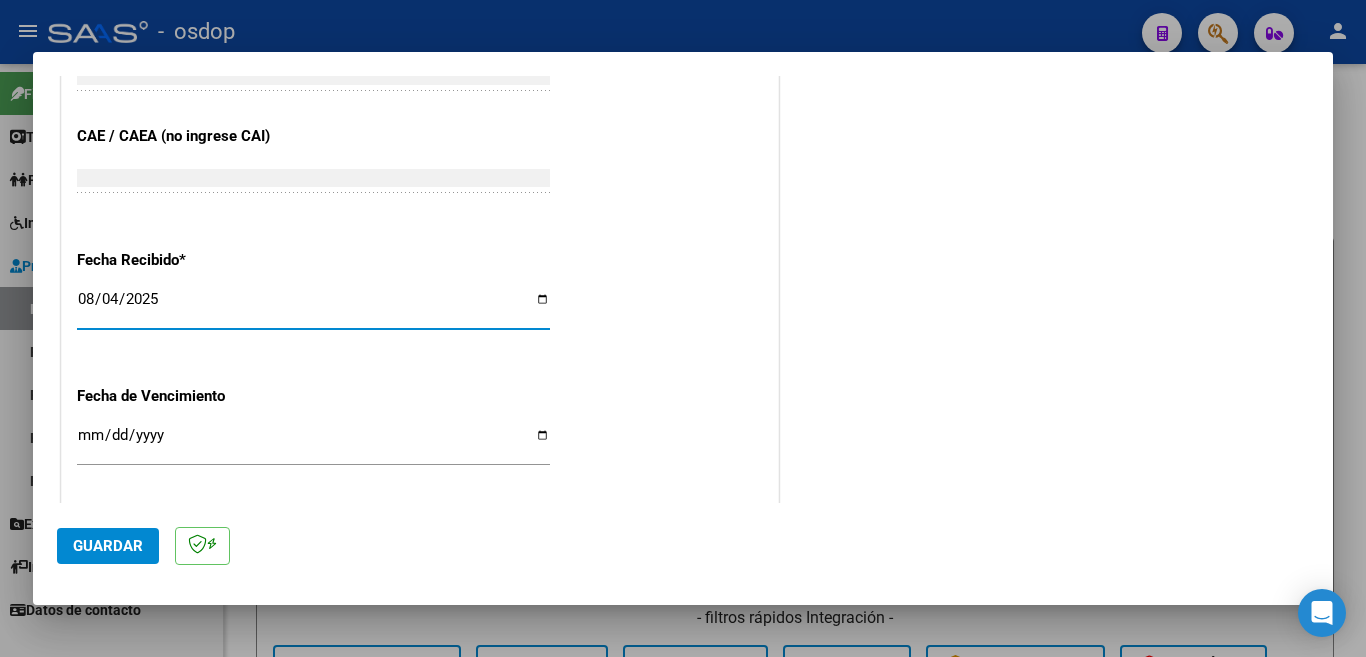 click on "Guardar" 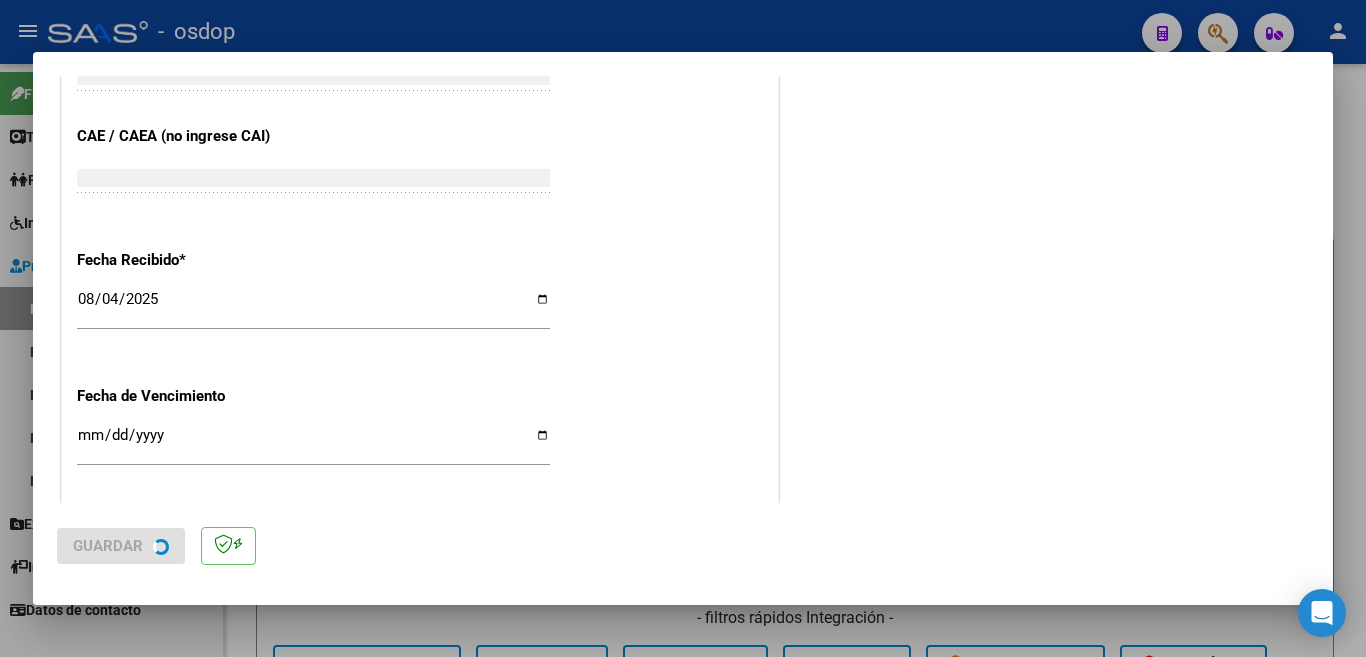scroll, scrollTop: 0, scrollLeft: 0, axis: both 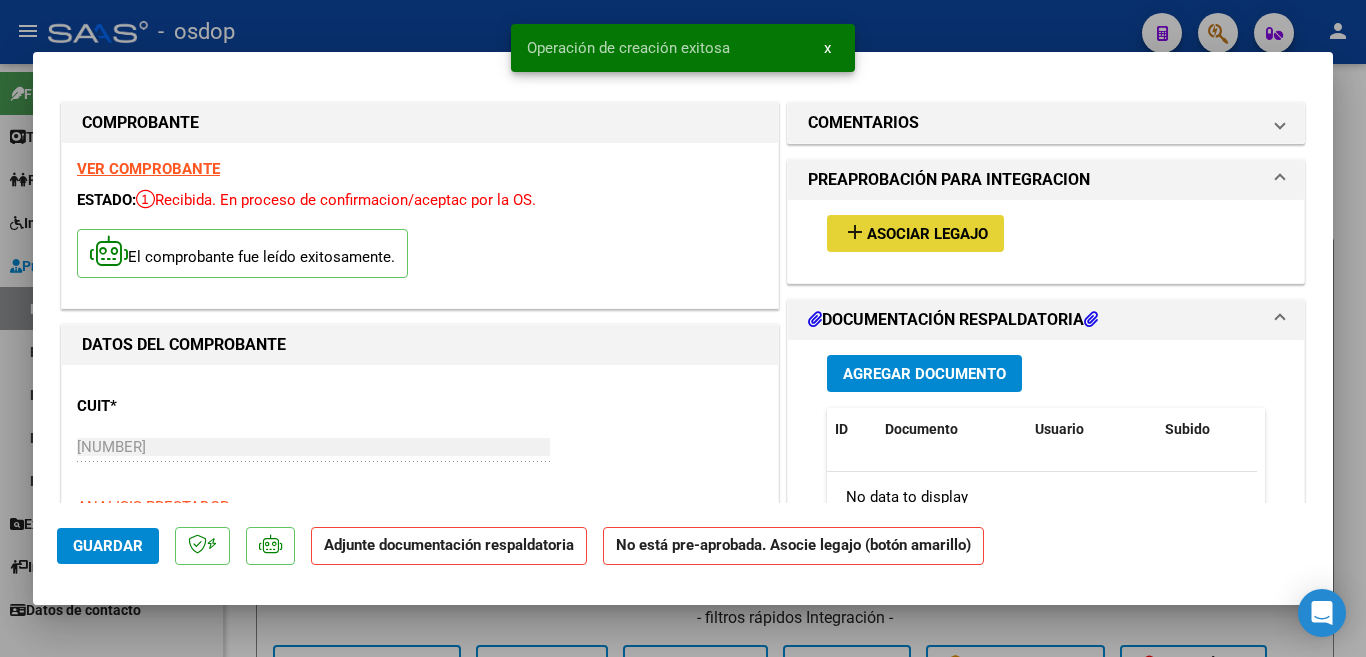 click on "Asociar Legajo" at bounding box center [927, 234] 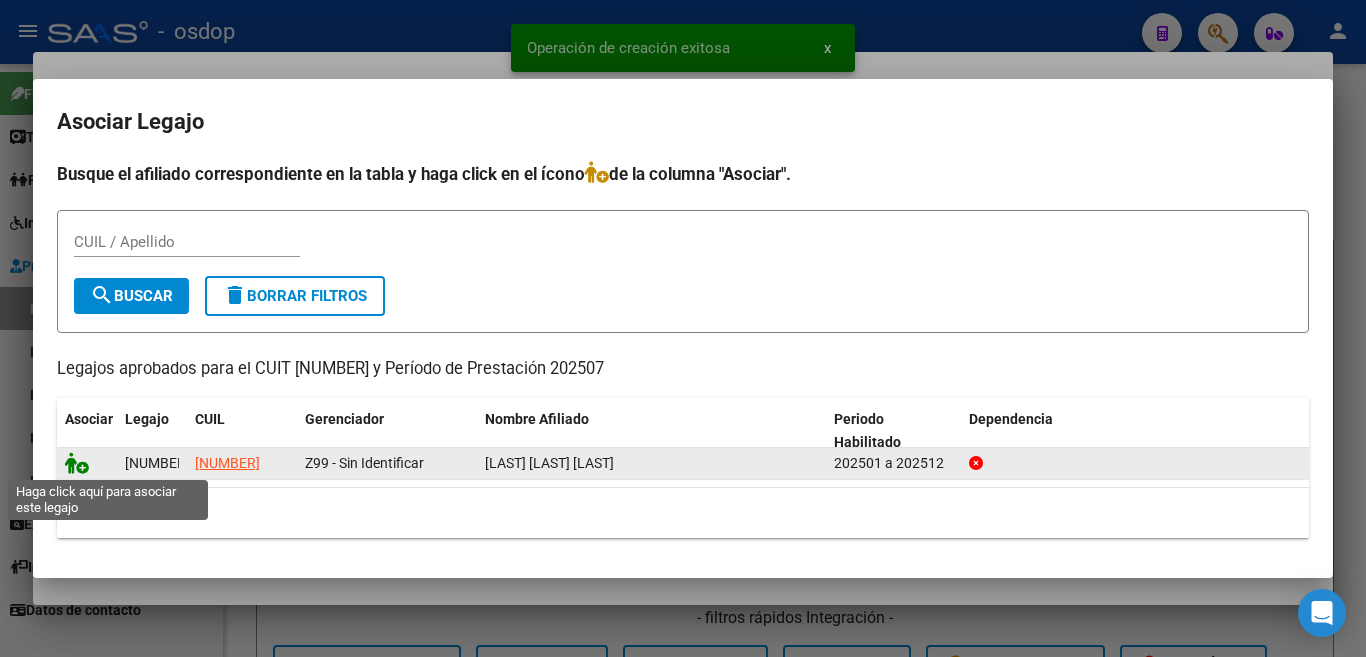 click 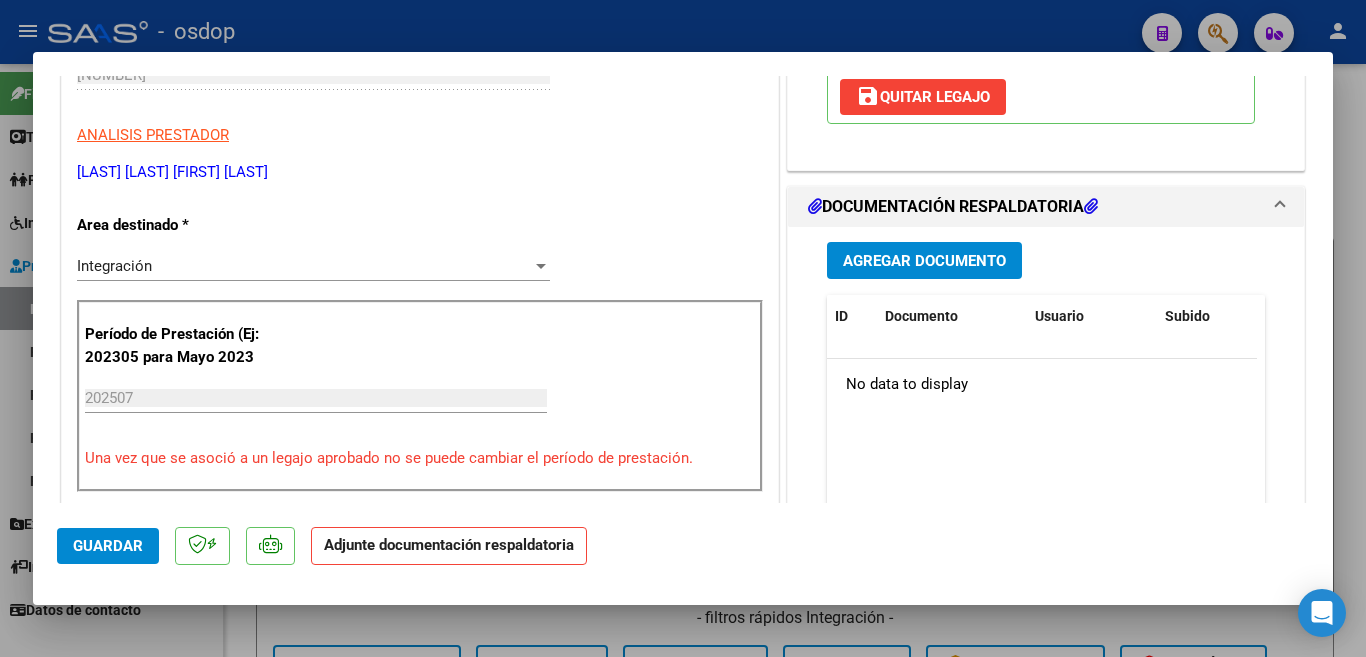 scroll, scrollTop: 300, scrollLeft: 0, axis: vertical 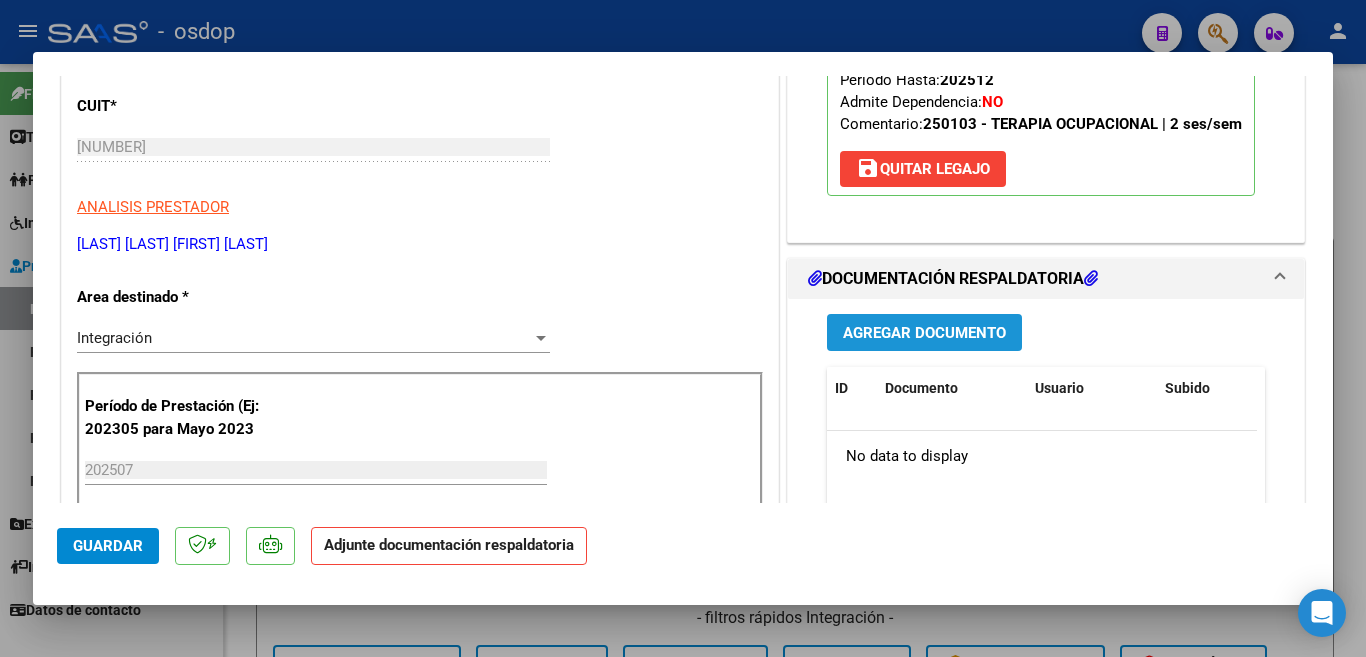 click on "Agregar Documento" at bounding box center [924, 333] 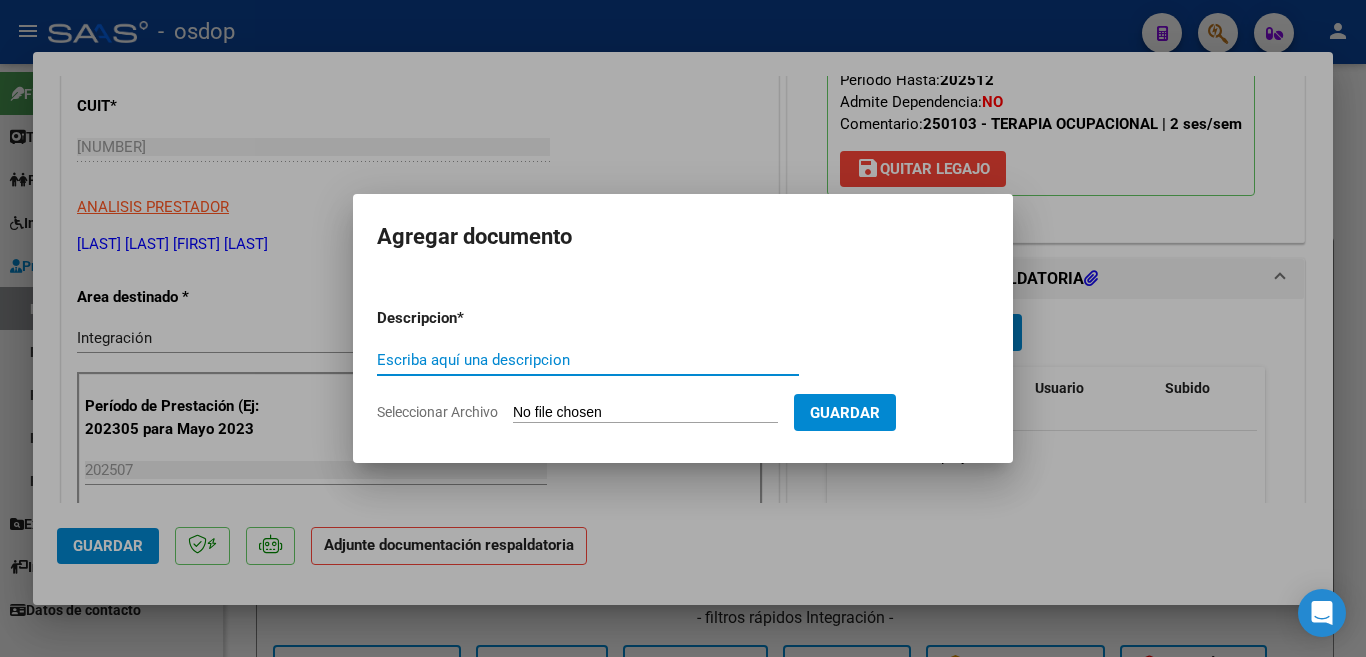 click on "Escriba aquí una descripcion" at bounding box center (588, 360) 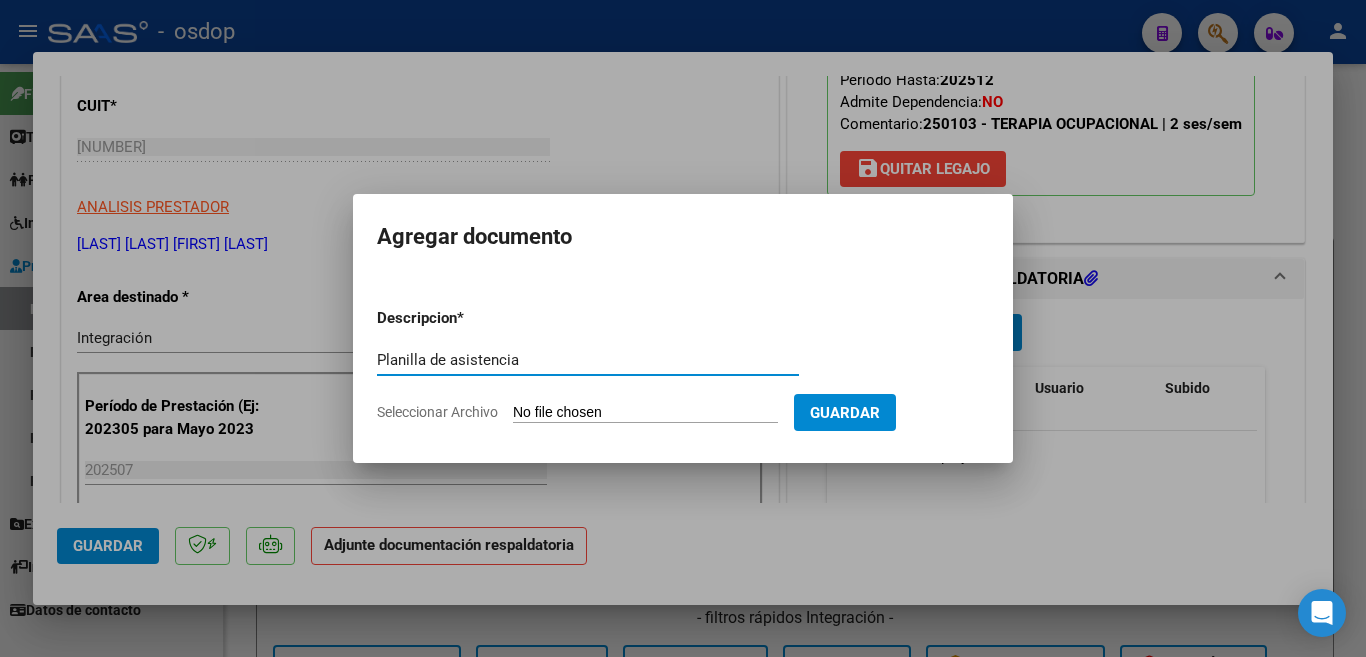type on "Planilla de asistencia" 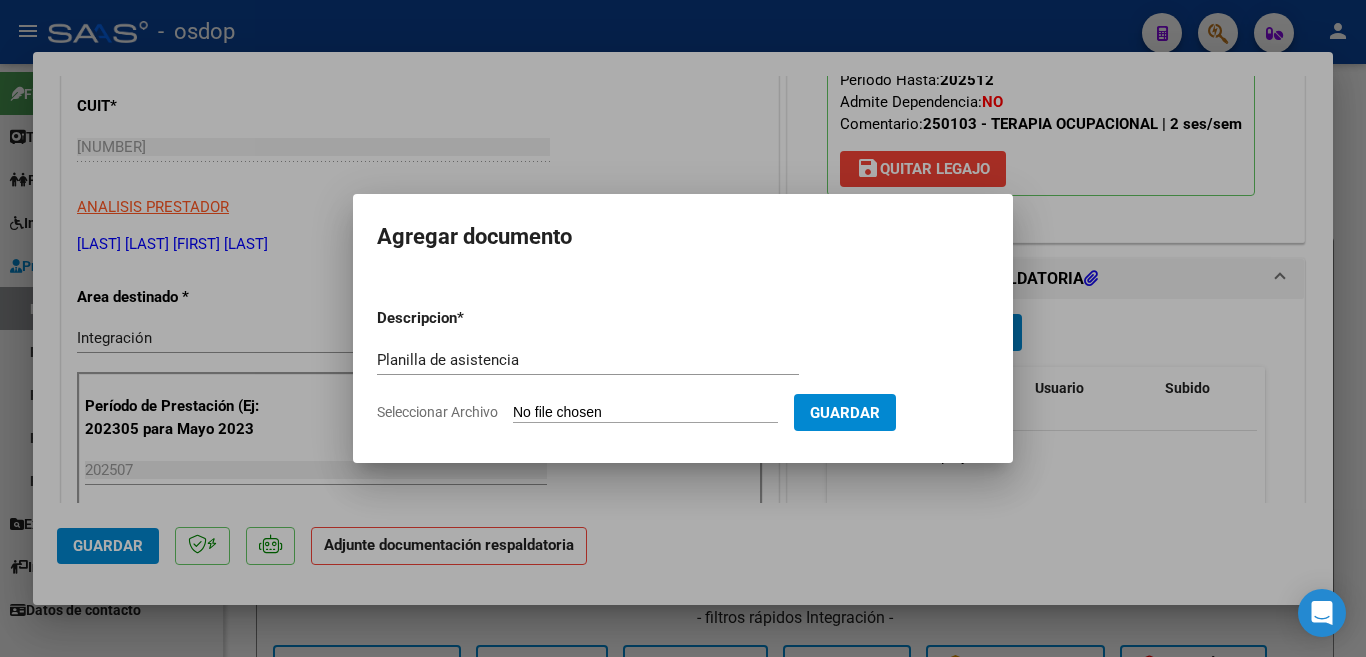 type on "C:\fakepath\BONO 908 - RIOS - JUL - ASIS.pdf" 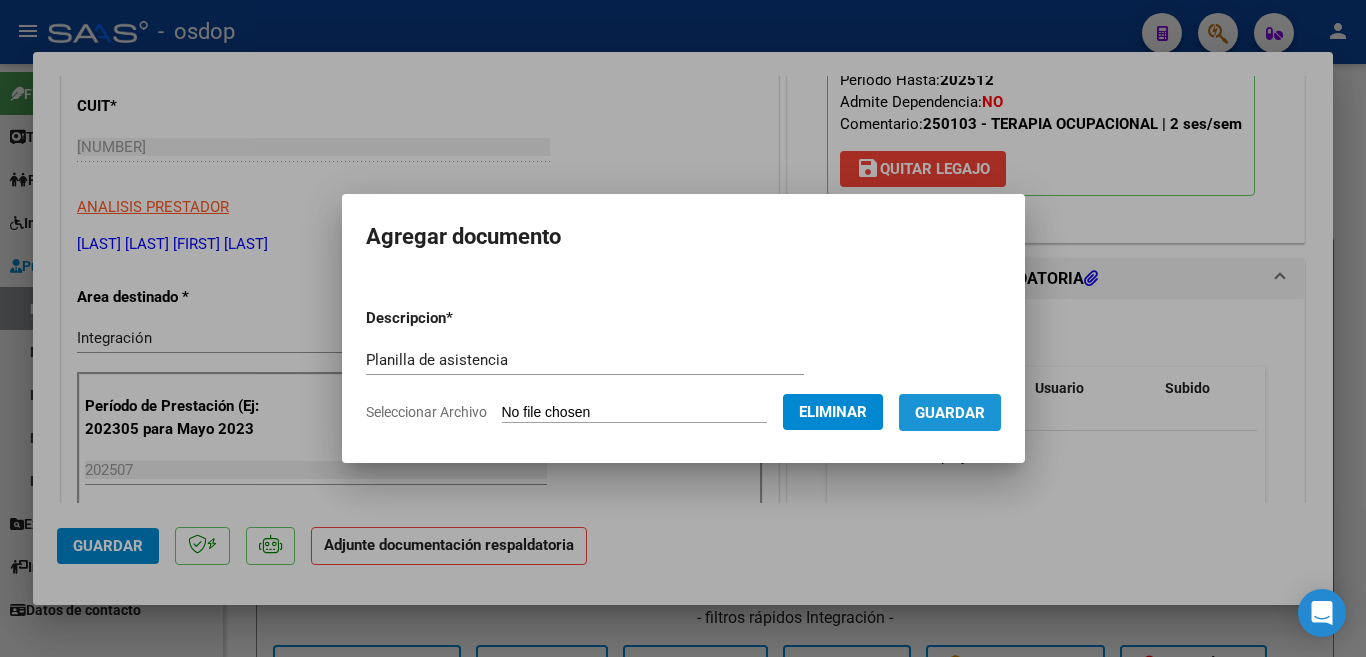 click on "Guardar" at bounding box center [950, 413] 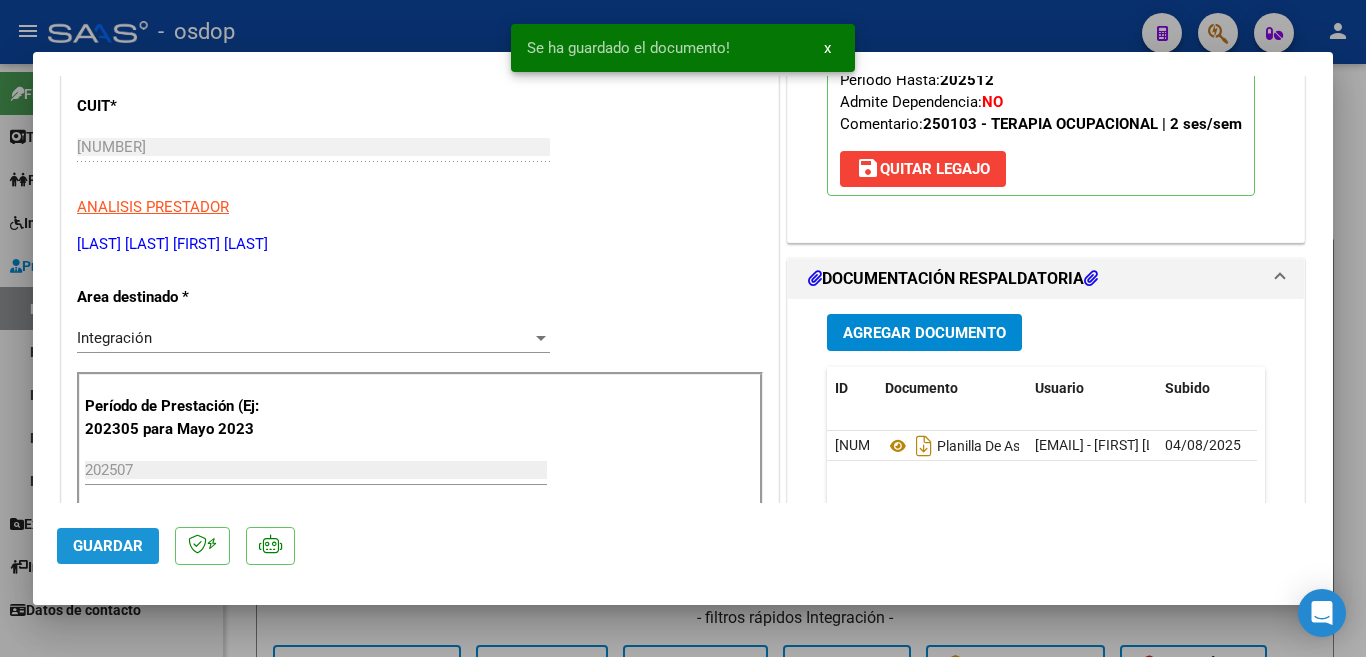 click on "Guardar" 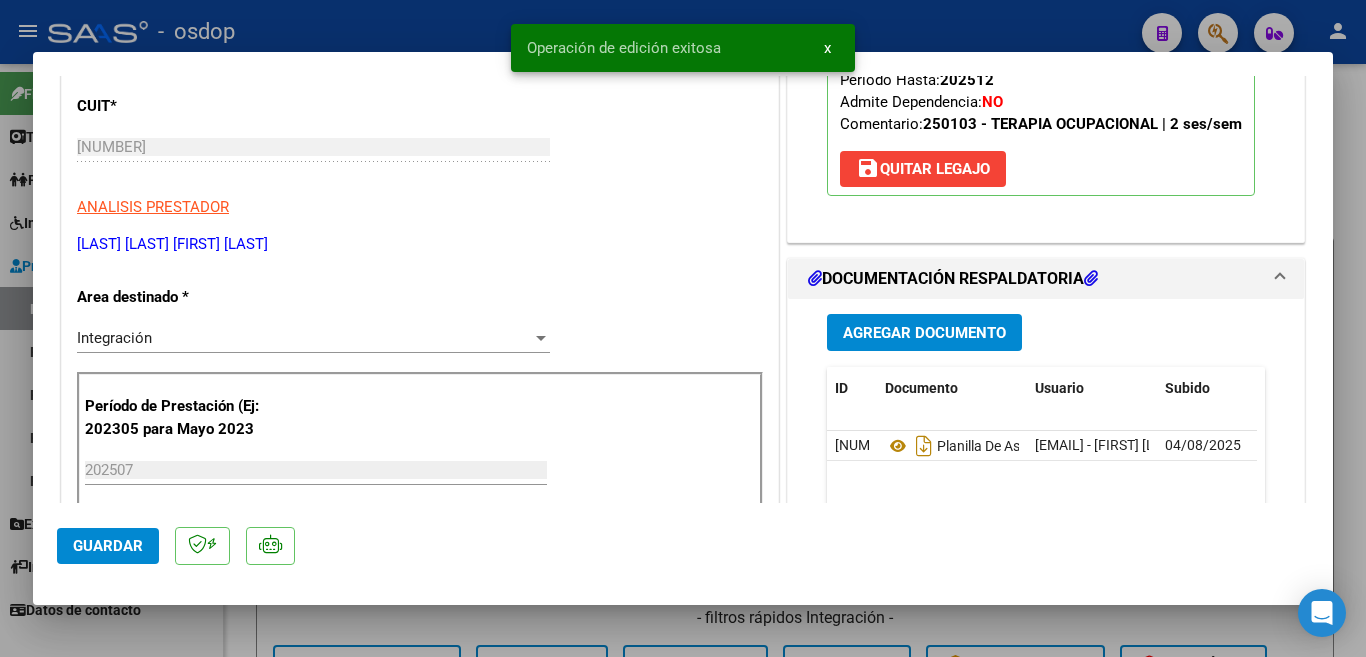 click at bounding box center (683, 328) 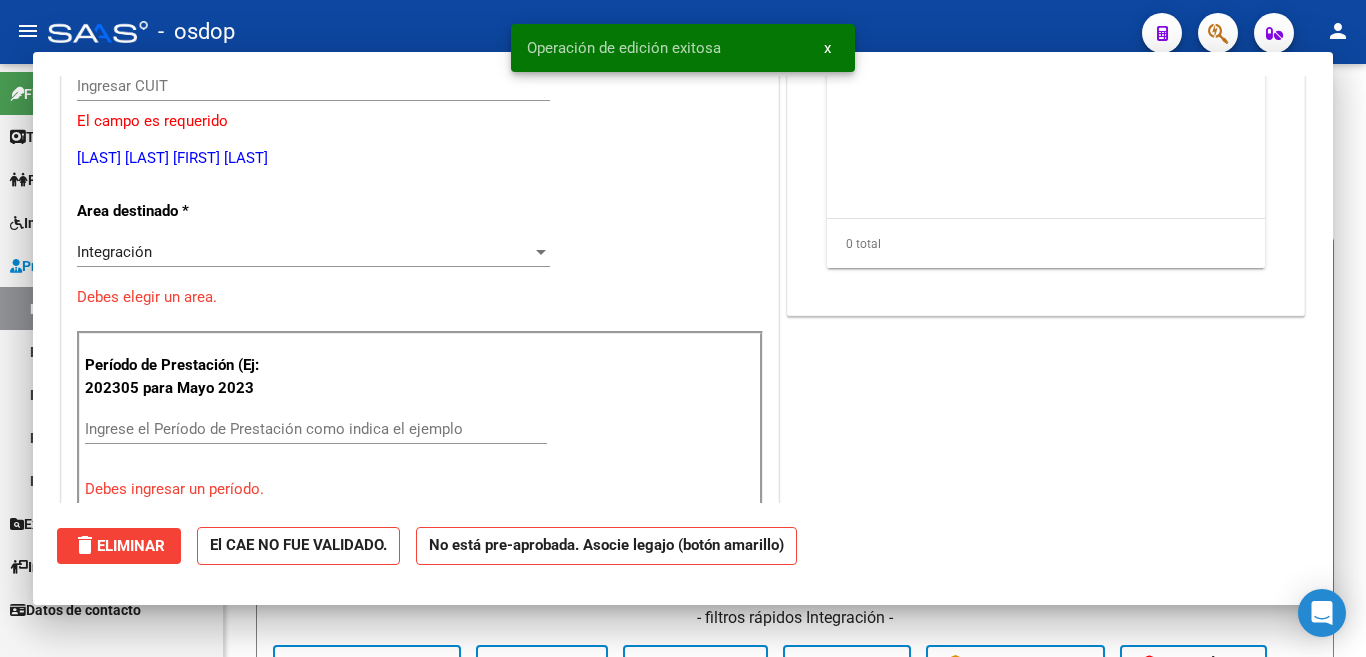 scroll, scrollTop: 0, scrollLeft: 0, axis: both 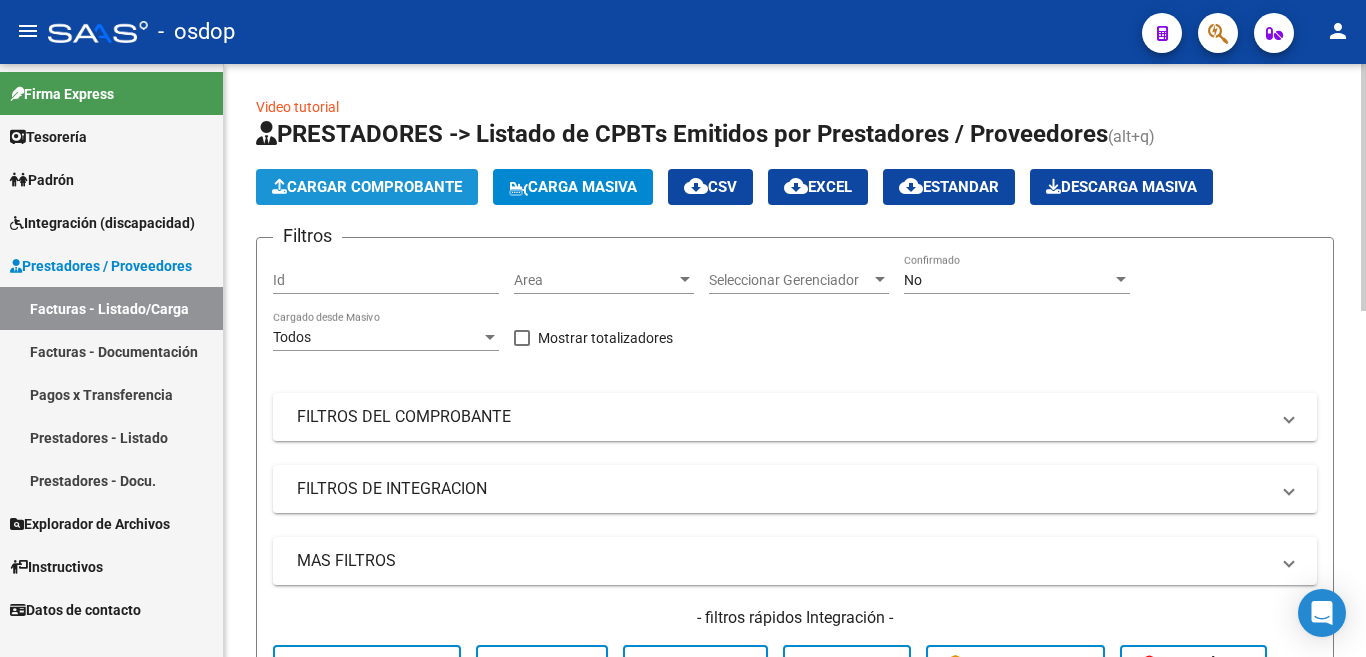 click on "Cargar Comprobante" 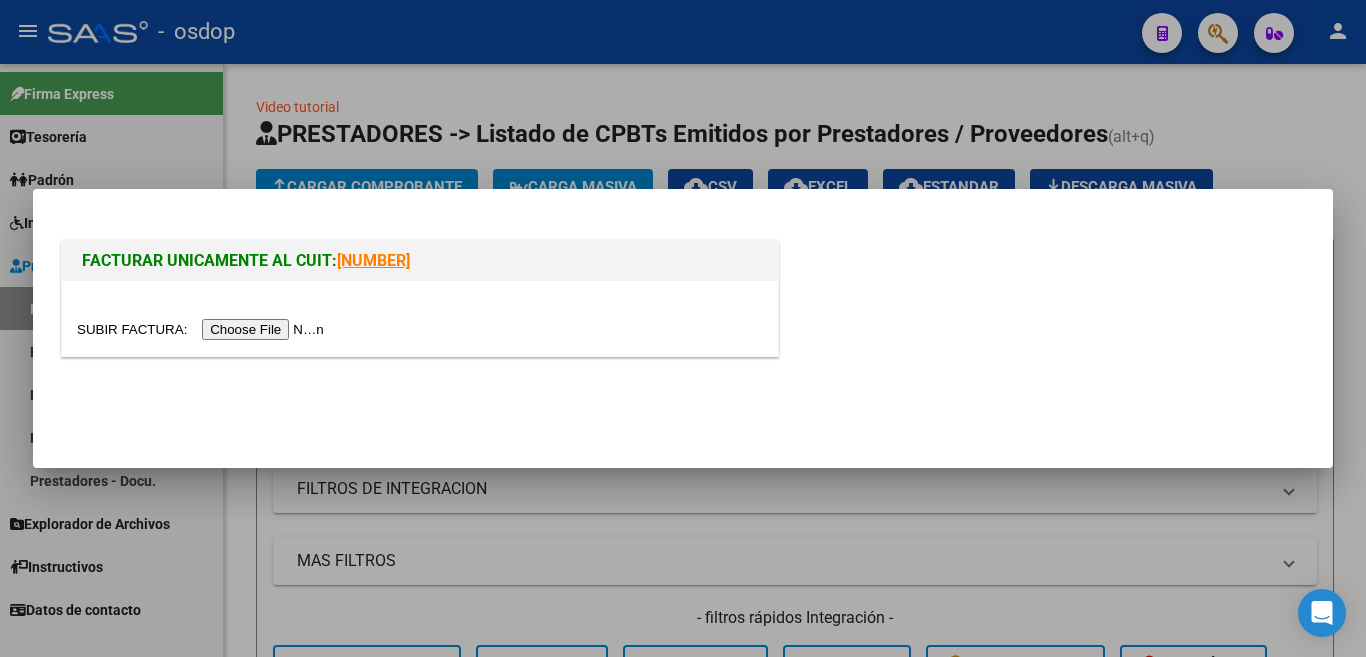 click at bounding box center [203, 329] 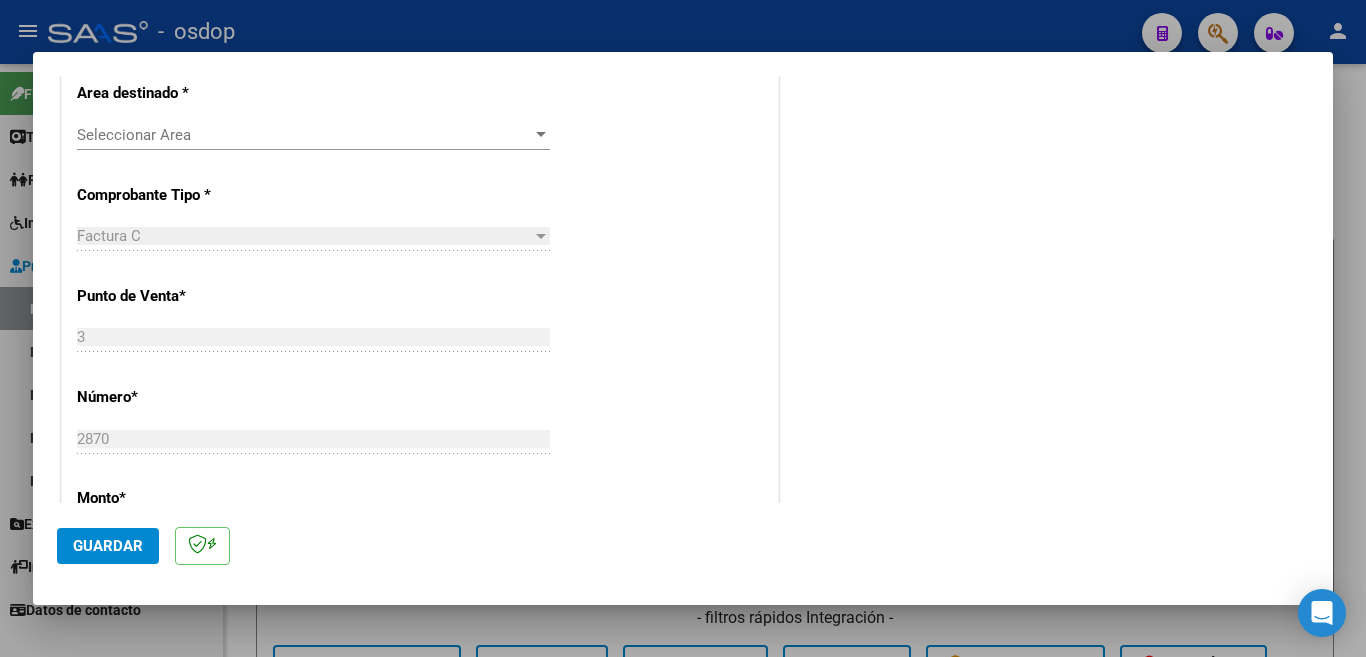 scroll, scrollTop: 500, scrollLeft: 0, axis: vertical 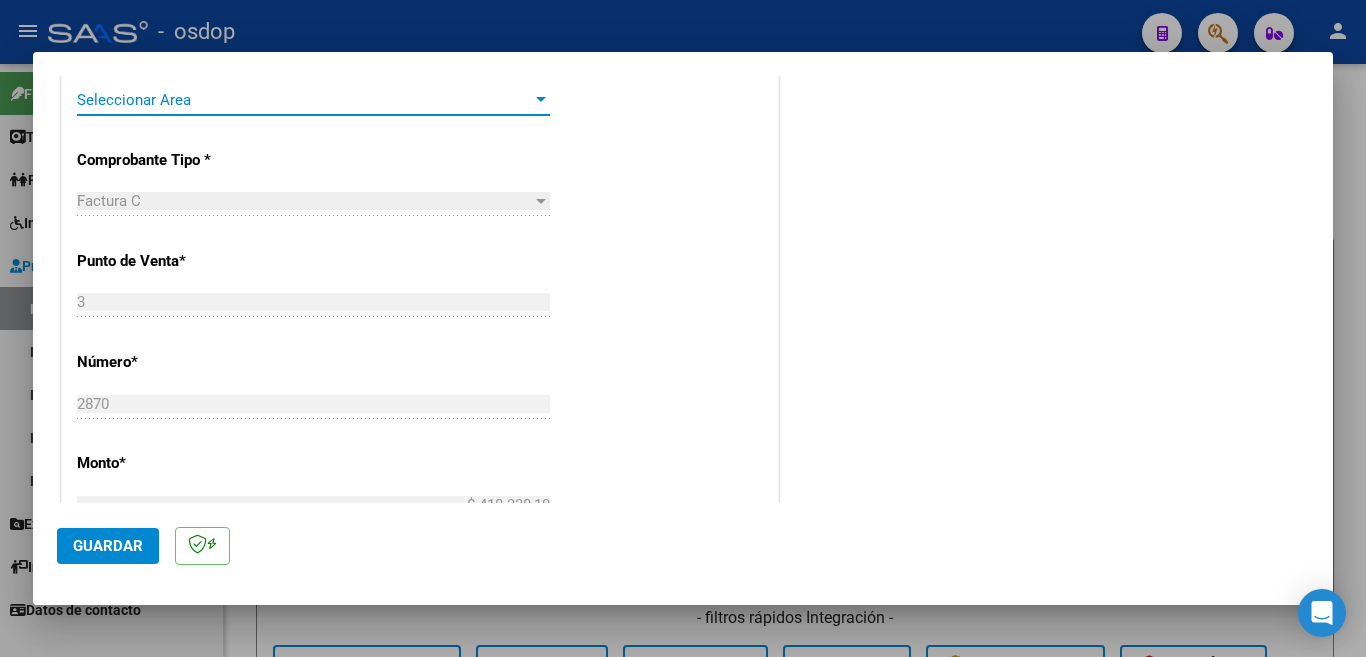 click at bounding box center [541, 100] 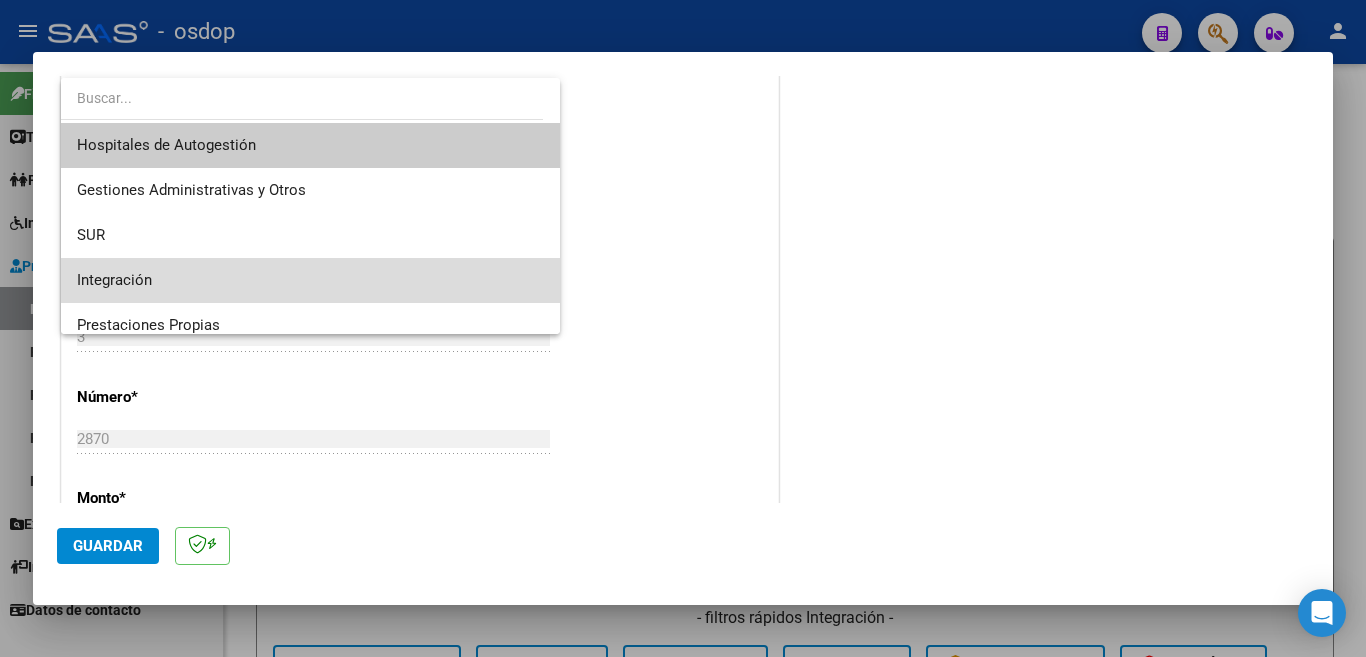 click on "Integración" at bounding box center [310, 280] 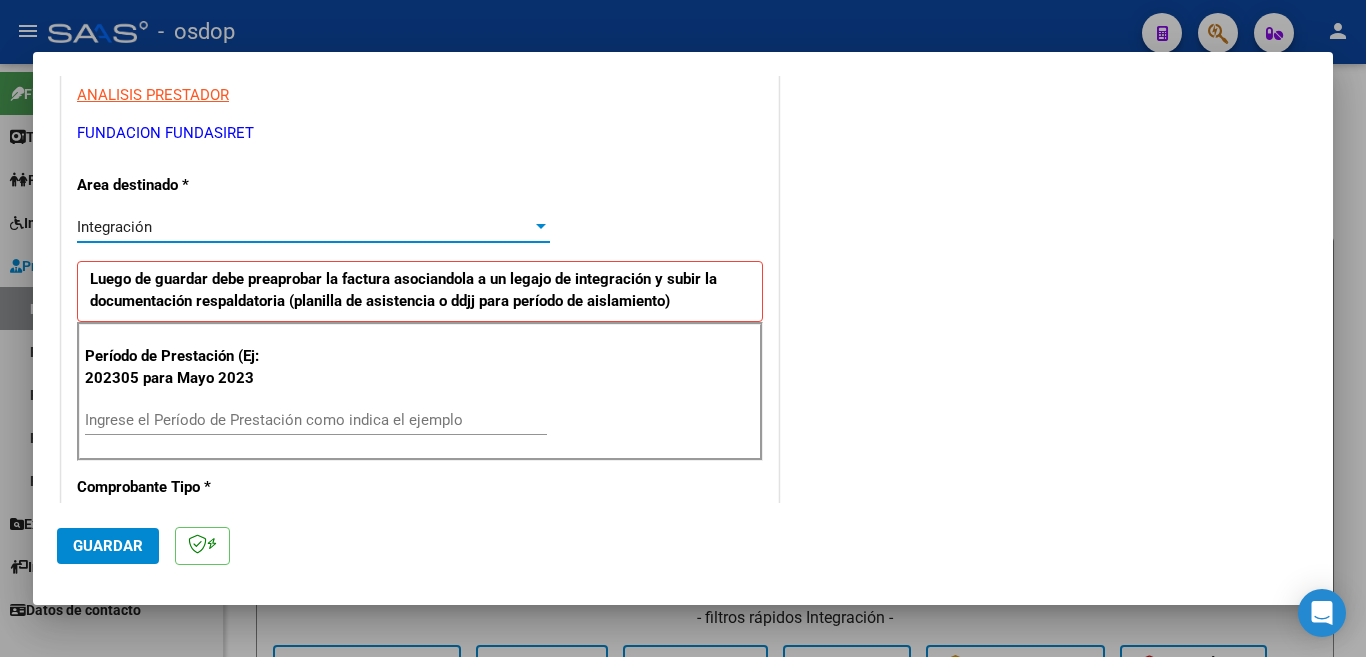 scroll, scrollTop: 372, scrollLeft: 0, axis: vertical 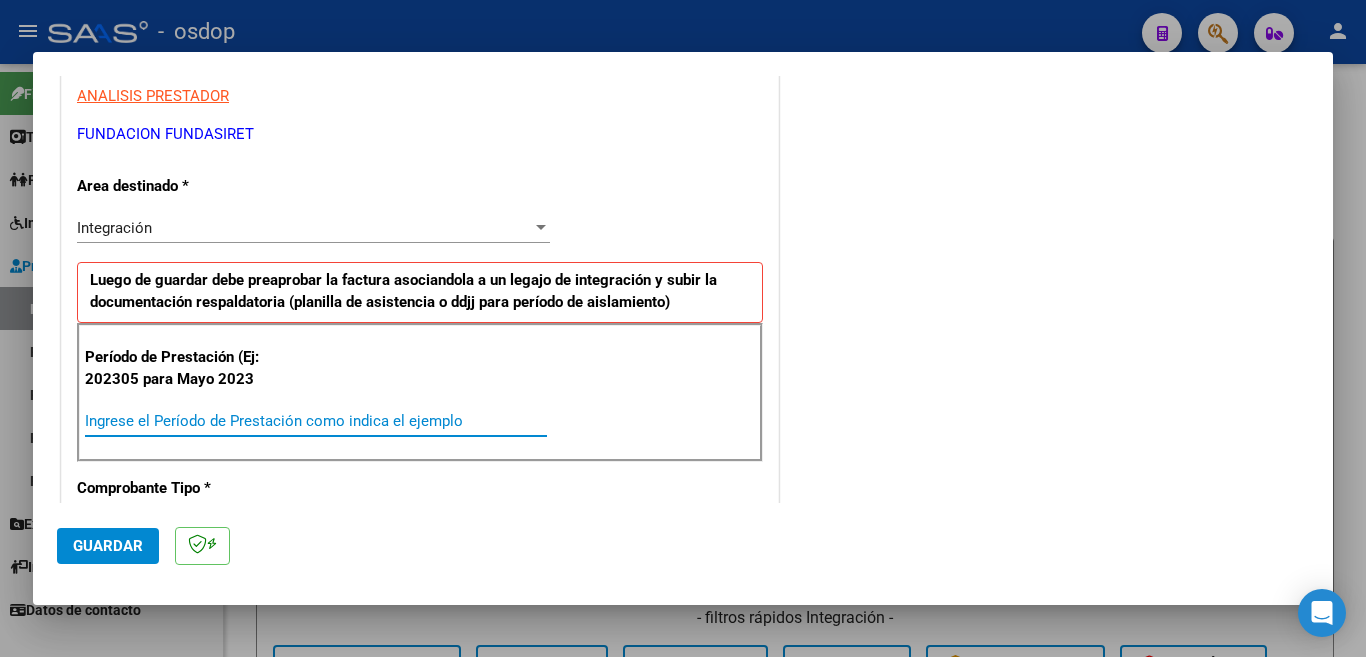 click on "Ingrese el Período de Prestación como indica el ejemplo" at bounding box center [316, 421] 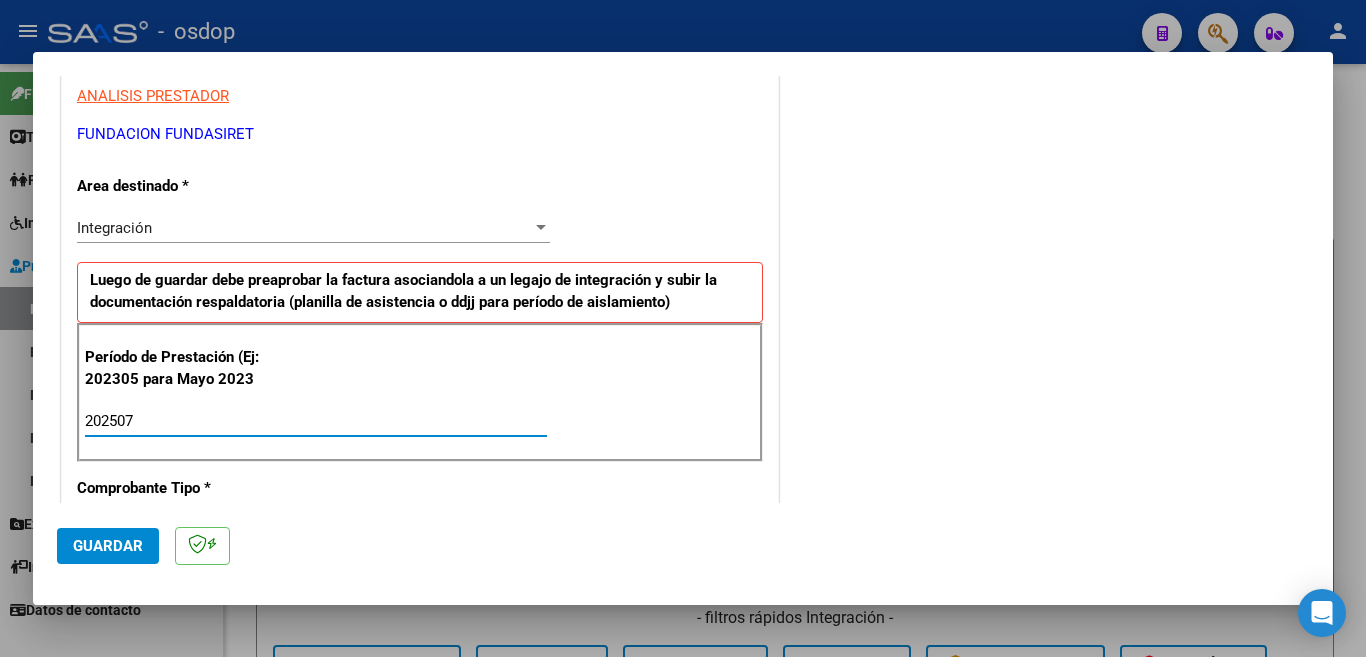 type on "202507" 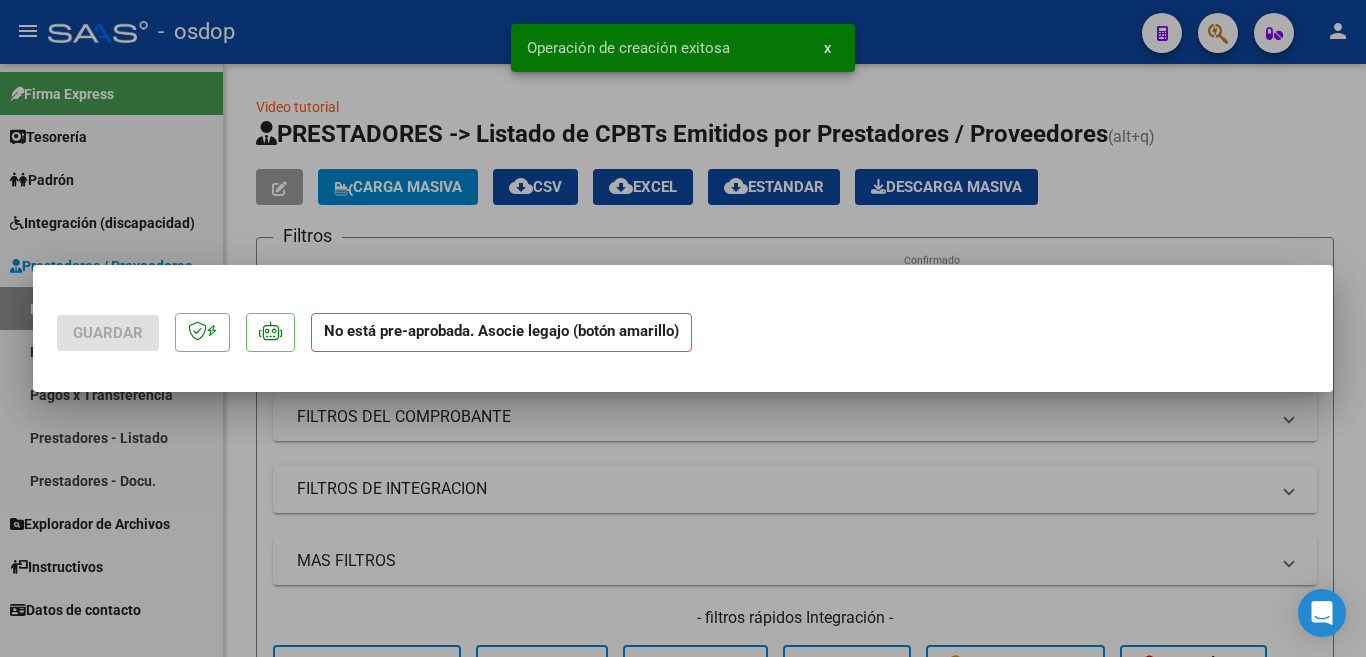 scroll, scrollTop: 0, scrollLeft: 0, axis: both 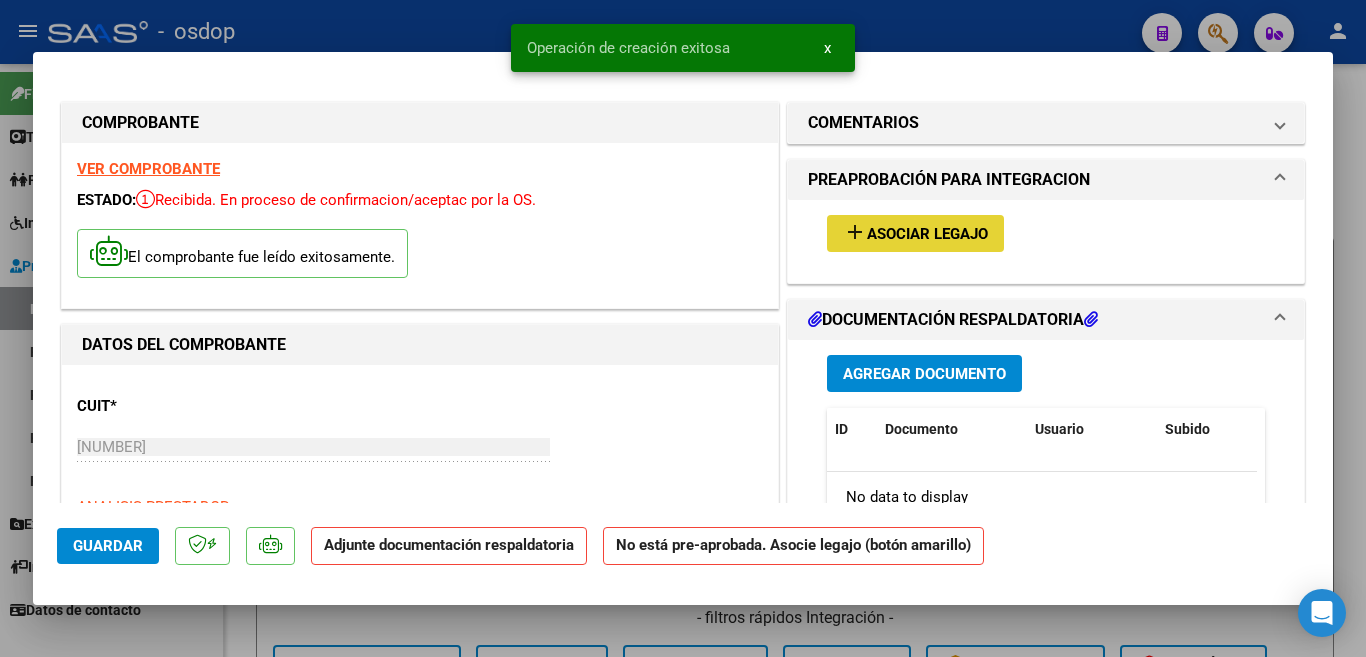 click on "Asociar Legajo" at bounding box center [927, 234] 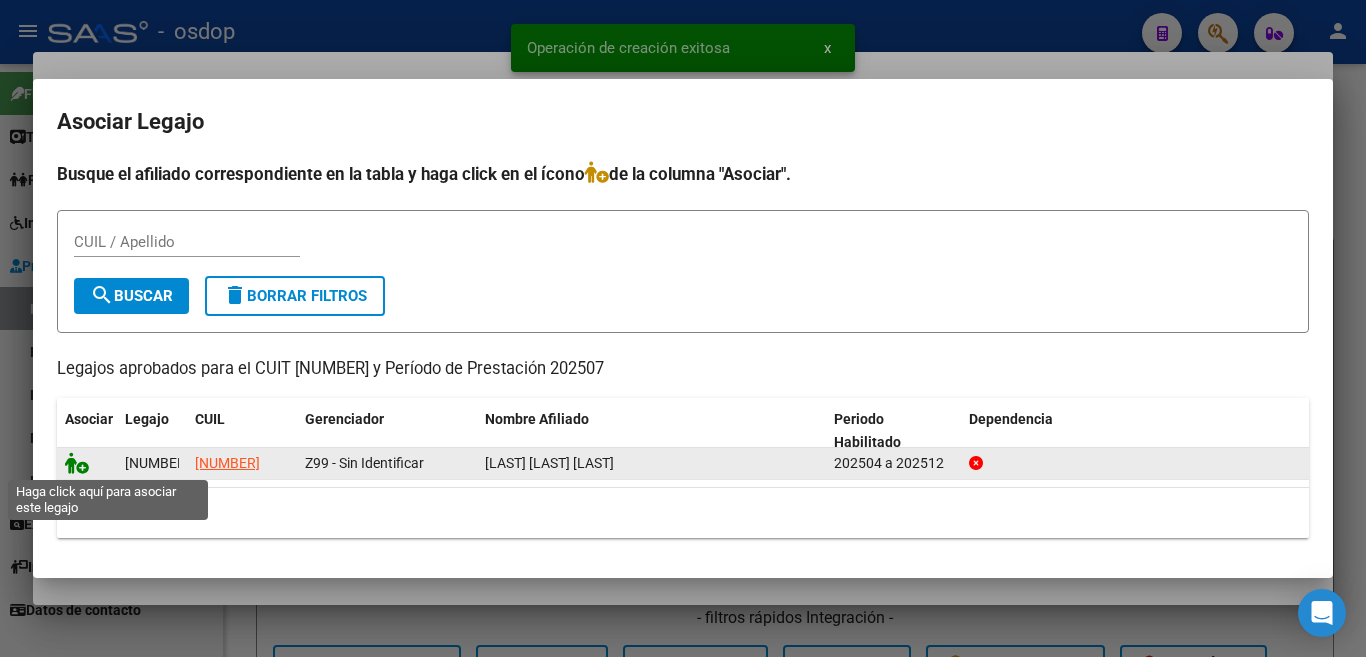 click 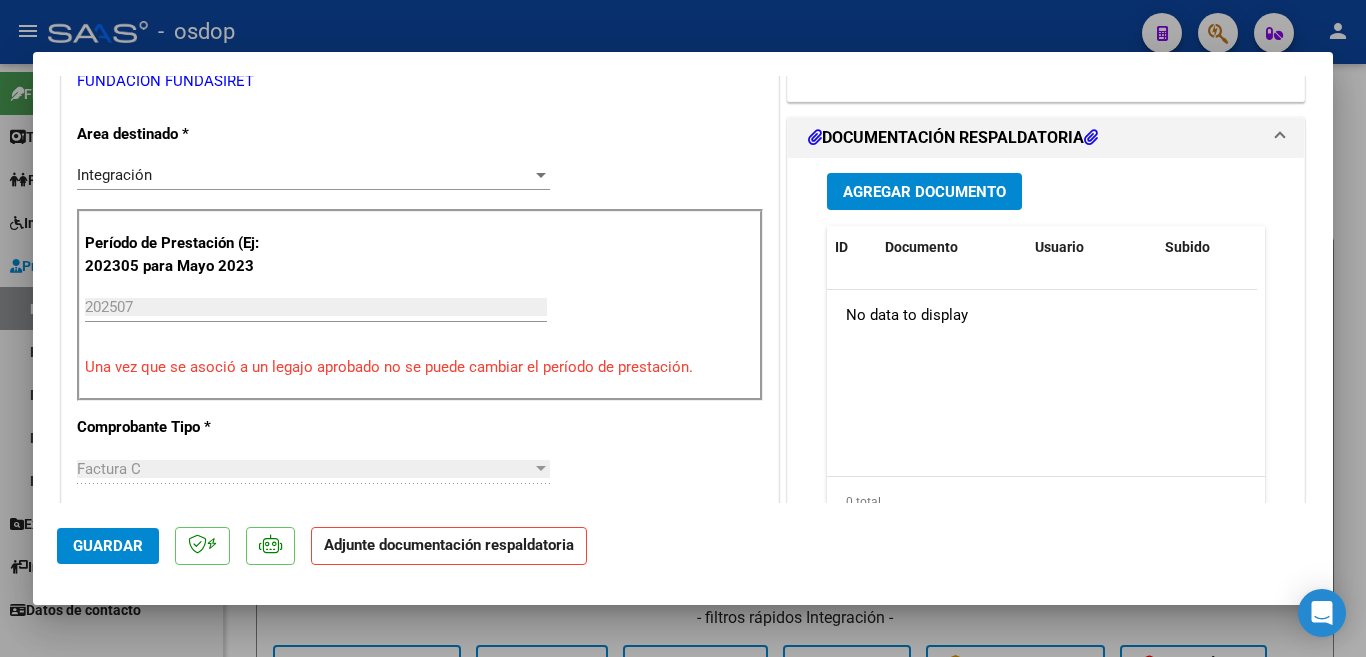 scroll, scrollTop: 400, scrollLeft: 0, axis: vertical 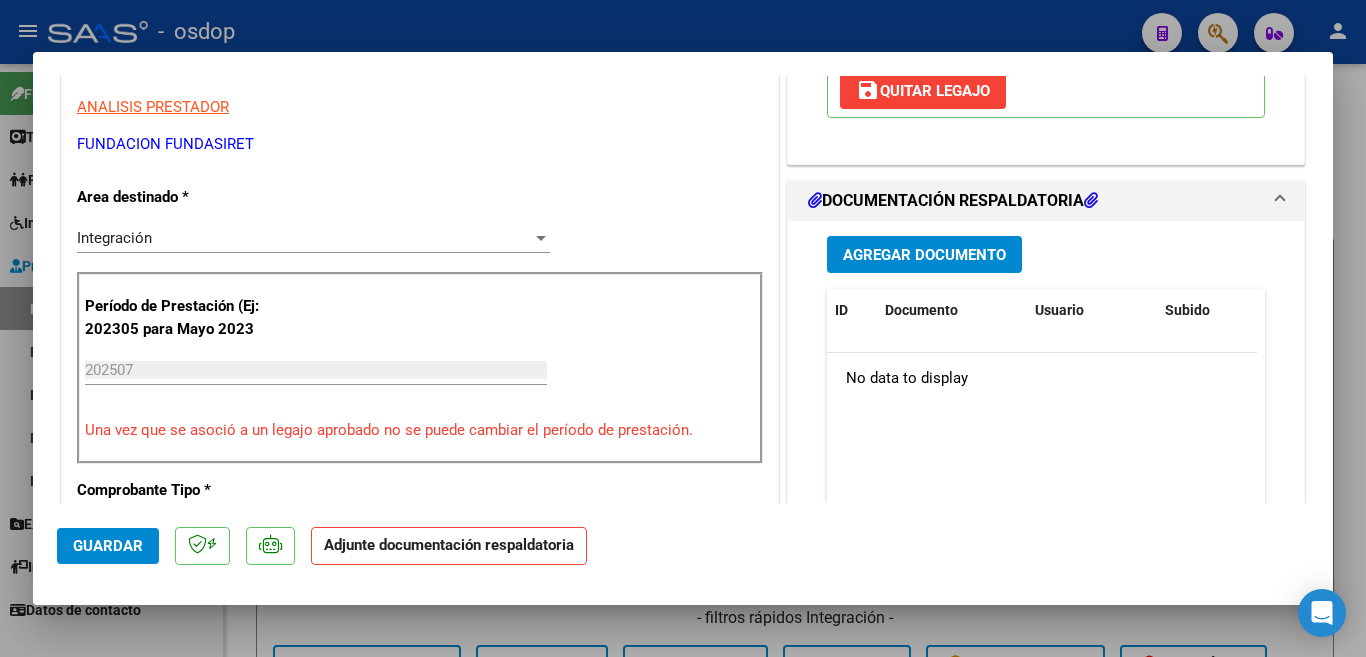 click on "Agregar Documento" at bounding box center [924, 255] 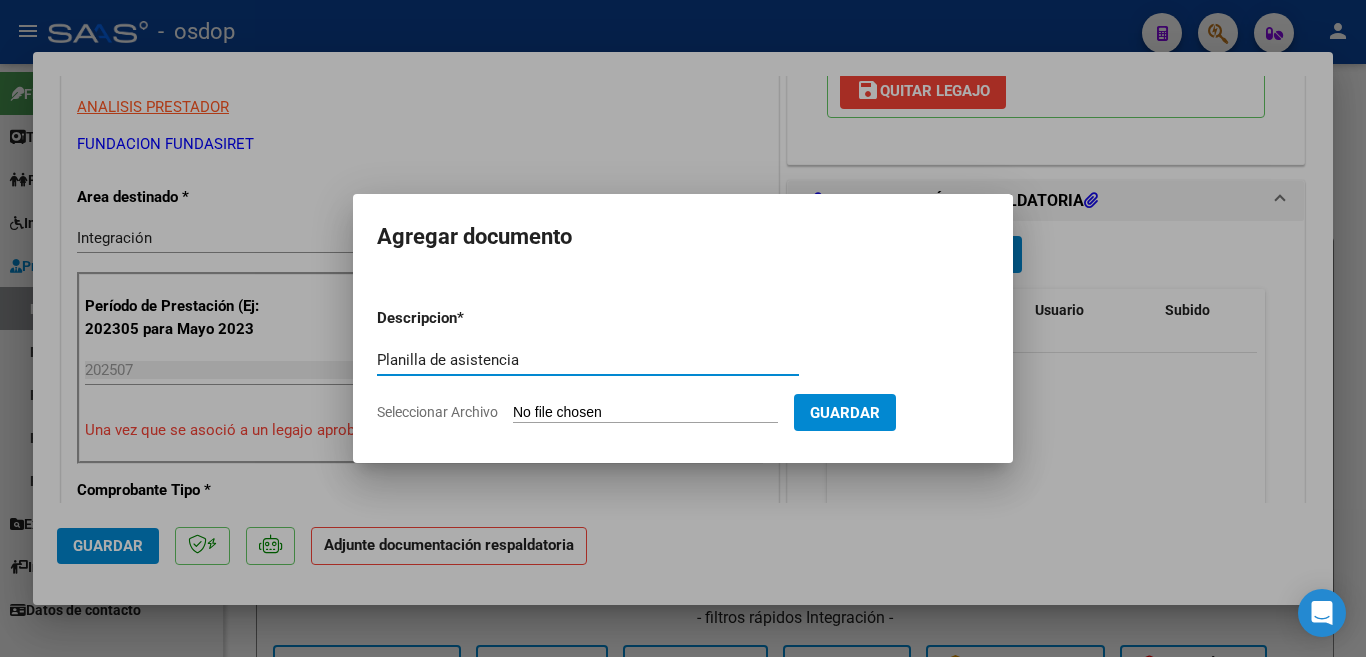 type on "Planilla de asistencia" 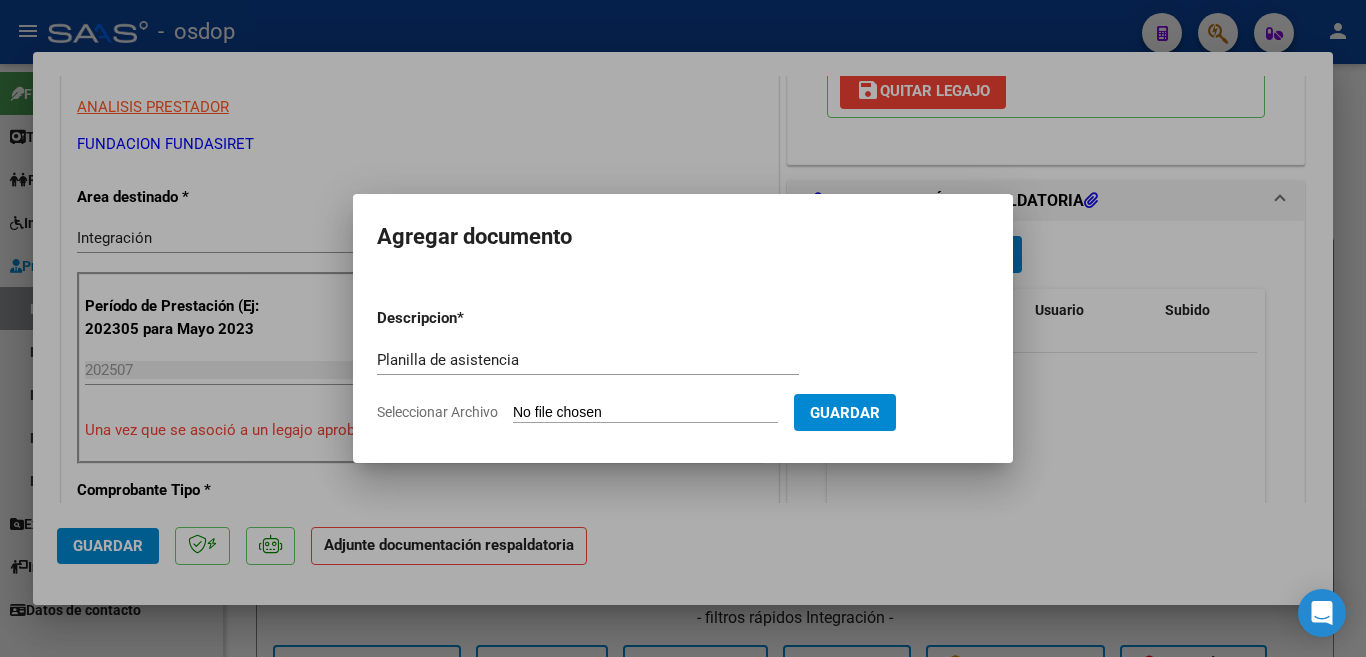 type on "C:\fakepath\[LAST] [NUMBER] - PEREYRA - JUL - ASIS.pdf" 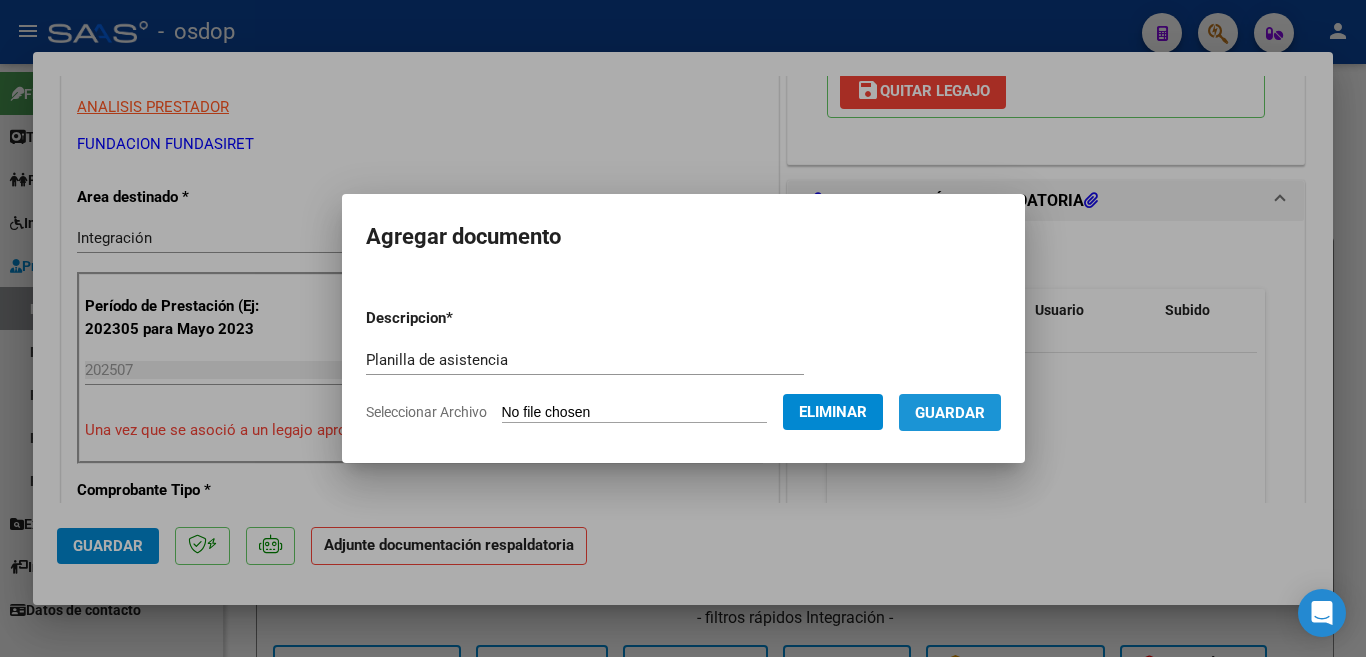 click on "Guardar" at bounding box center (950, 413) 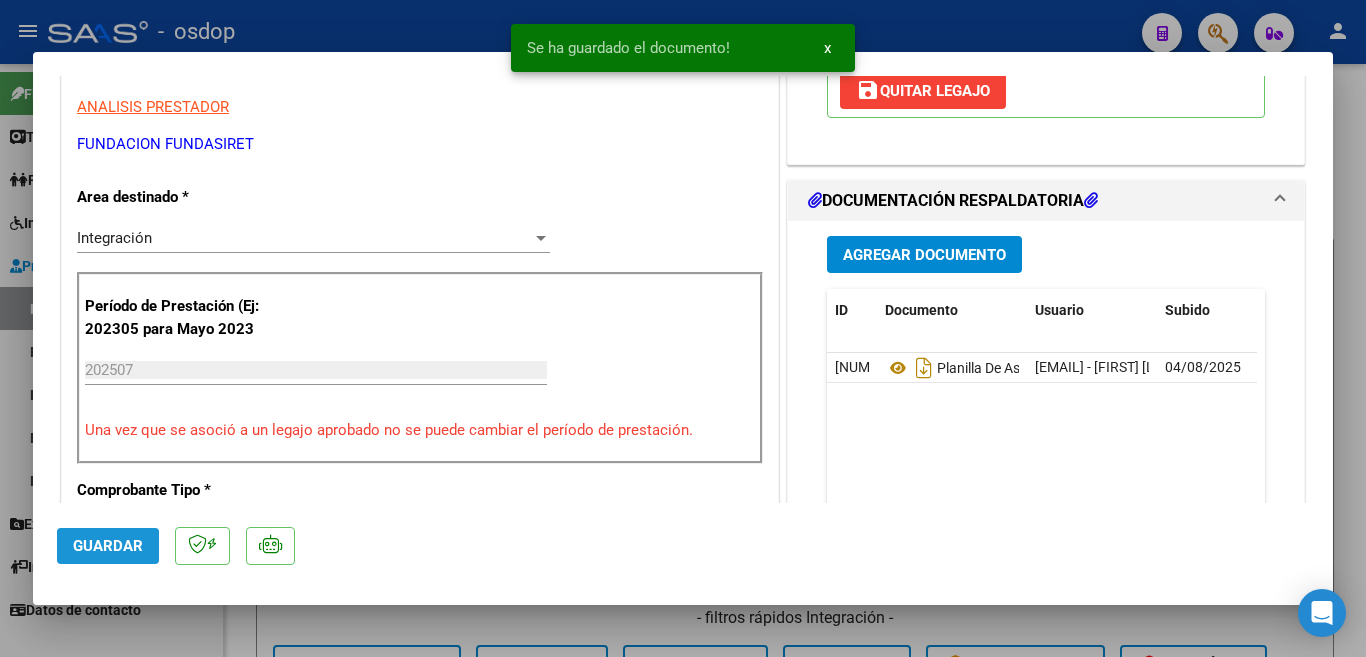 click on "Guardar" 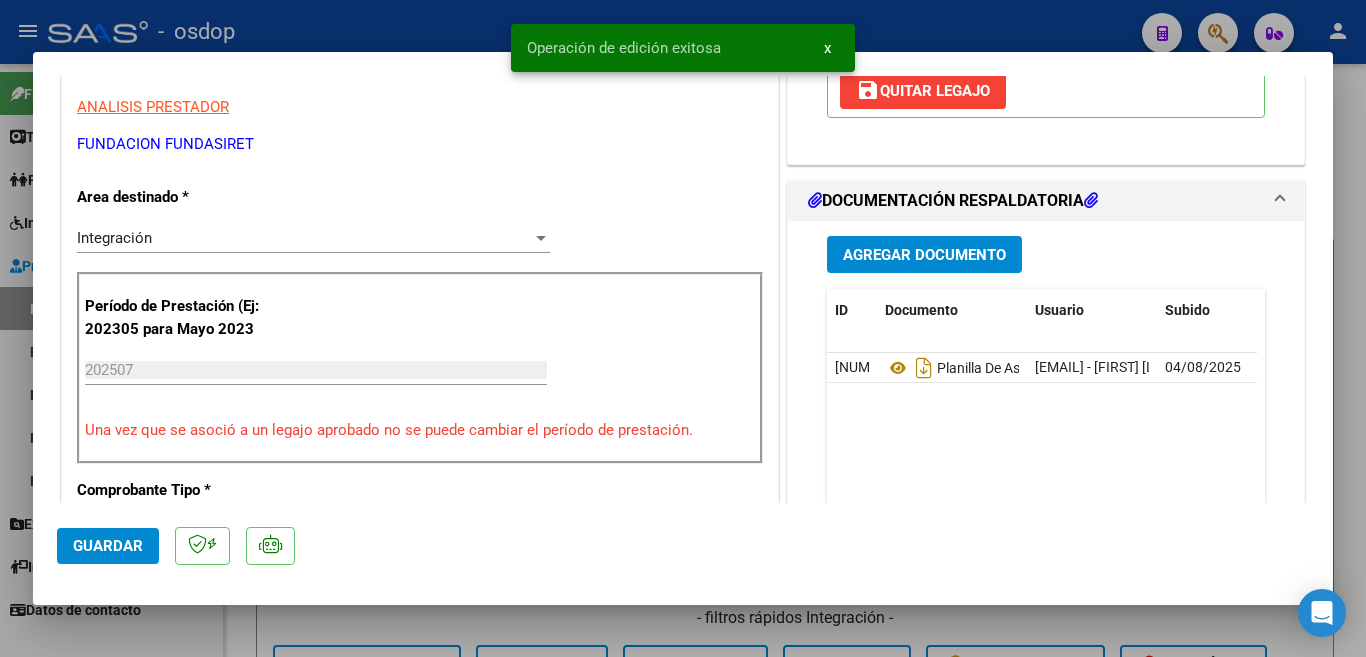 click at bounding box center [683, 328] 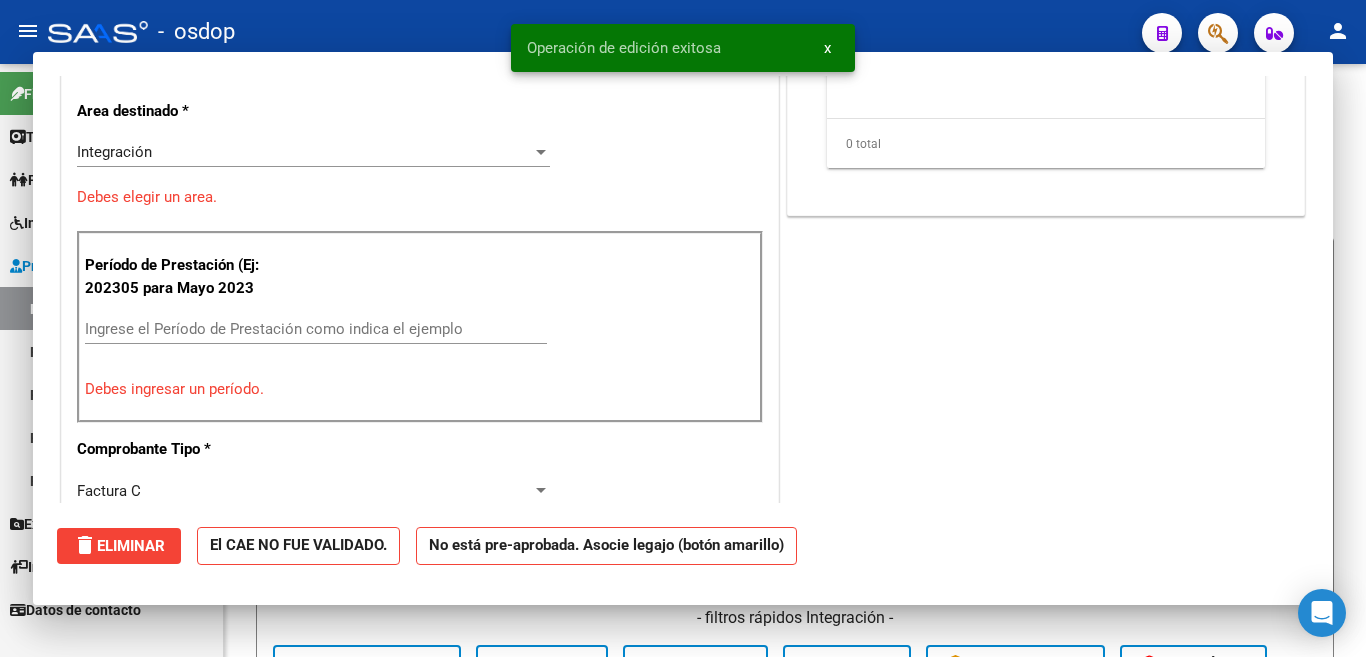 scroll, scrollTop: 0, scrollLeft: 0, axis: both 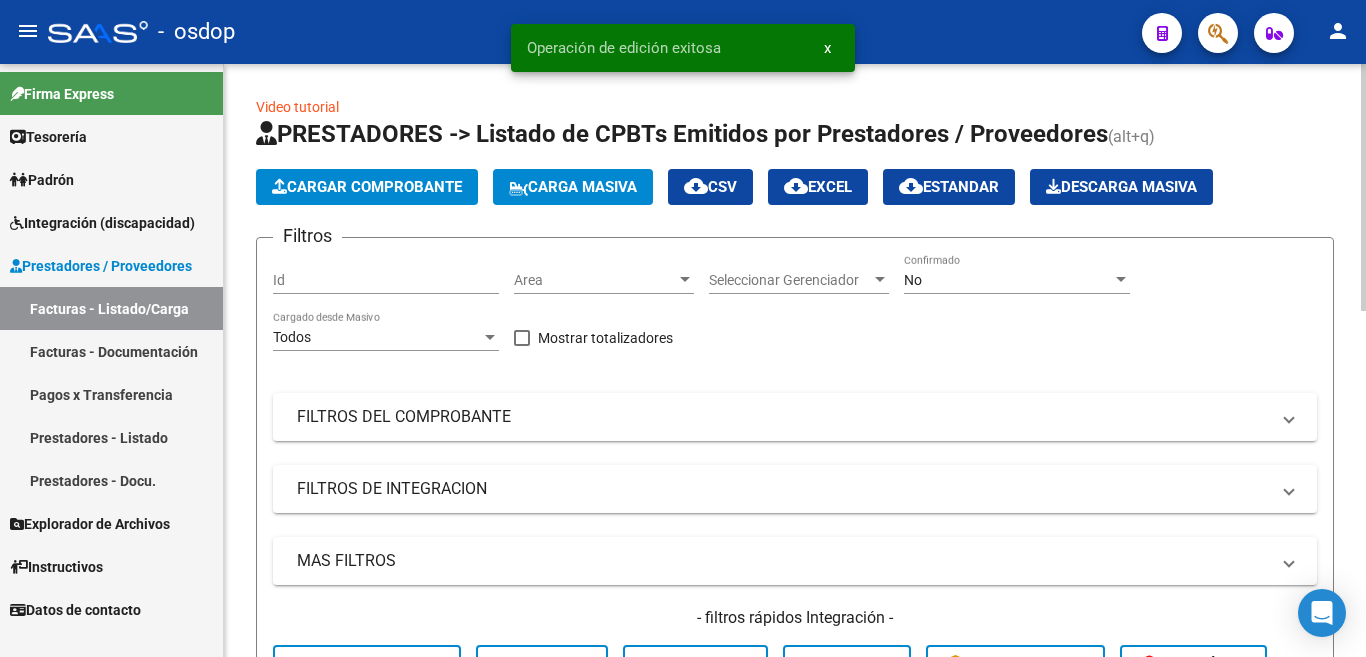 click on "Cargar Comprobante" 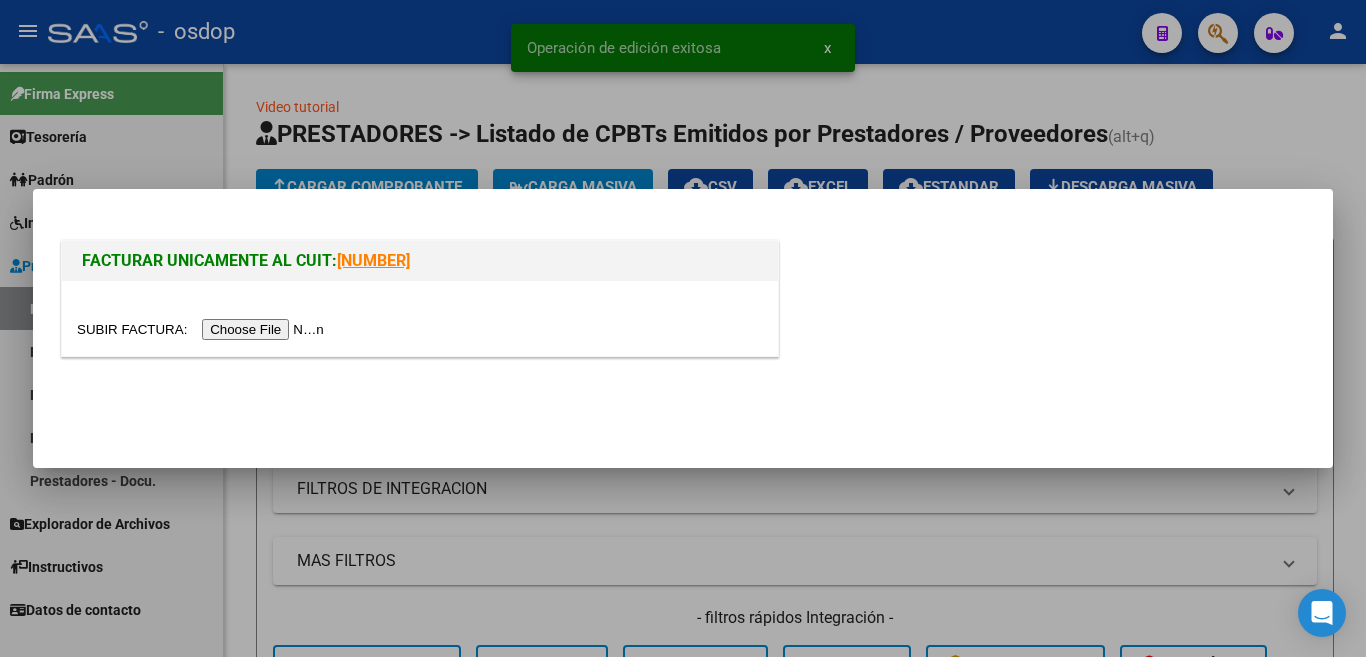 click at bounding box center (203, 329) 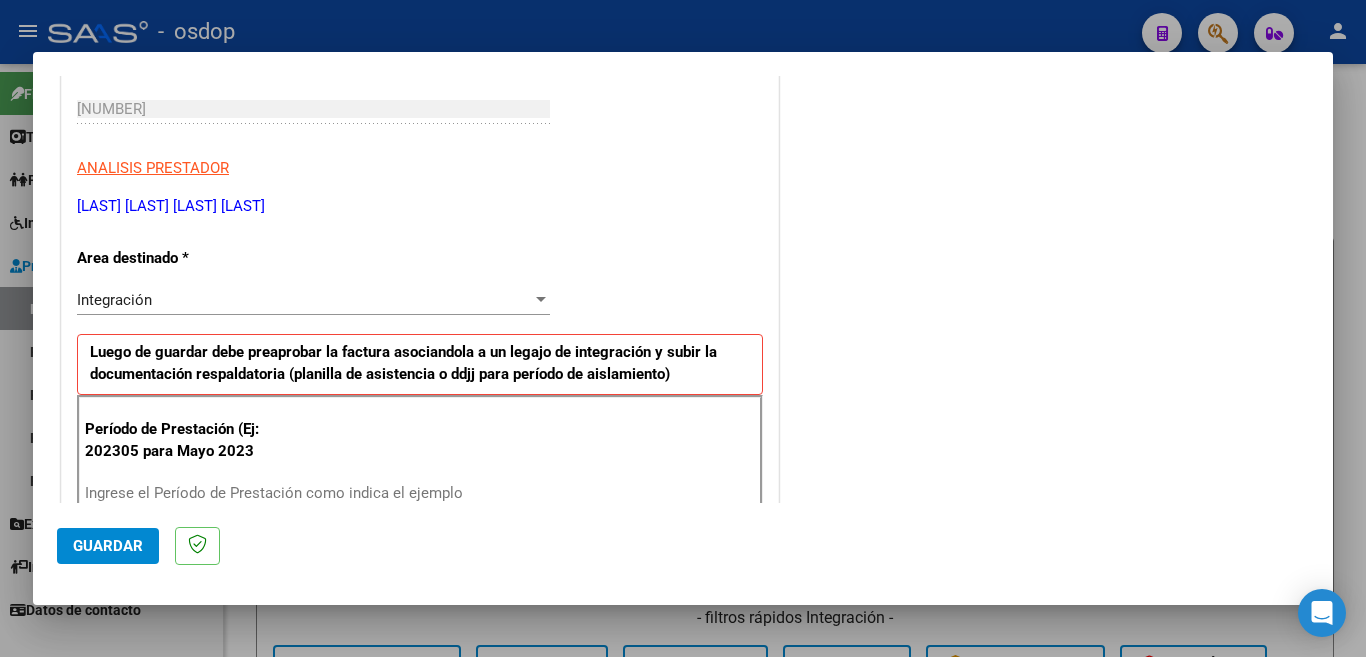 scroll, scrollTop: 400, scrollLeft: 0, axis: vertical 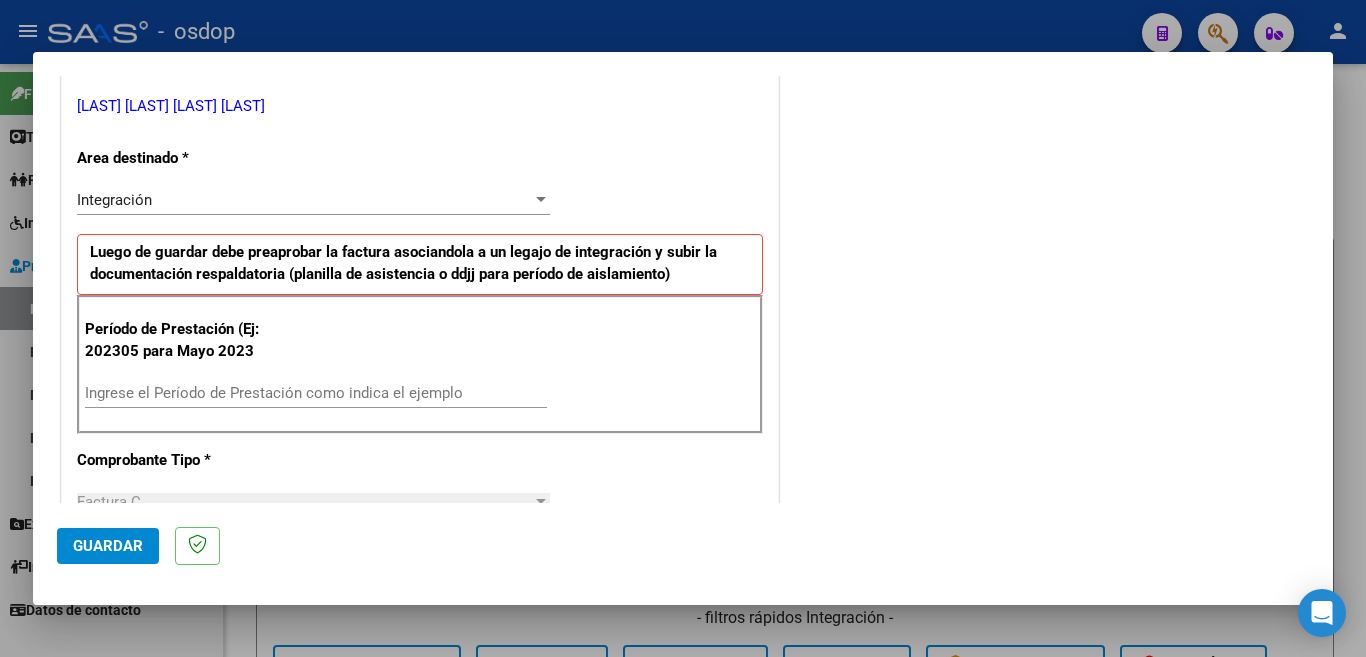 click on "Ingrese el Período de Prestación como indica el ejemplo" at bounding box center (316, 393) 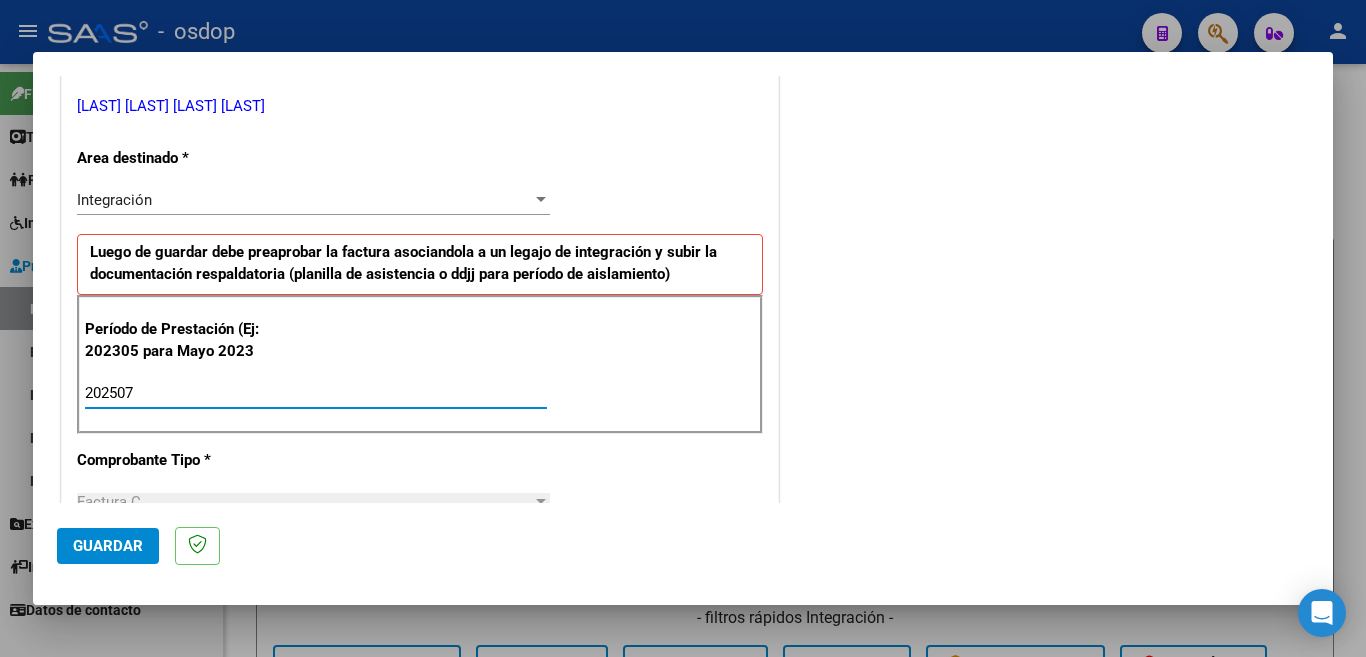 type on "202507" 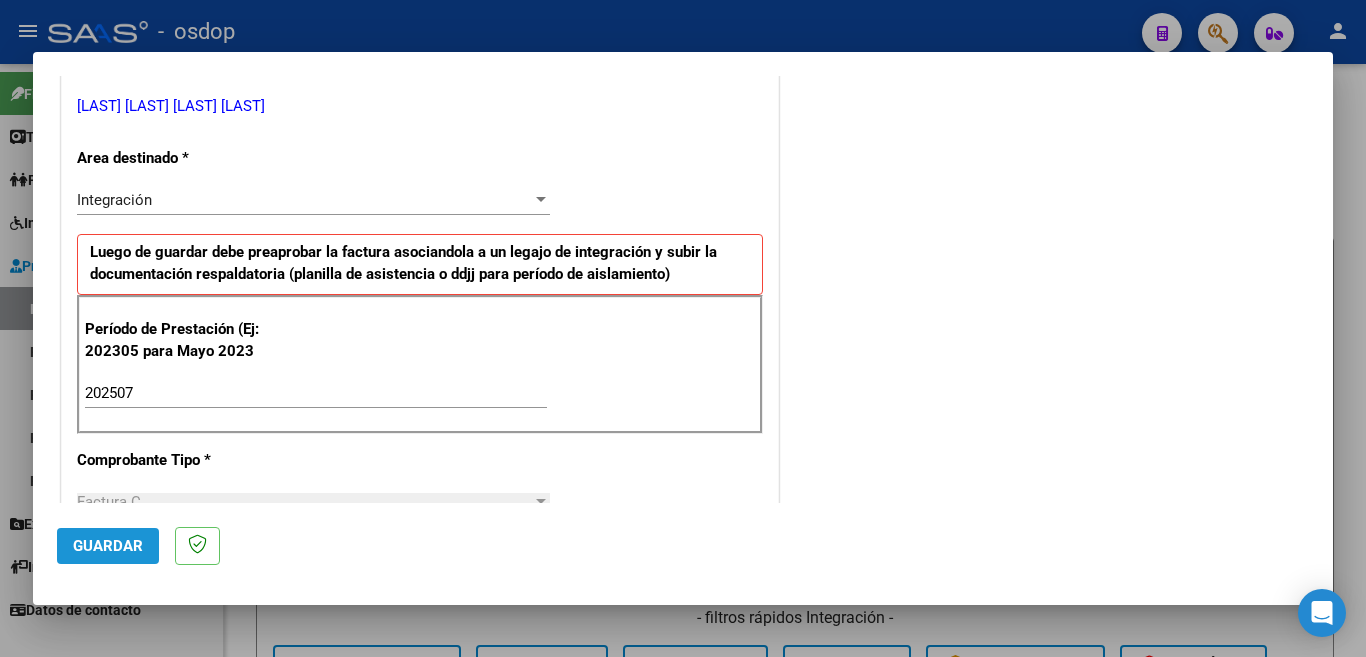 click on "Guardar" 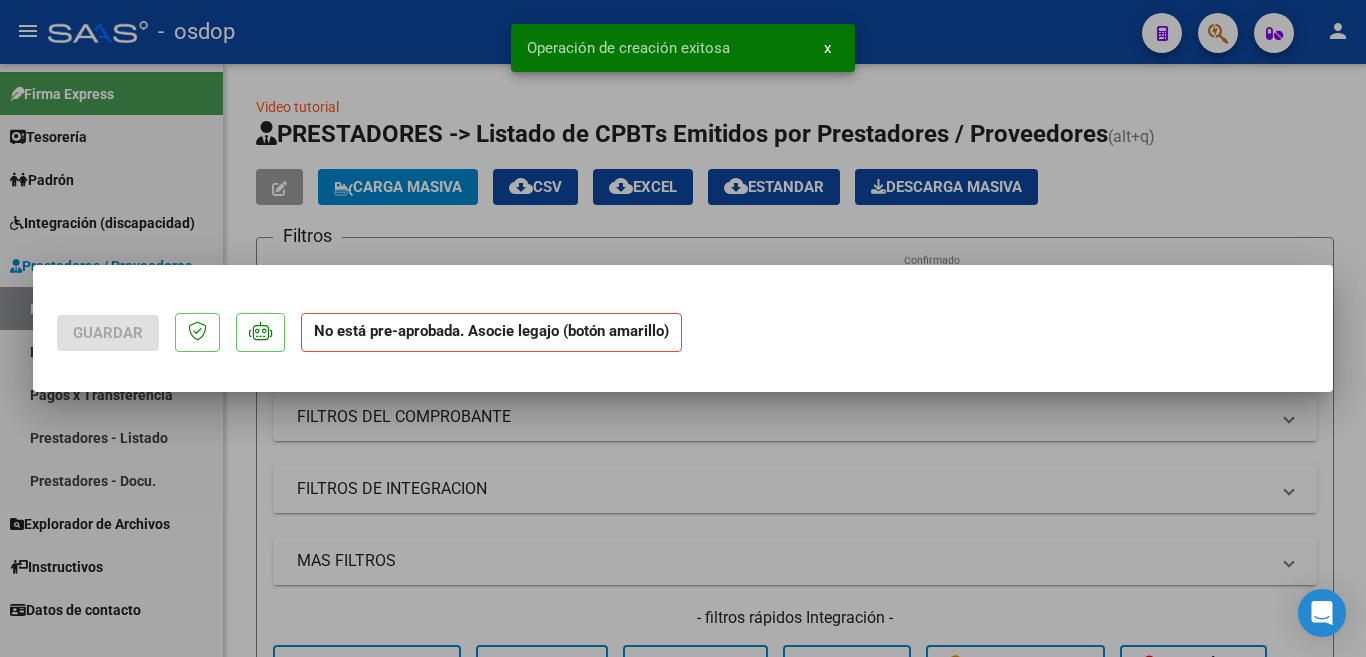 scroll, scrollTop: 0, scrollLeft: 0, axis: both 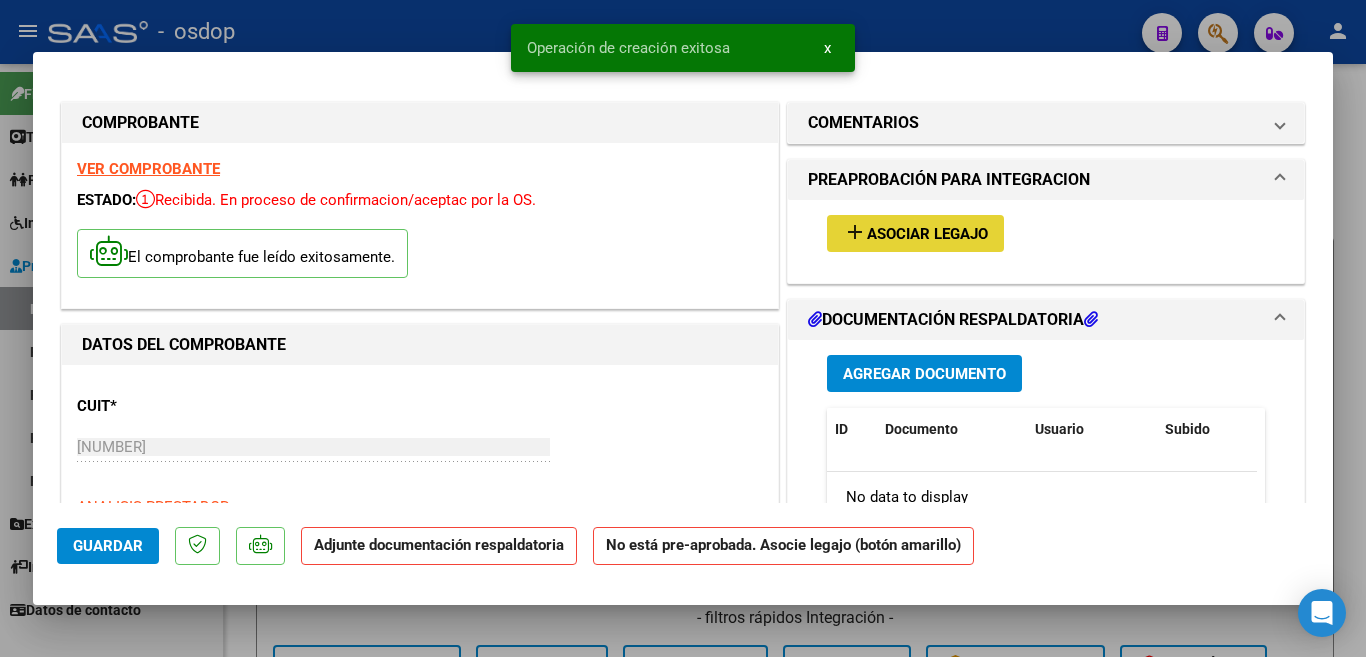 click on "add Asociar Legajo" at bounding box center (915, 233) 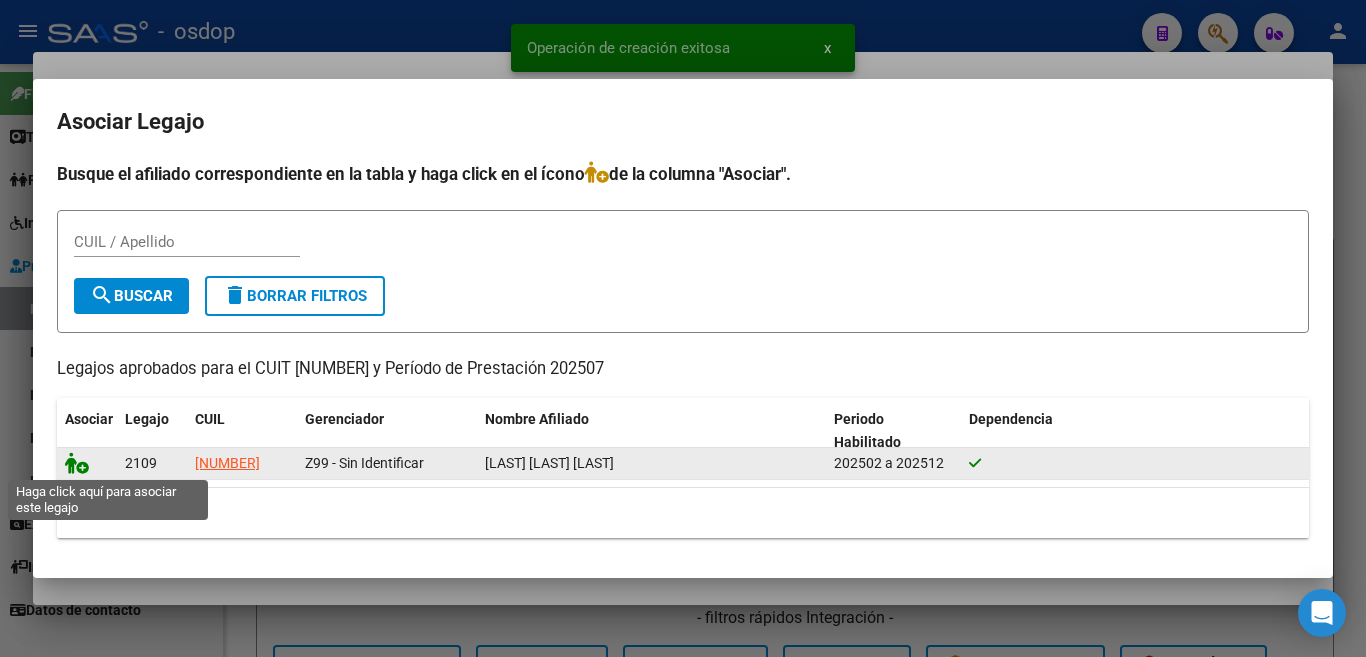 click 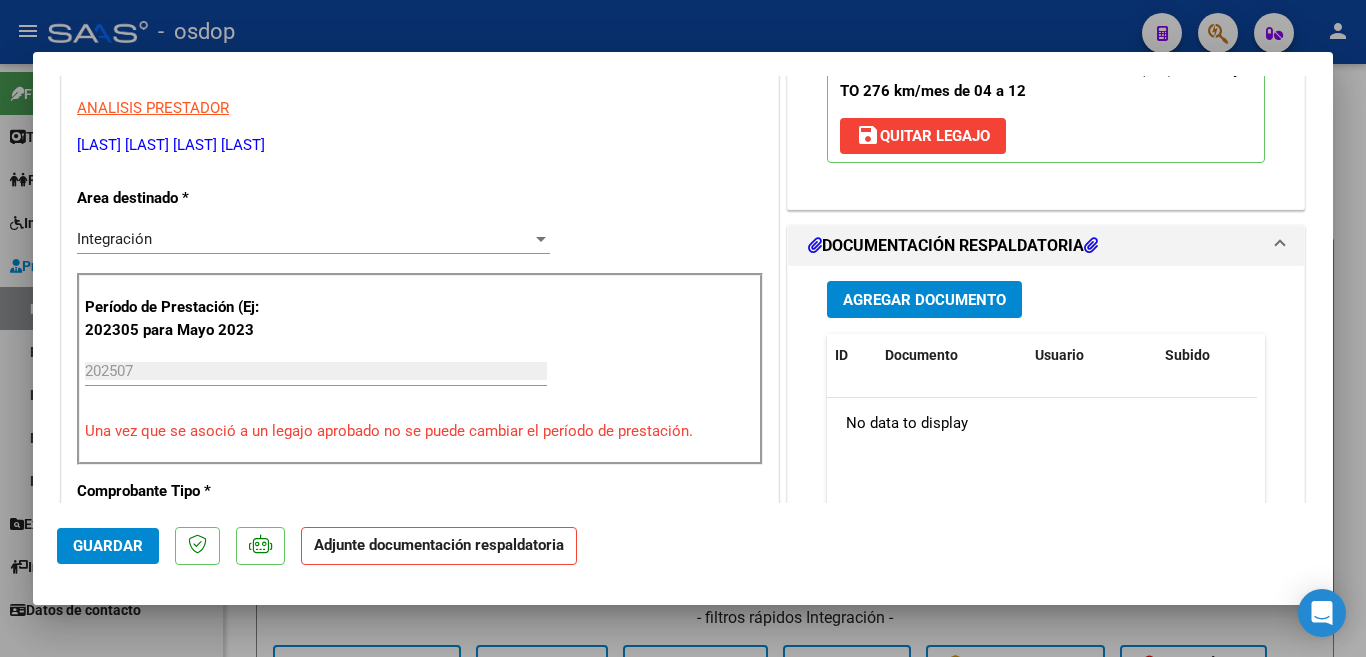 scroll, scrollTop: 400, scrollLeft: 0, axis: vertical 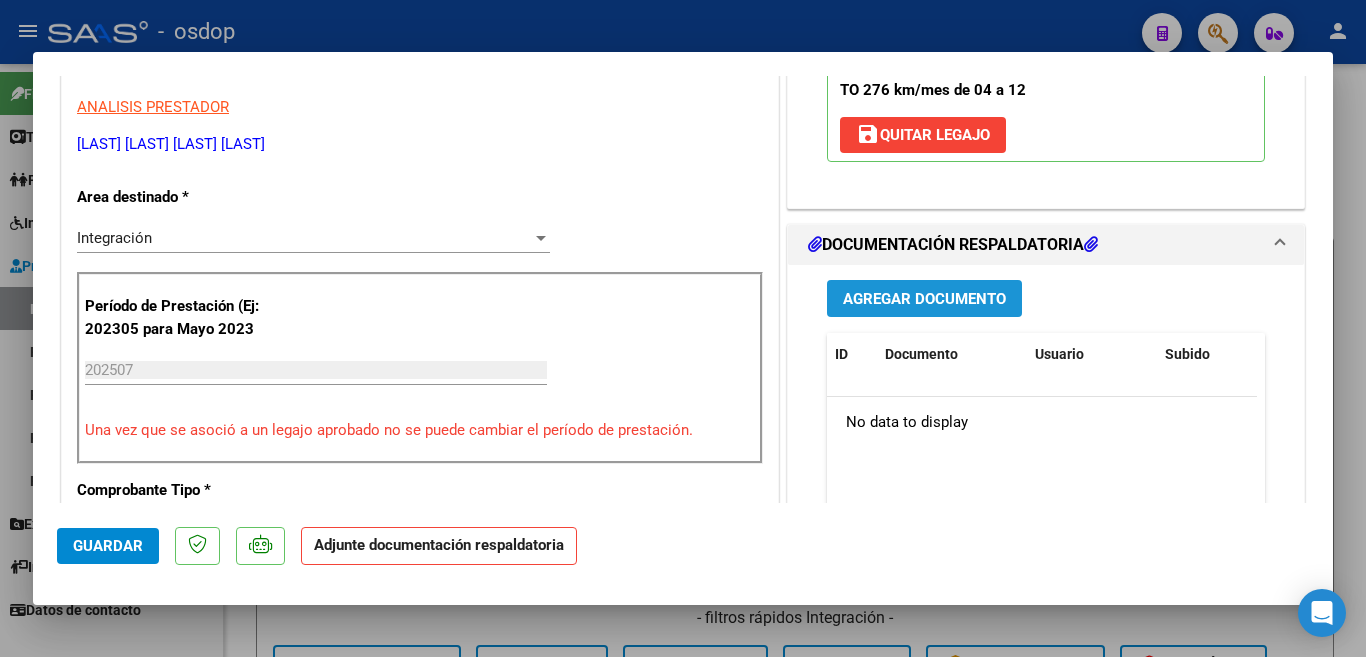 click on "Agregar Documento" at bounding box center (924, 299) 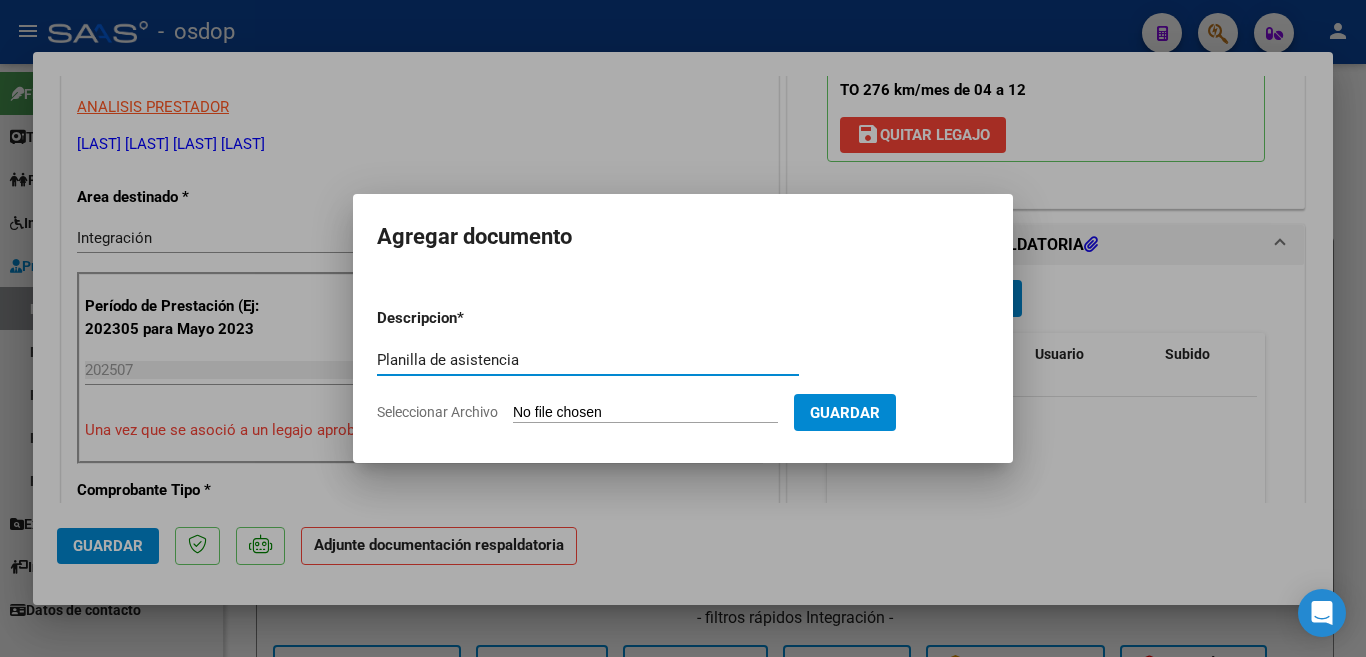 type on "Planilla de asistencia" 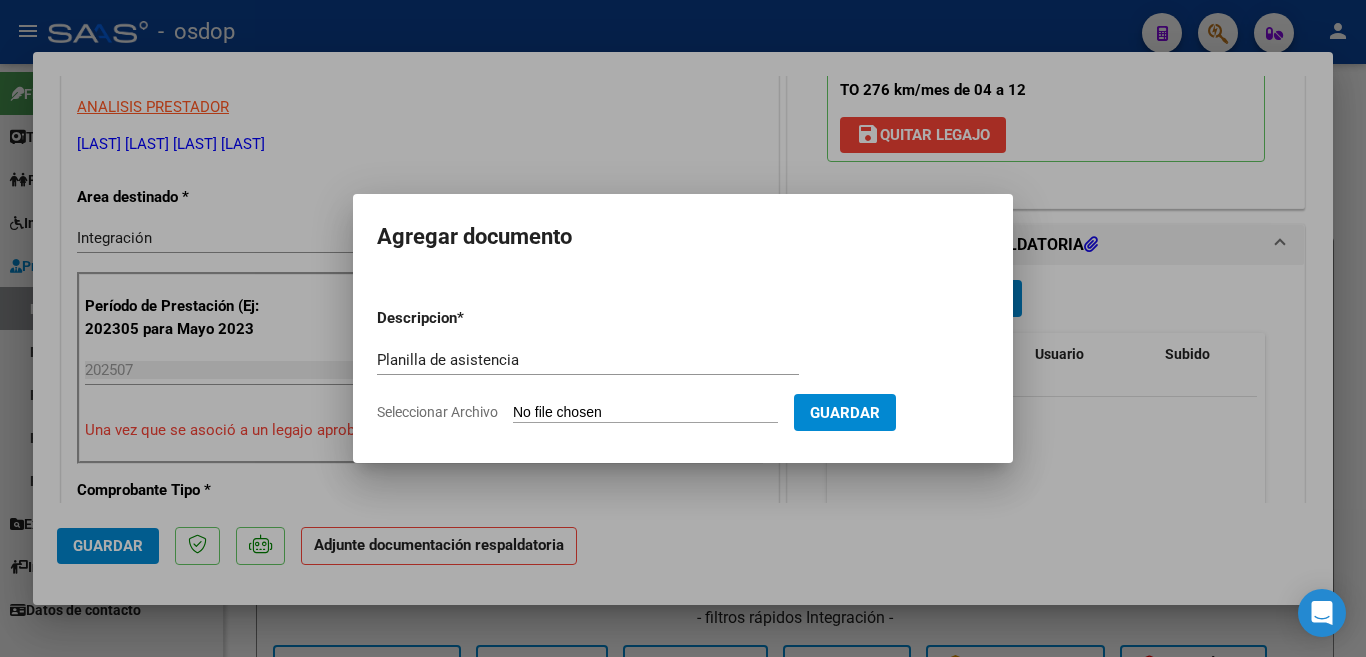 type on "C:\fakepath\GOLDBERGER 74 - LUQUE - JUL - ASIS.pdf" 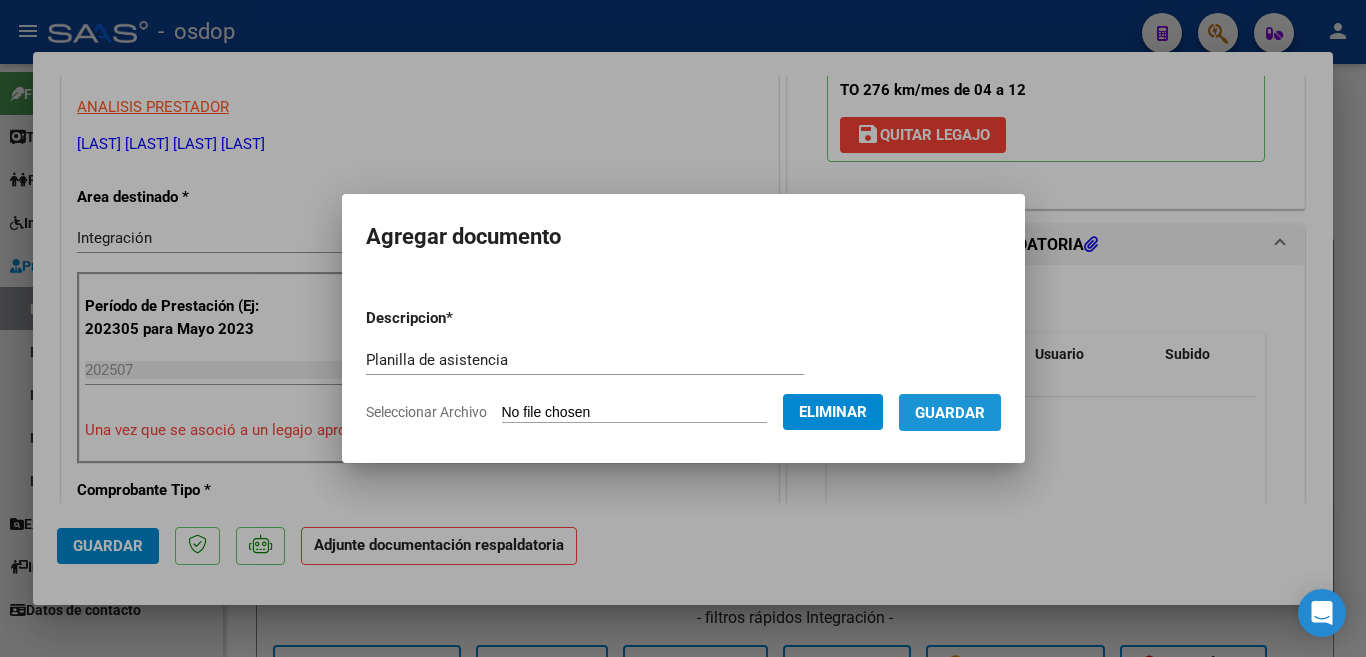 click on "Guardar" at bounding box center [950, 412] 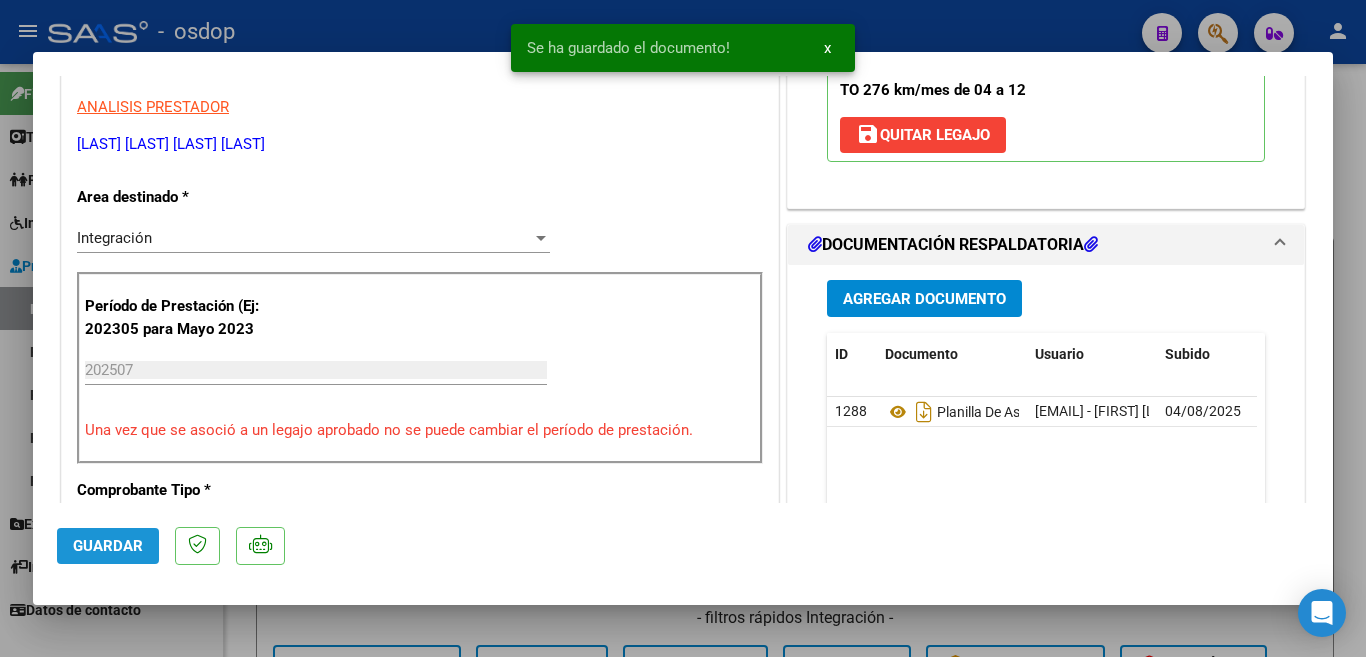 click on "Guardar" 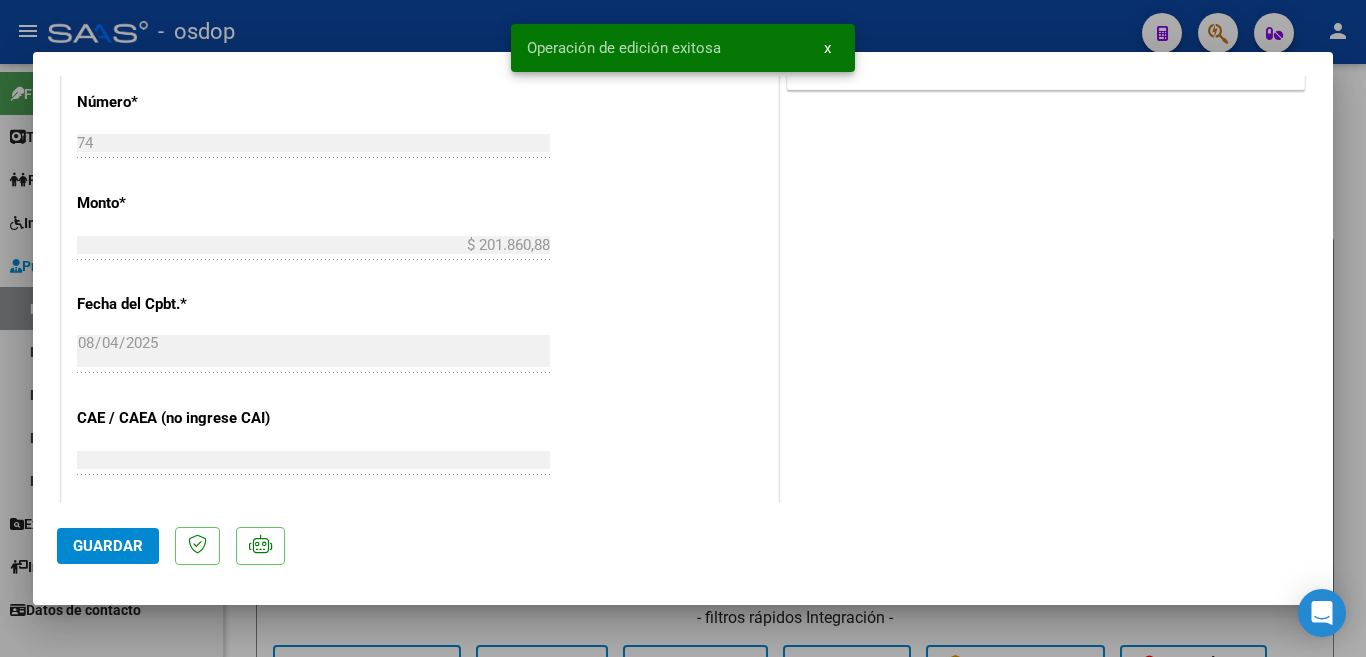 scroll, scrollTop: 1000, scrollLeft: 0, axis: vertical 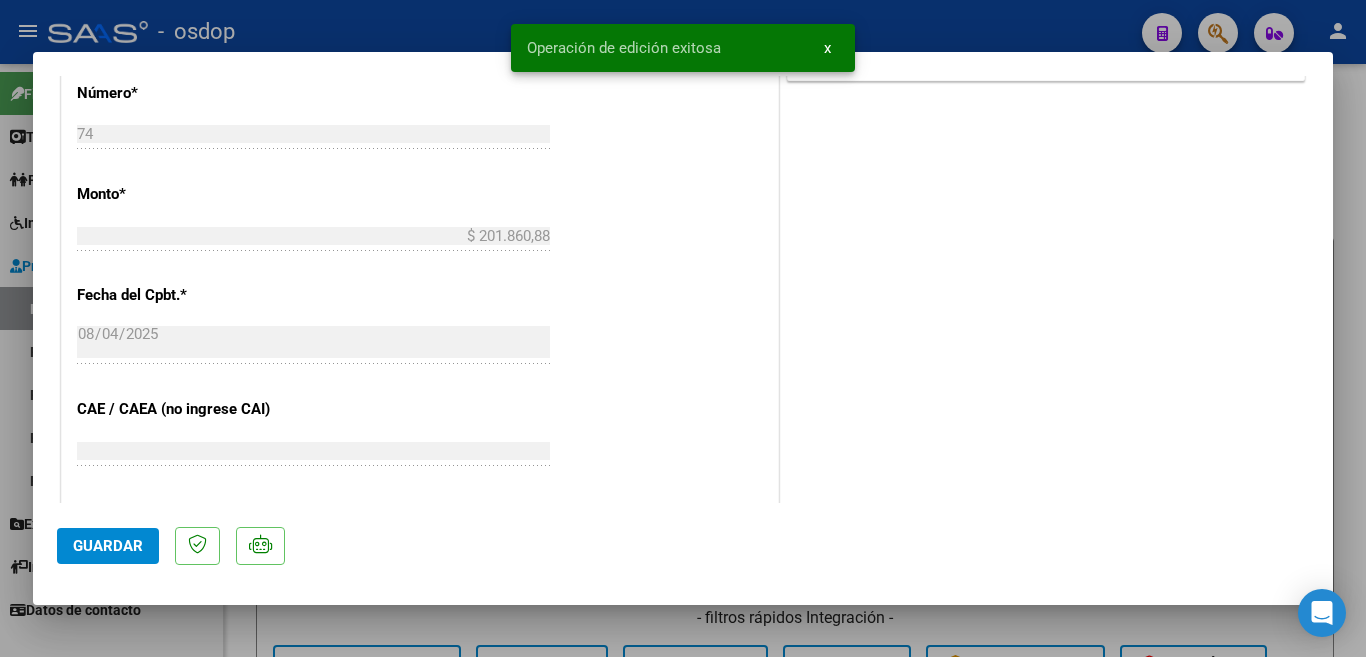 click at bounding box center (683, 328) 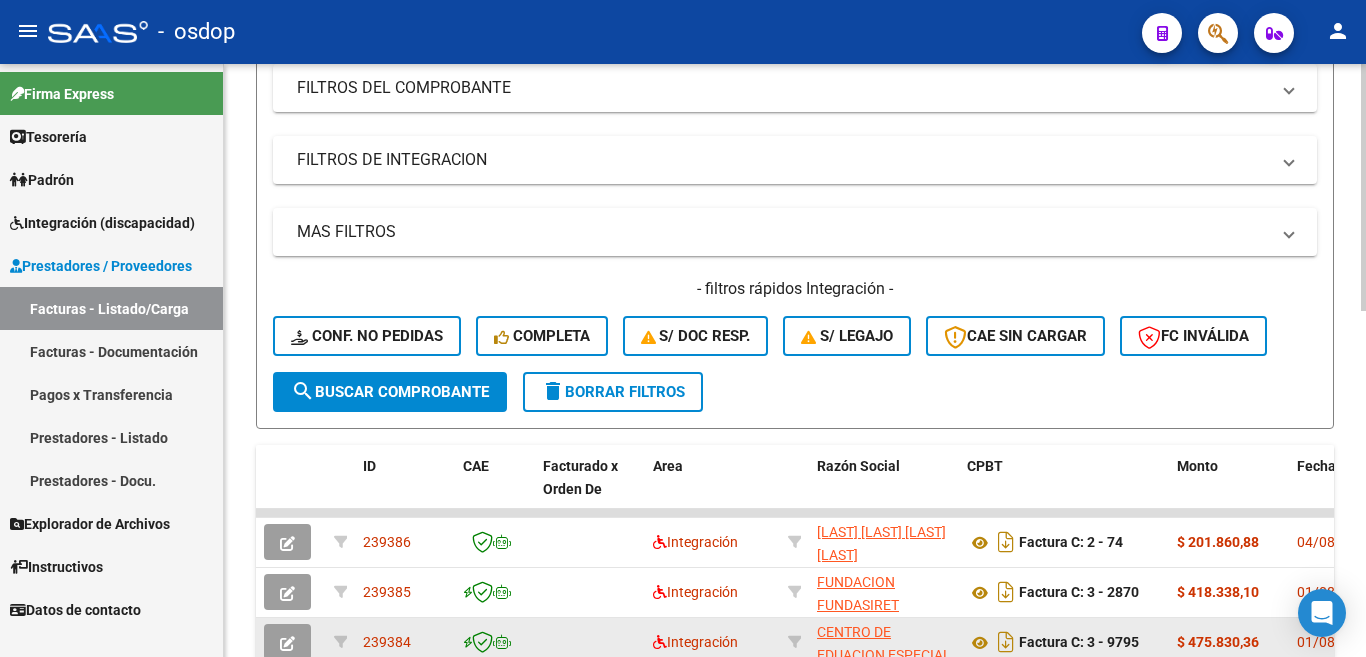 scroll, scrollTop: 0, scrollLeft: 0, axis: both 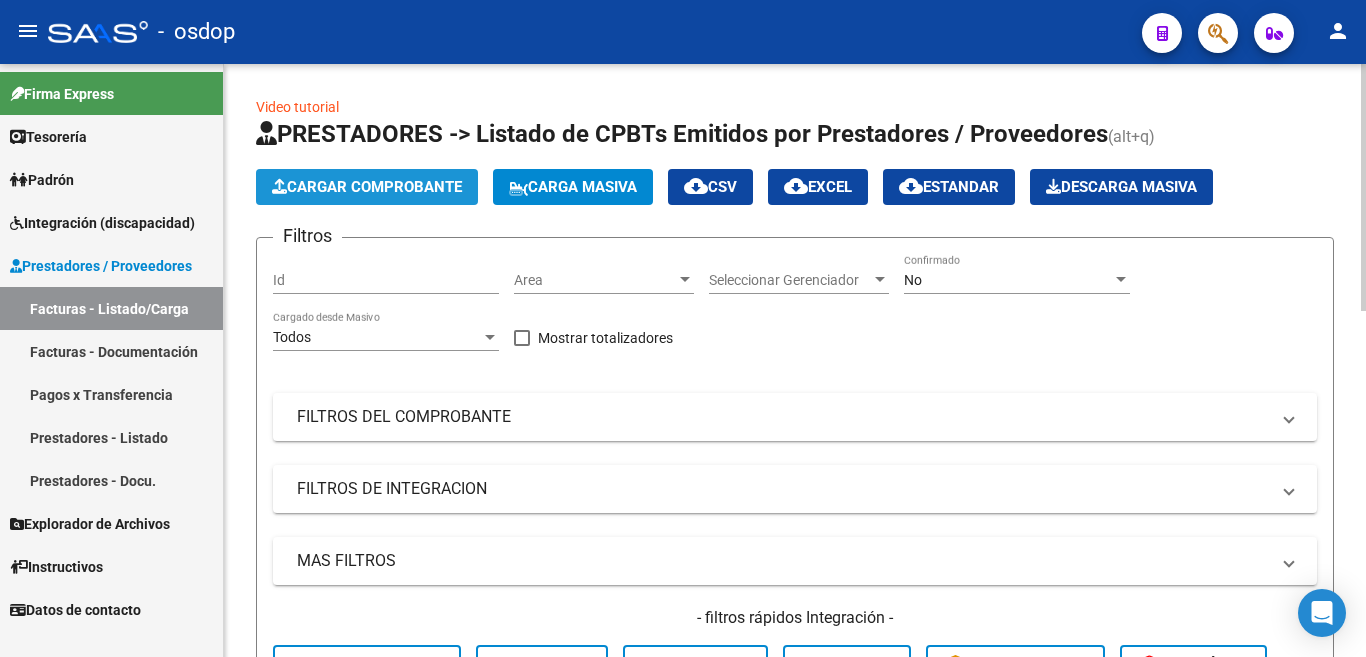 click on "Cargar Comprobante" 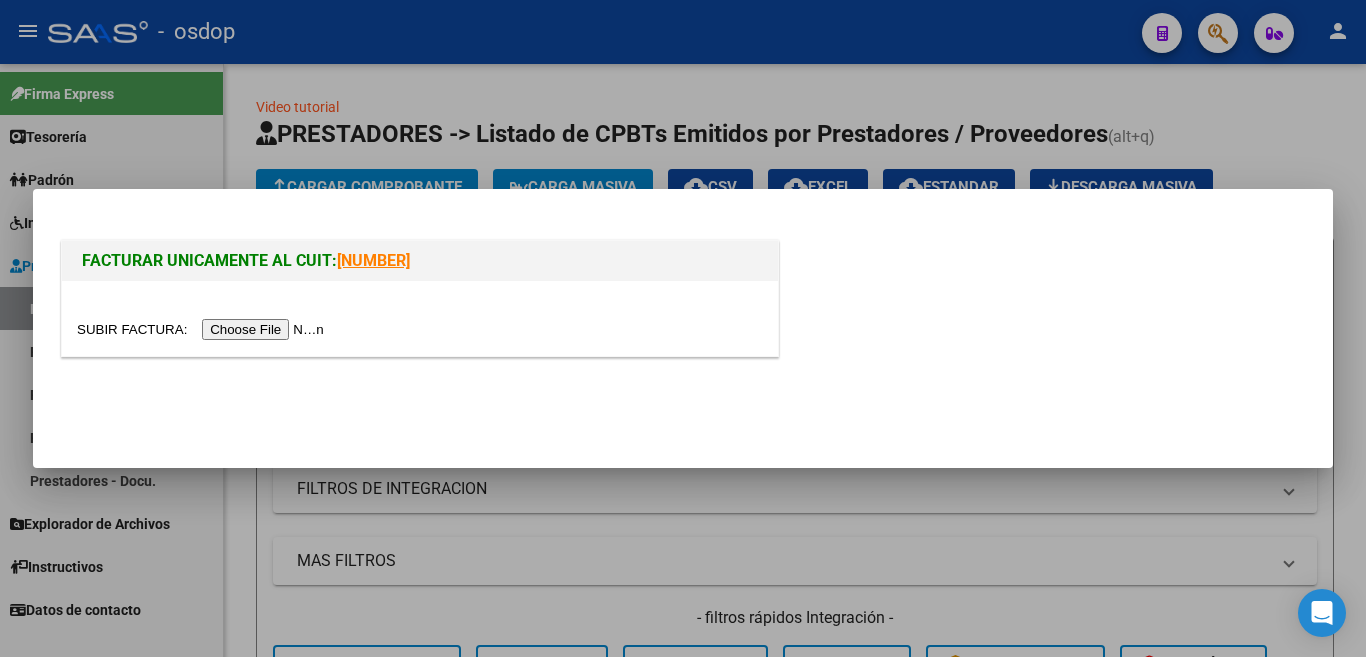 click at bounding box center [203, 329] 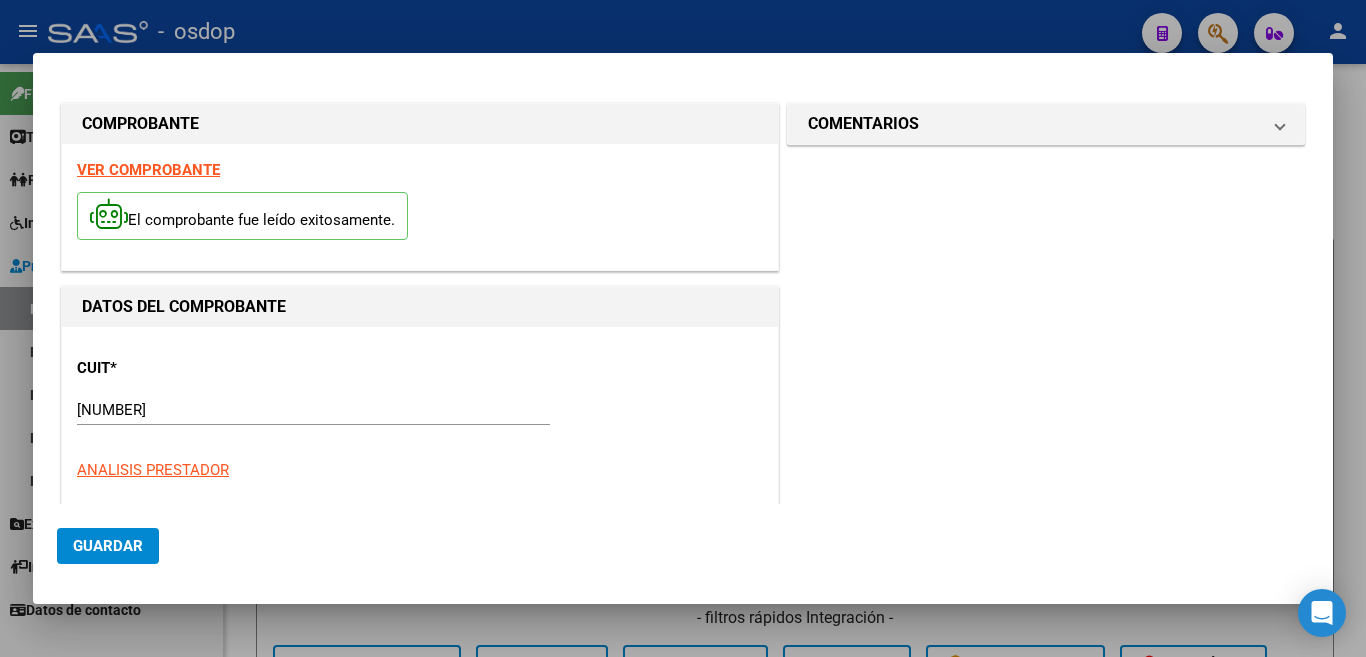 type on "$ 573.313,86" 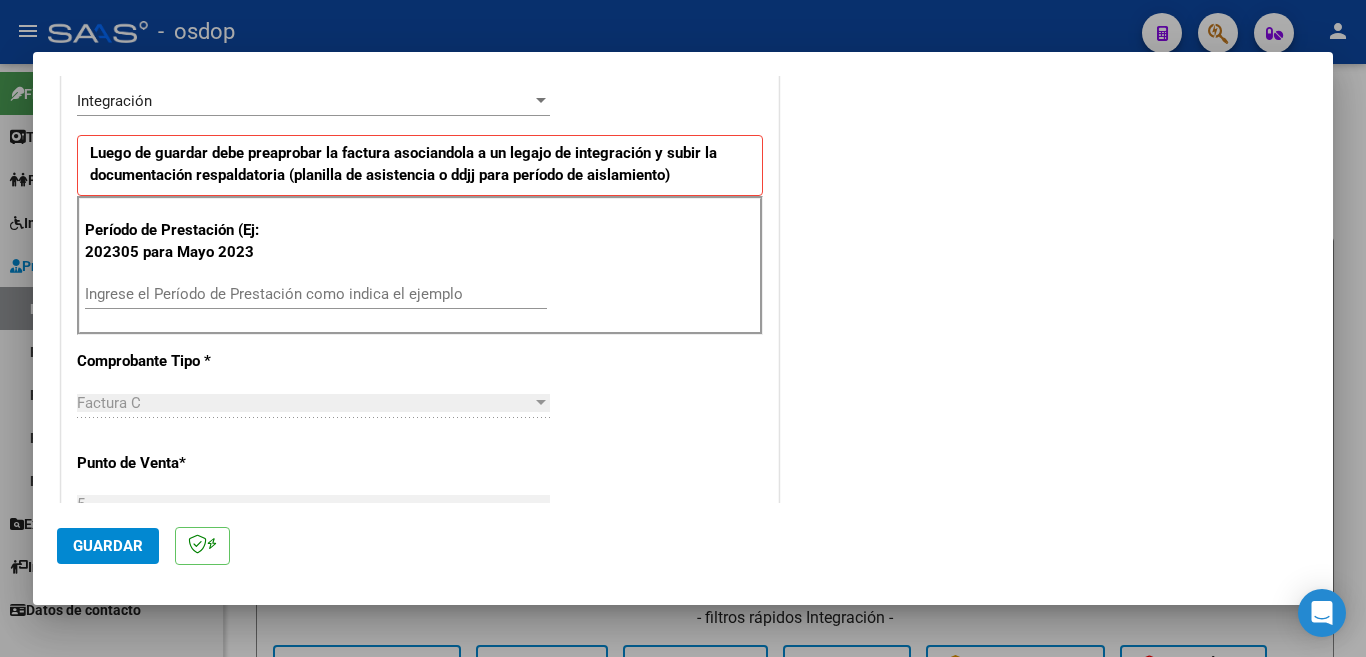 scroll, scrollTop: 500, scrollLeft: 0, axis: vertical 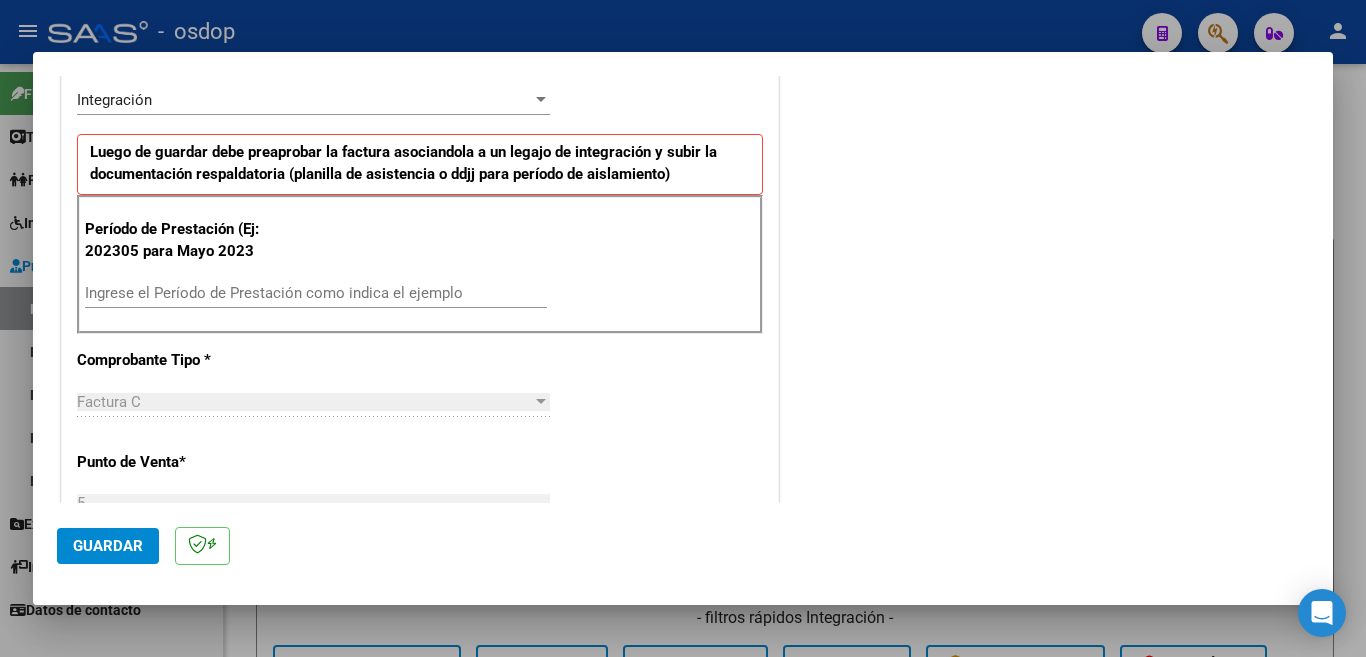 click on "Ingrese el Período de Prestación como indica el ejemplo" at bounding box center (316, 293) 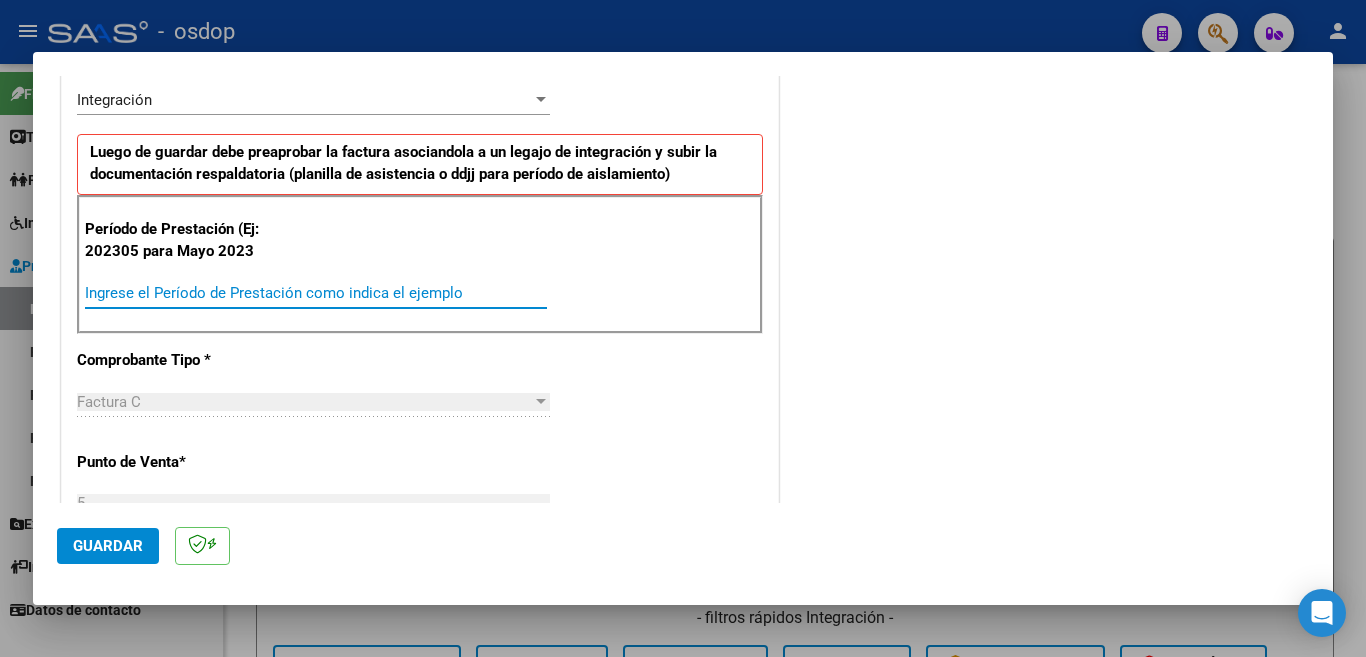 click on "Ingrese el Período de Prestación como indica el ejemplo" at bounding box center (316, 293) 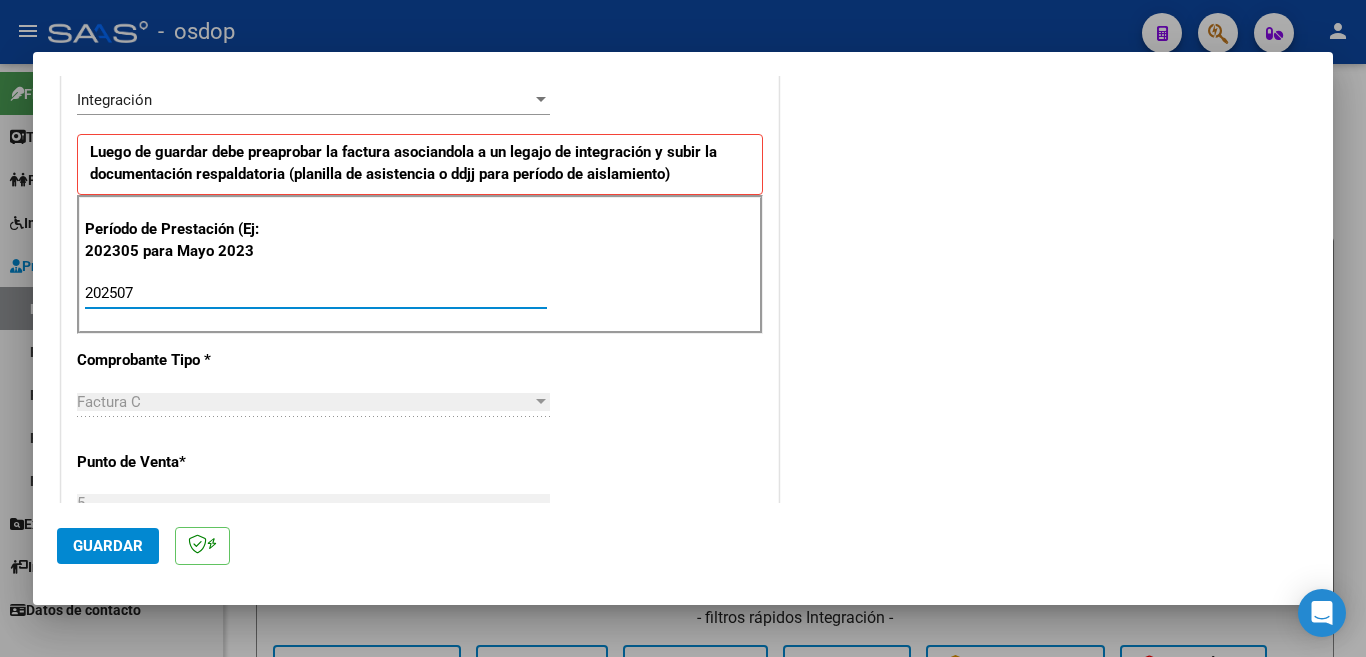 type on "202507" 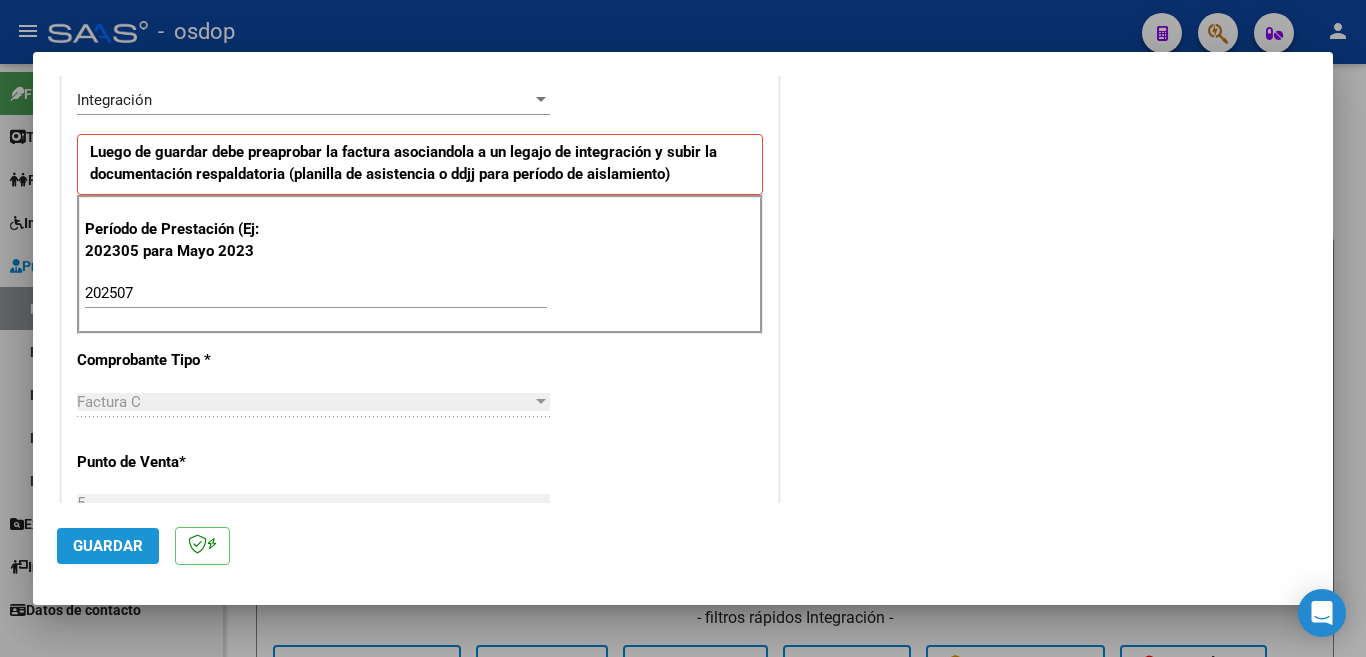 click on "Guardar" 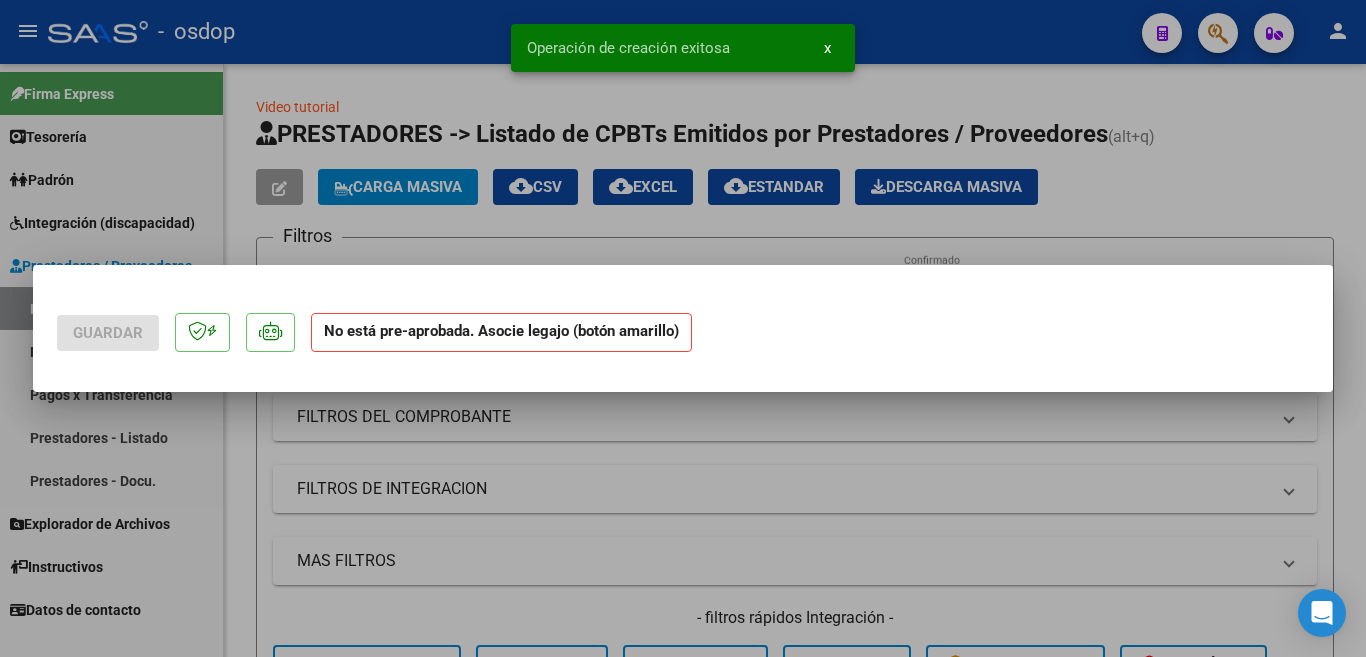 scroll, scrollTop: 0, scrollLeft: 0, axis: both 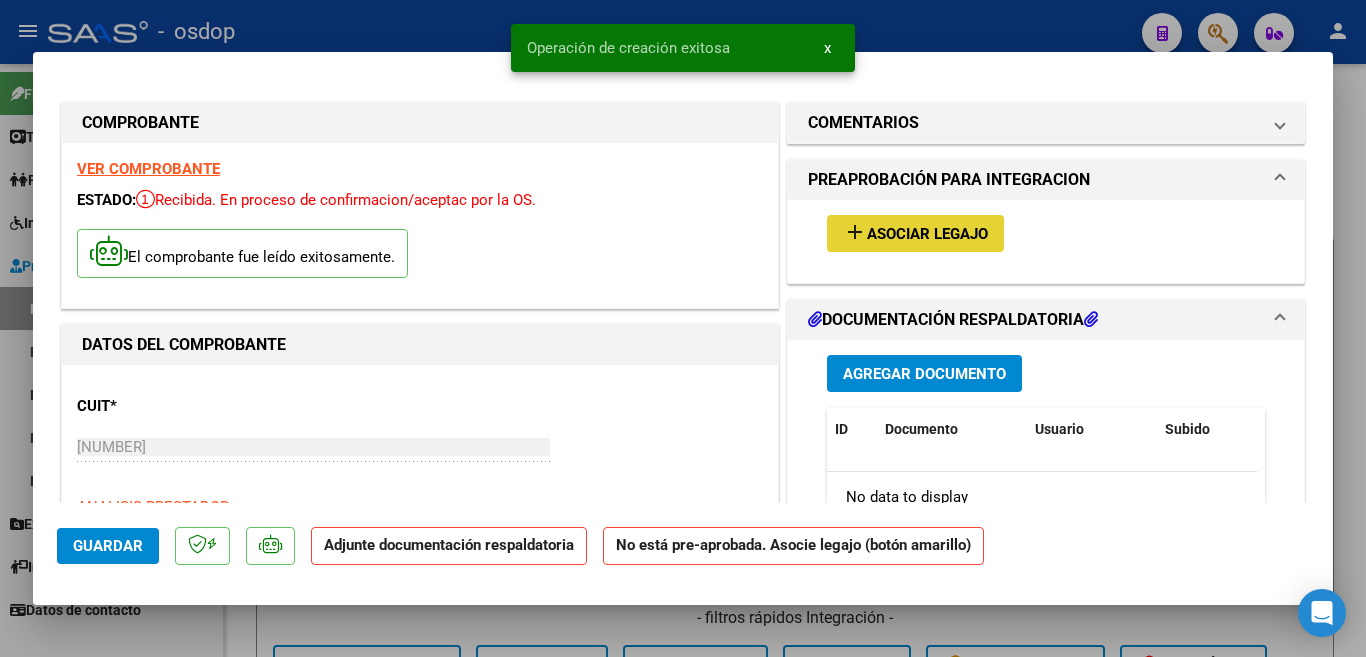 click on "Asociar Legajo" at bounding box center [927, 234] 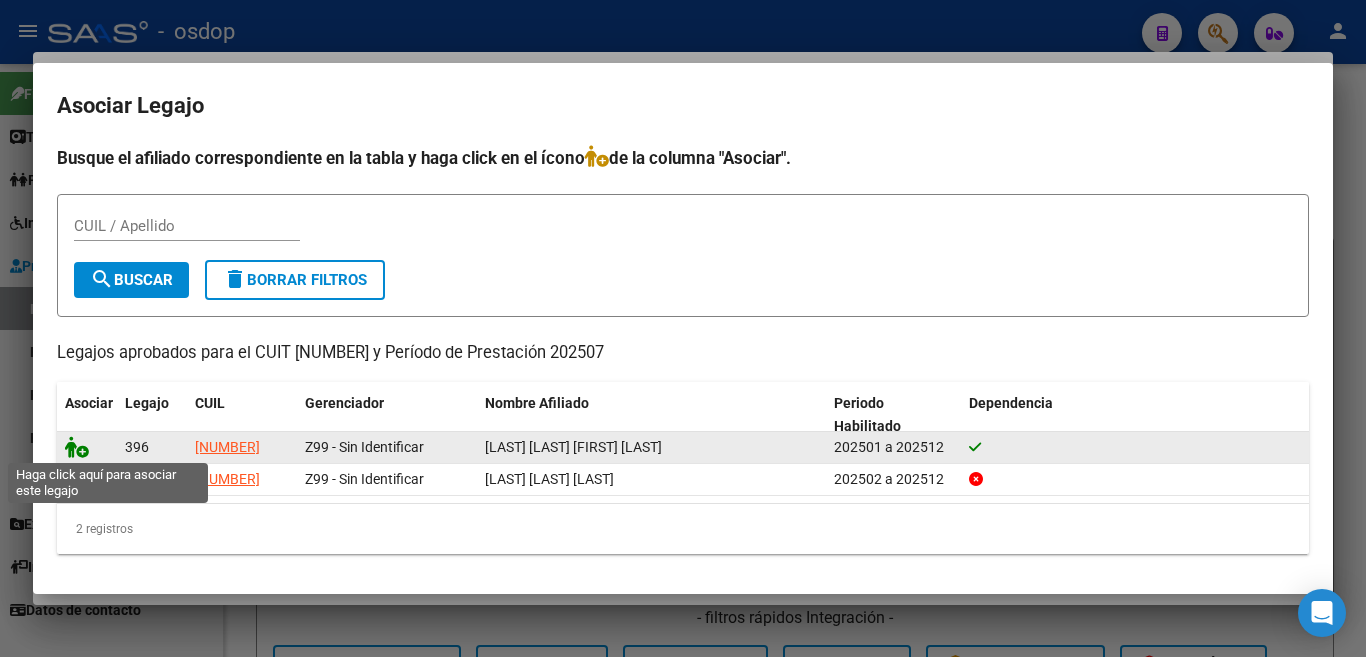 click 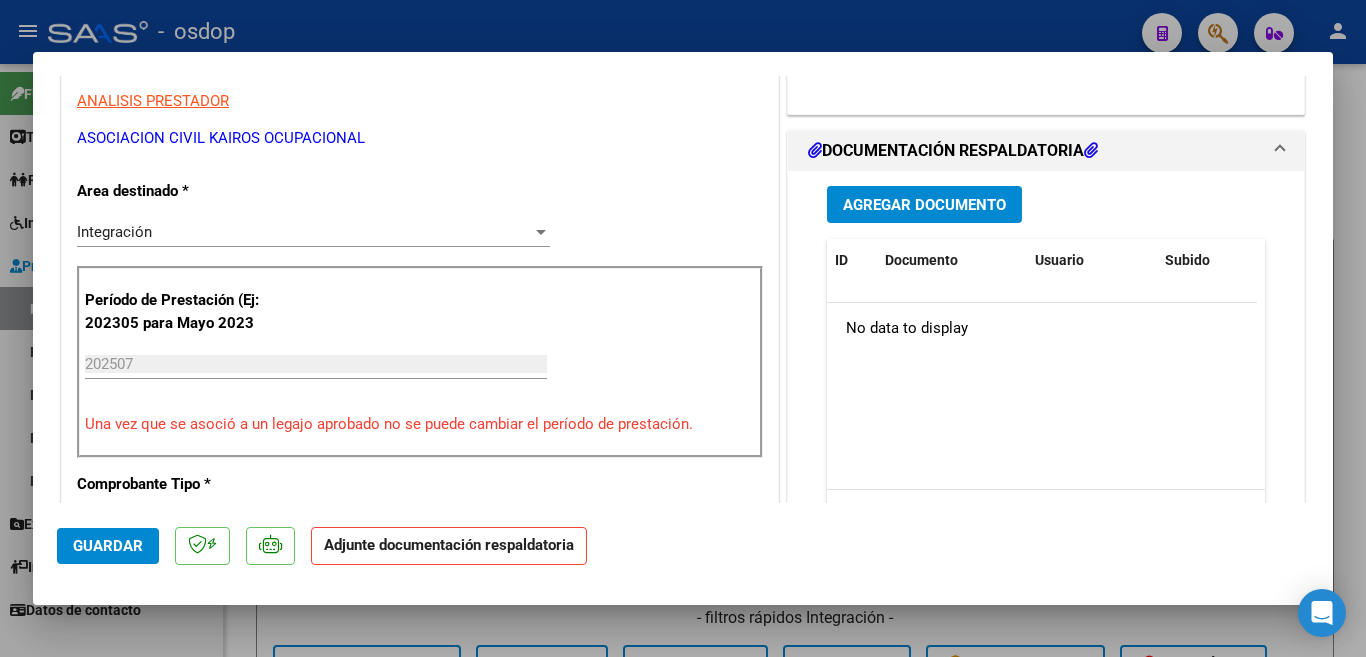 scroll, scrollTop: 400, scrollLeft: 0, axis: vertical 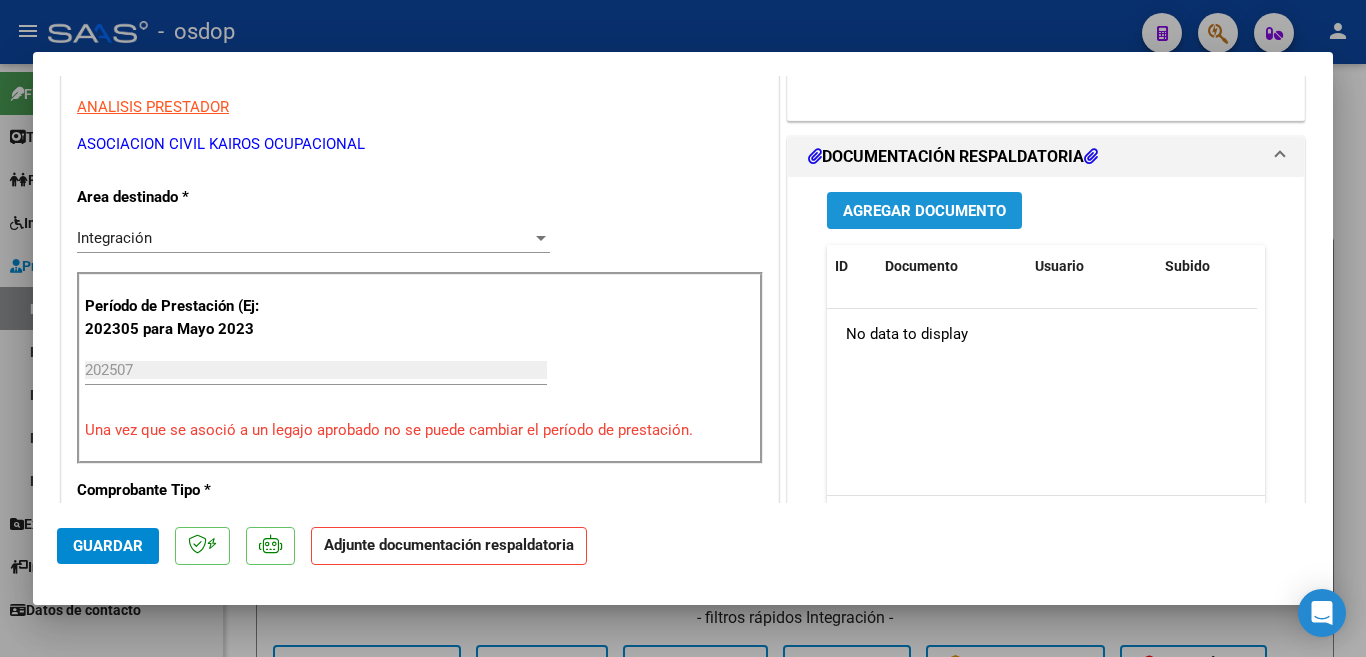 click on "Agregar Documento" at bounding box center (924, 210) 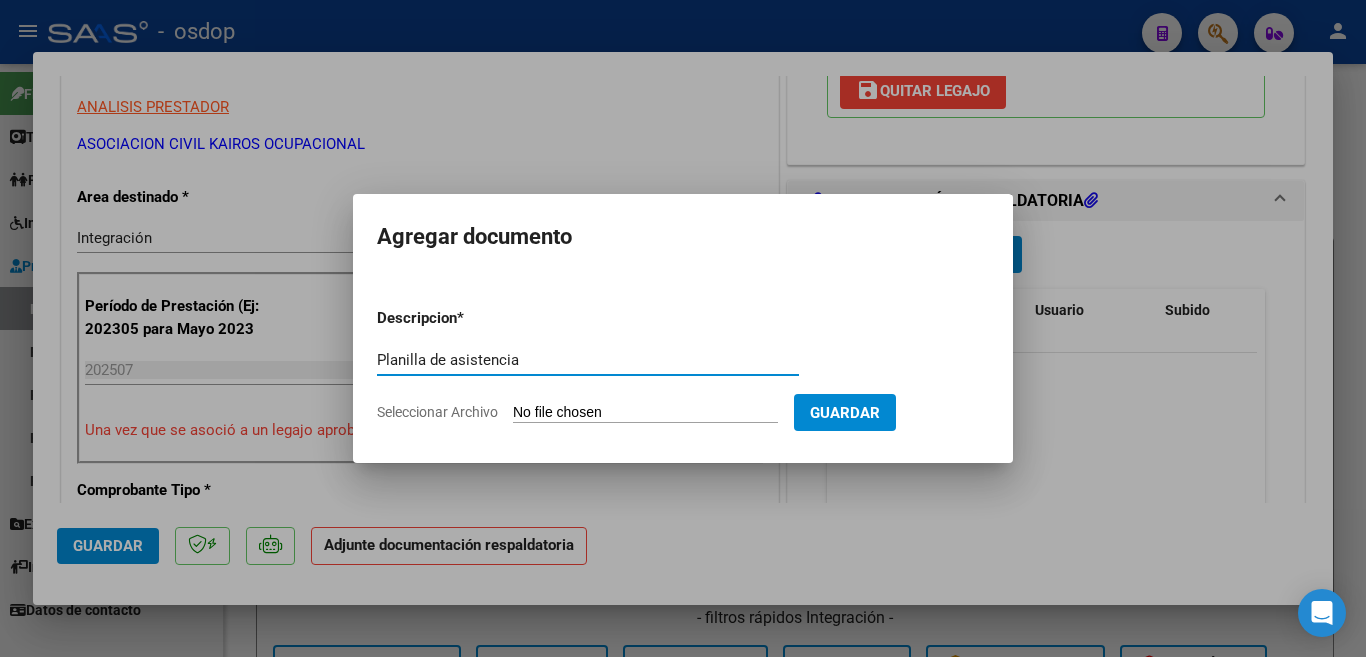 type on "Planilla de asistencia" 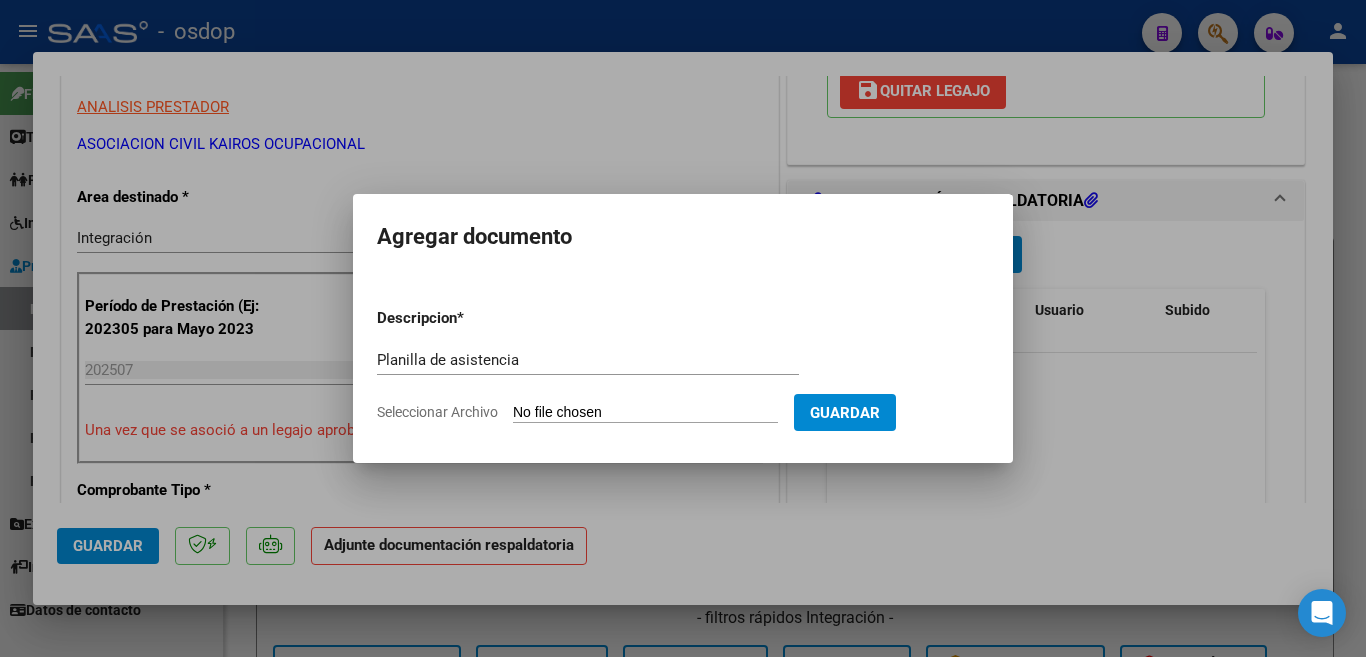 click on "Seleccionar Archivo" at bounding box center [645, 413] 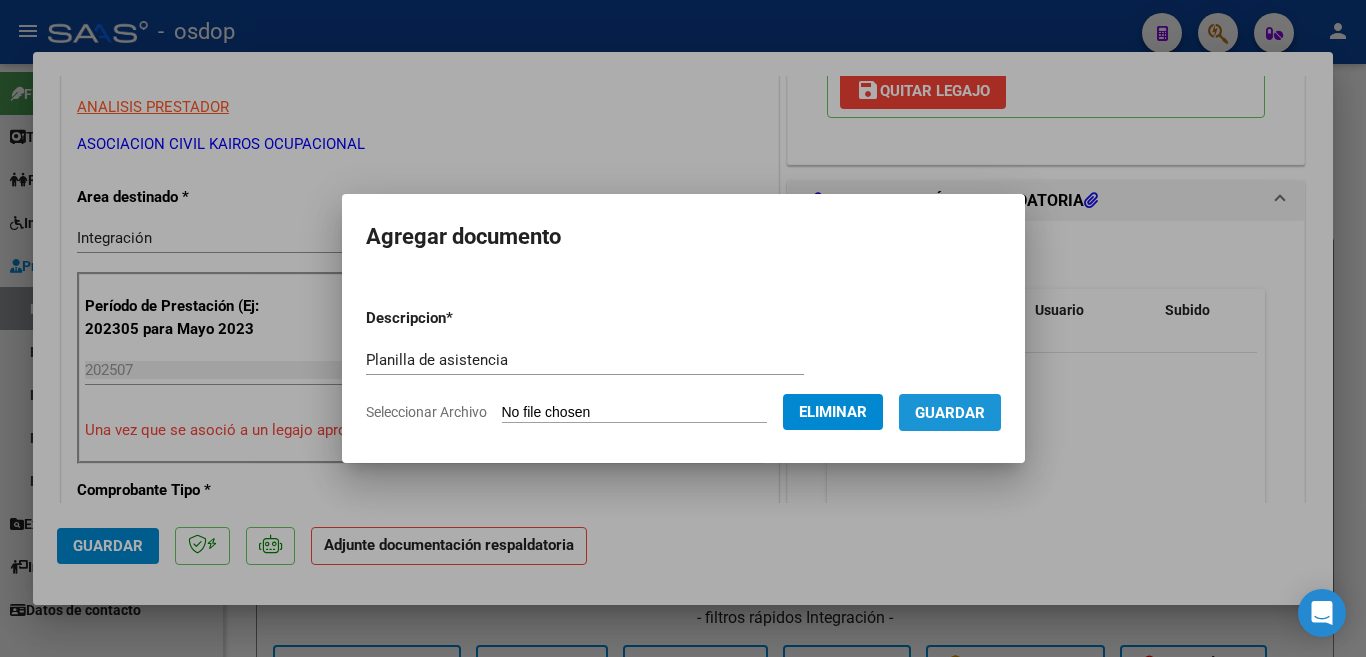 click on "Guardar" at bounding box center [950, 413] 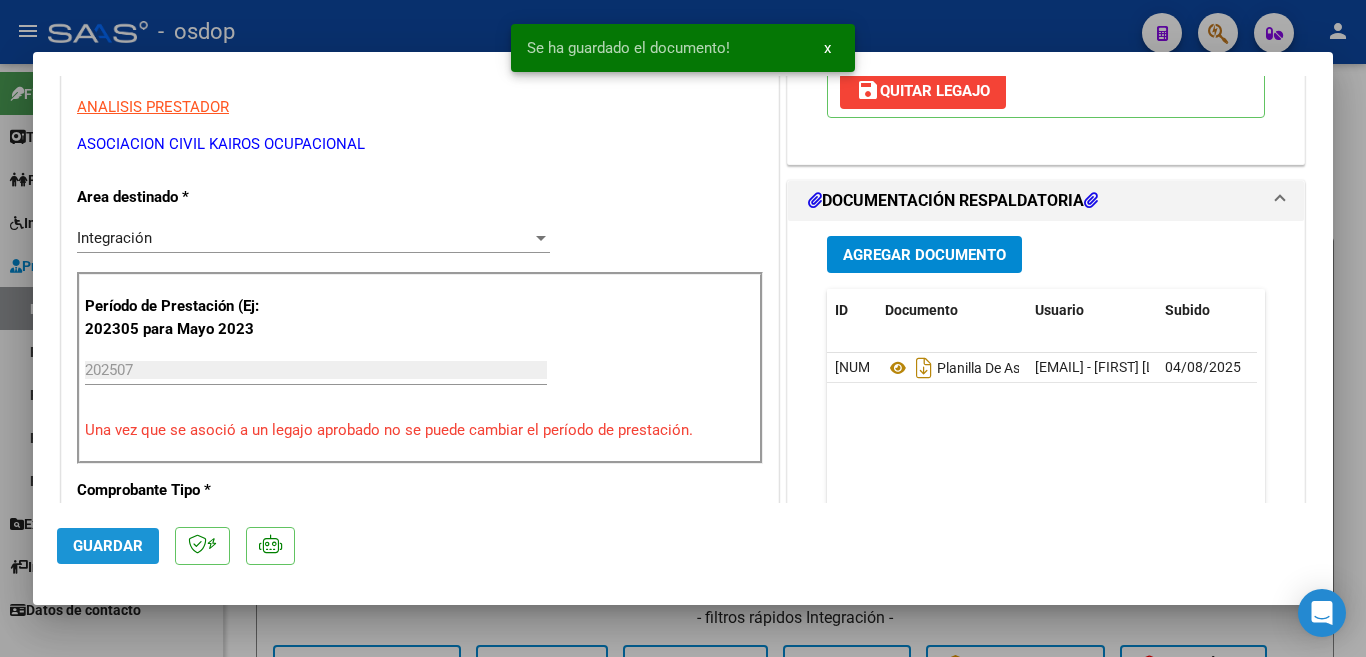 click on "Guardar" 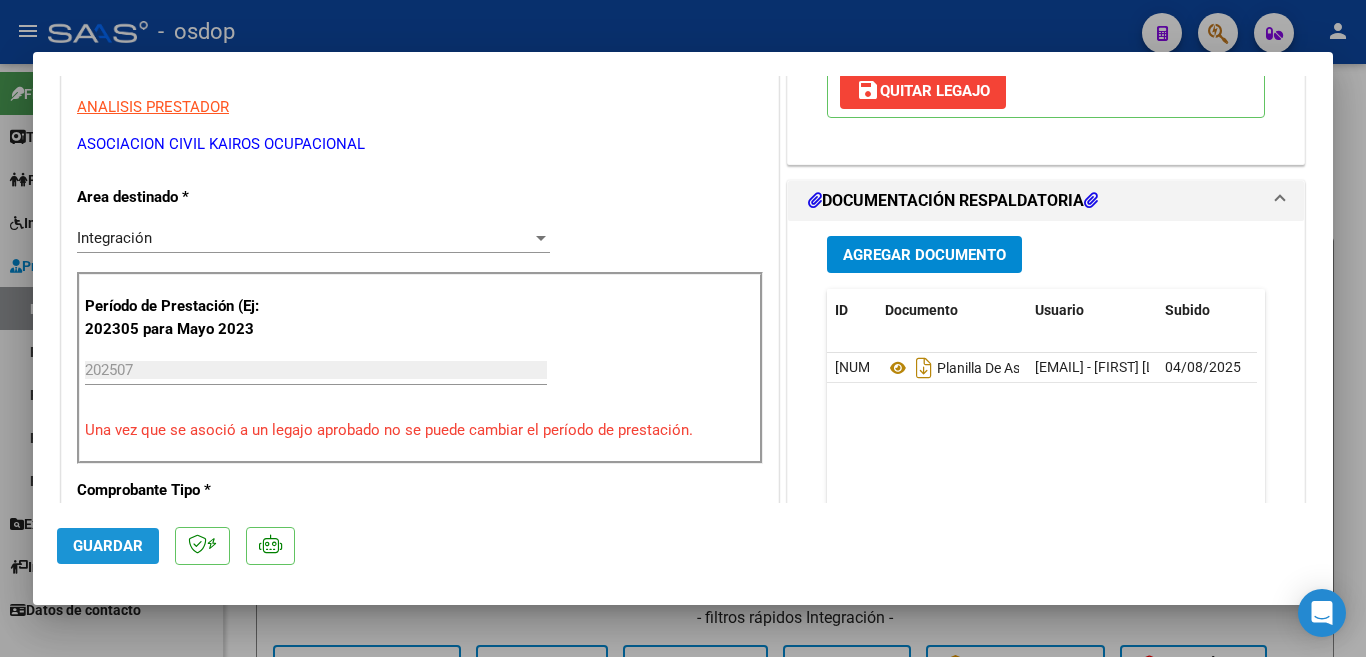 click on "Guardar" 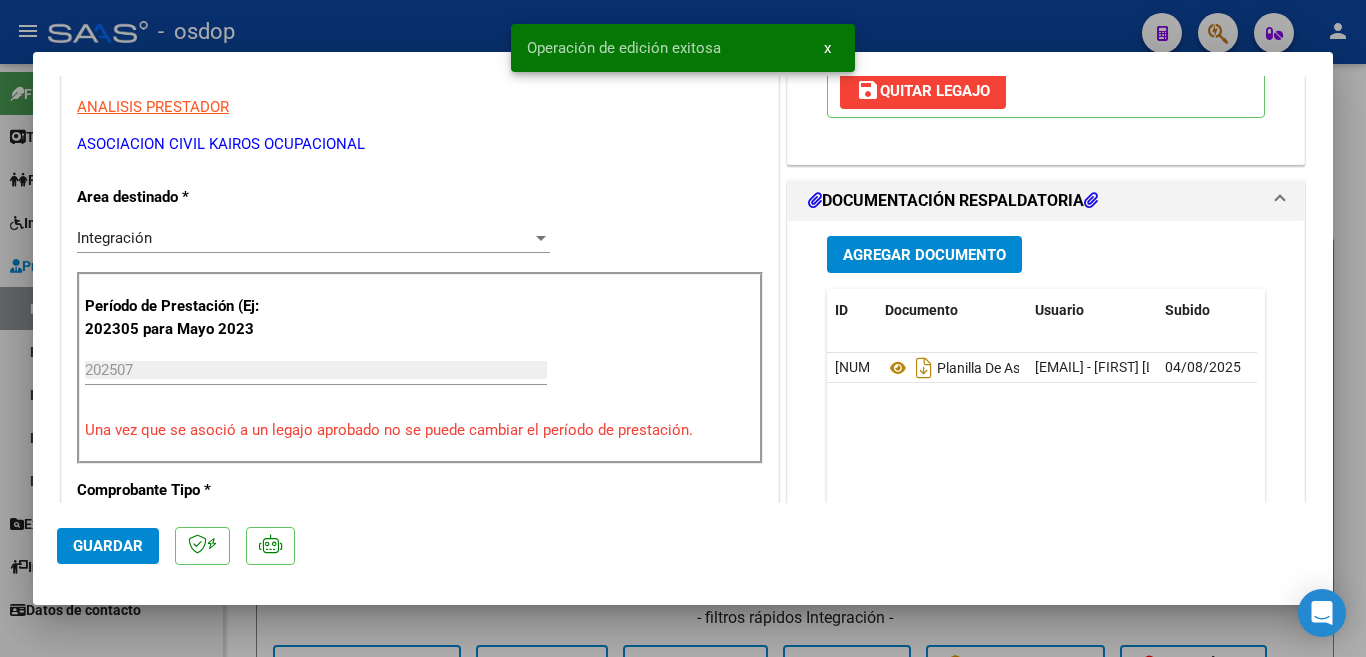 click at bounding box center [683, 328] 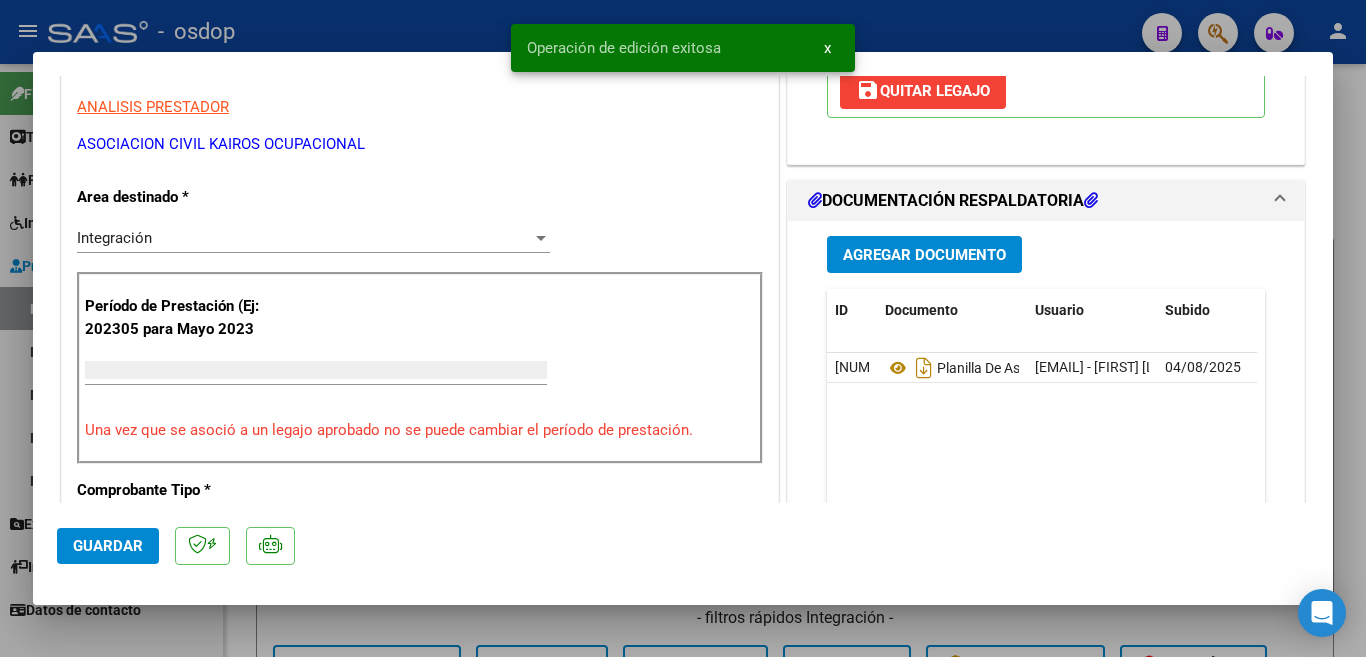 scroll, scrollTop: 0, scrollLeft: 0, axis: both 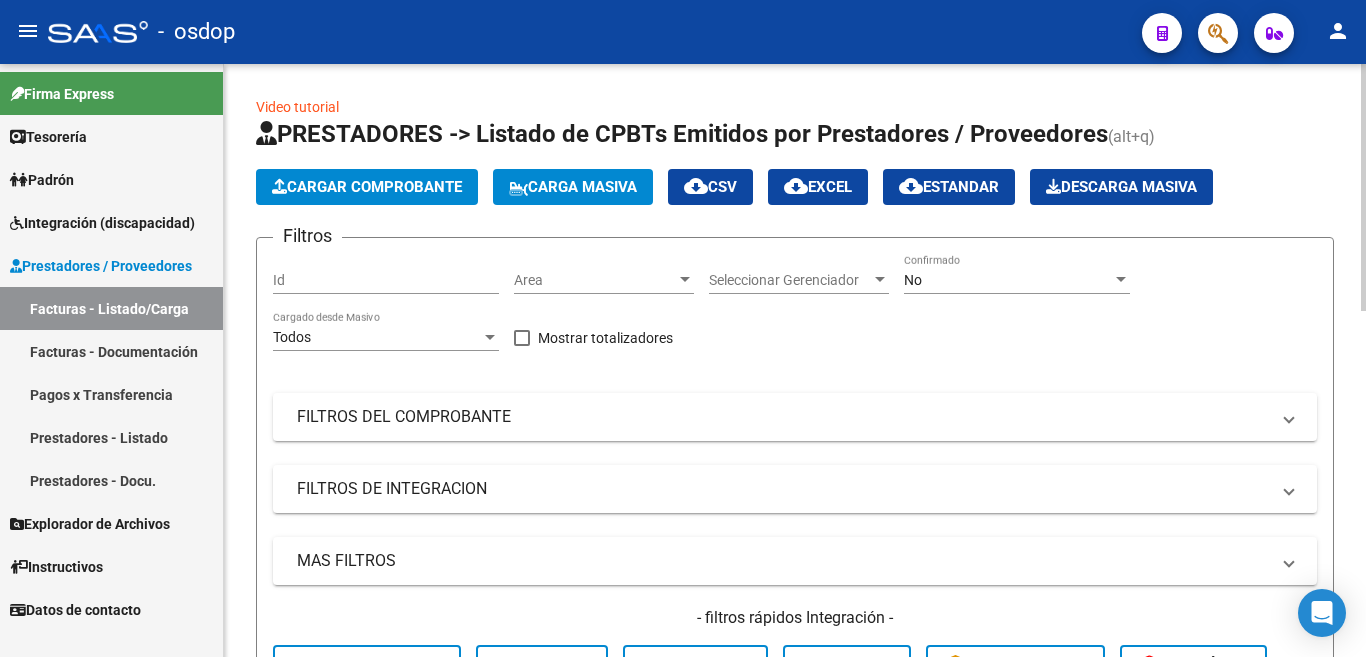 click on "Cargar Comprobante" 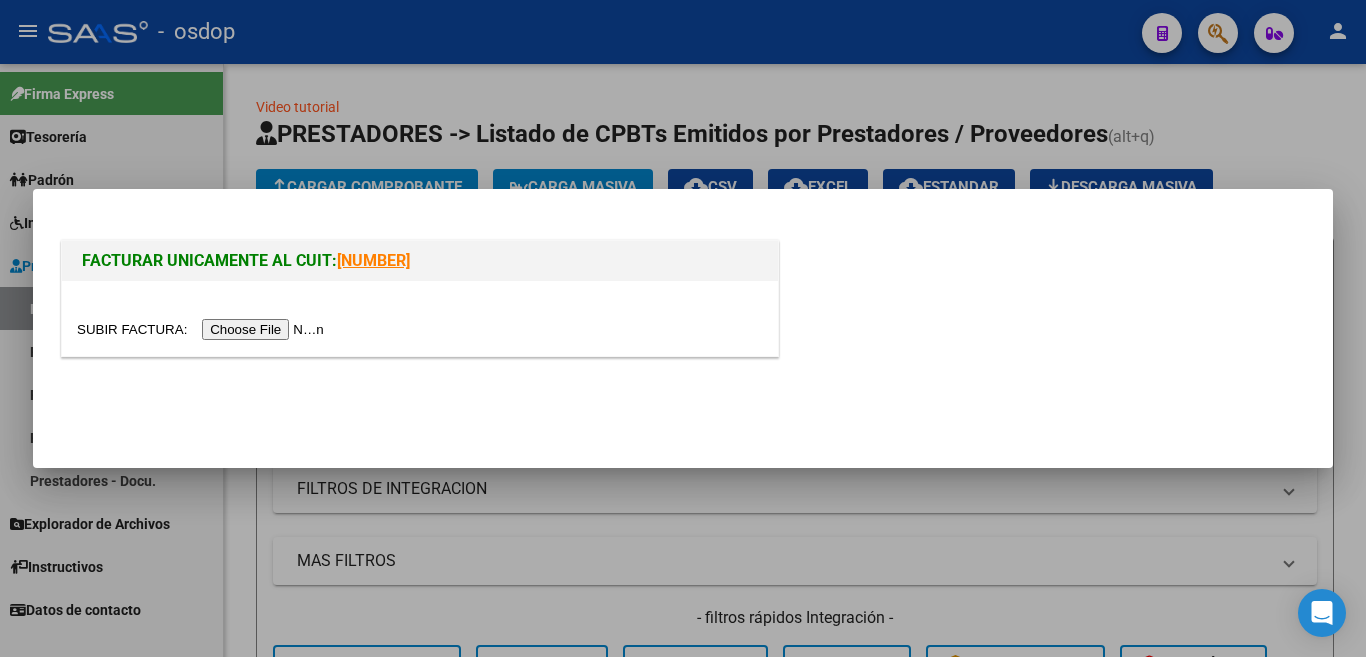 click at bounding box center [203, 329] 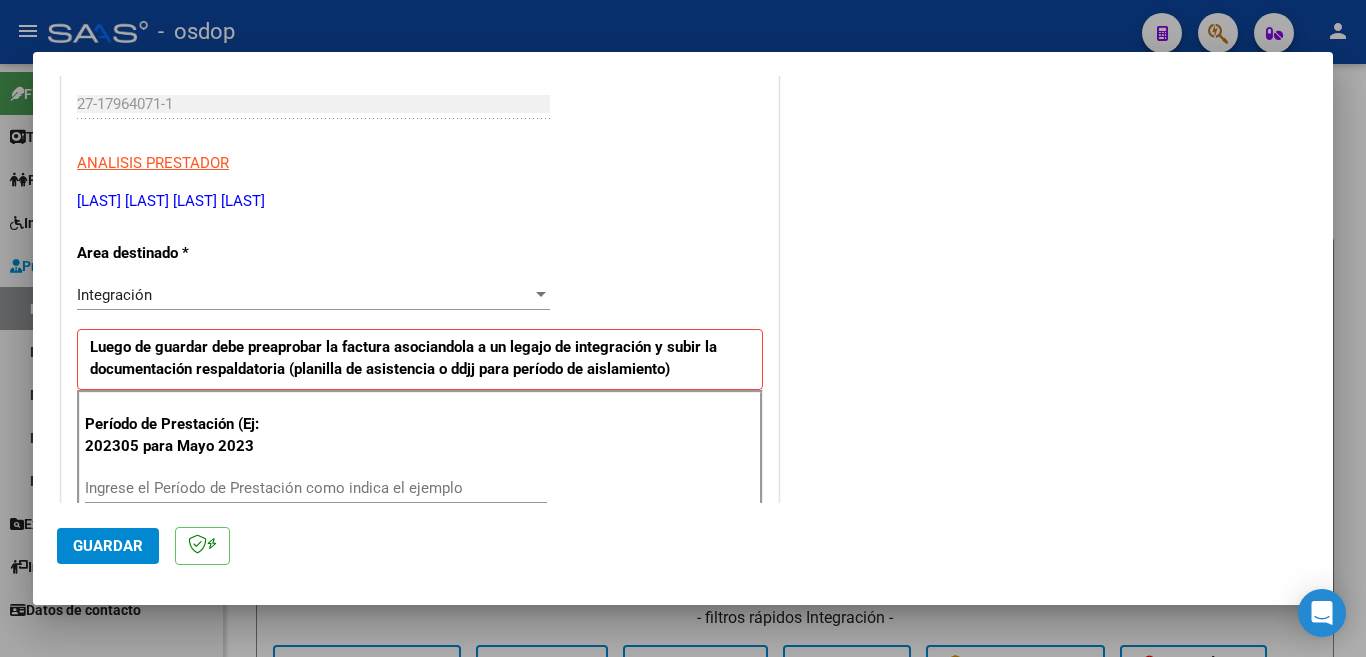 scroll, scrollTop: 400, scrollLeft: 0, axis: vertical 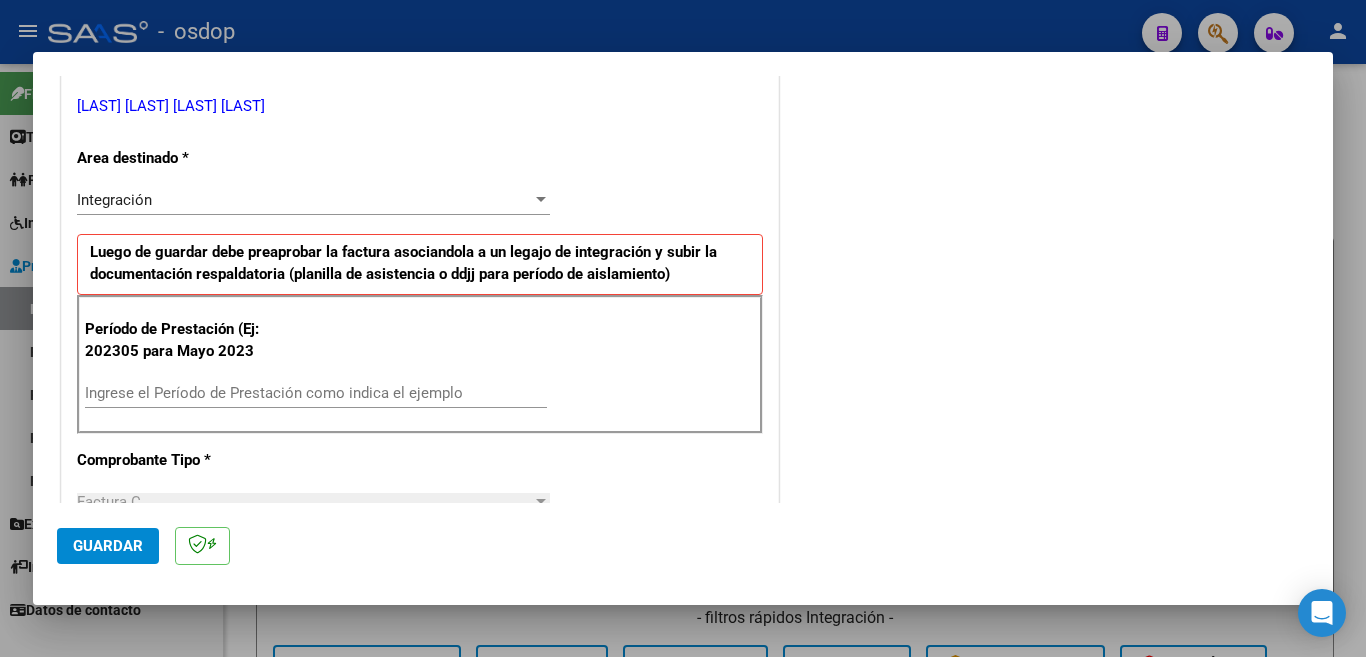 click on "Ingrese el Período de Prestación como indica el ejemplo" at bounding box center (316, 393) 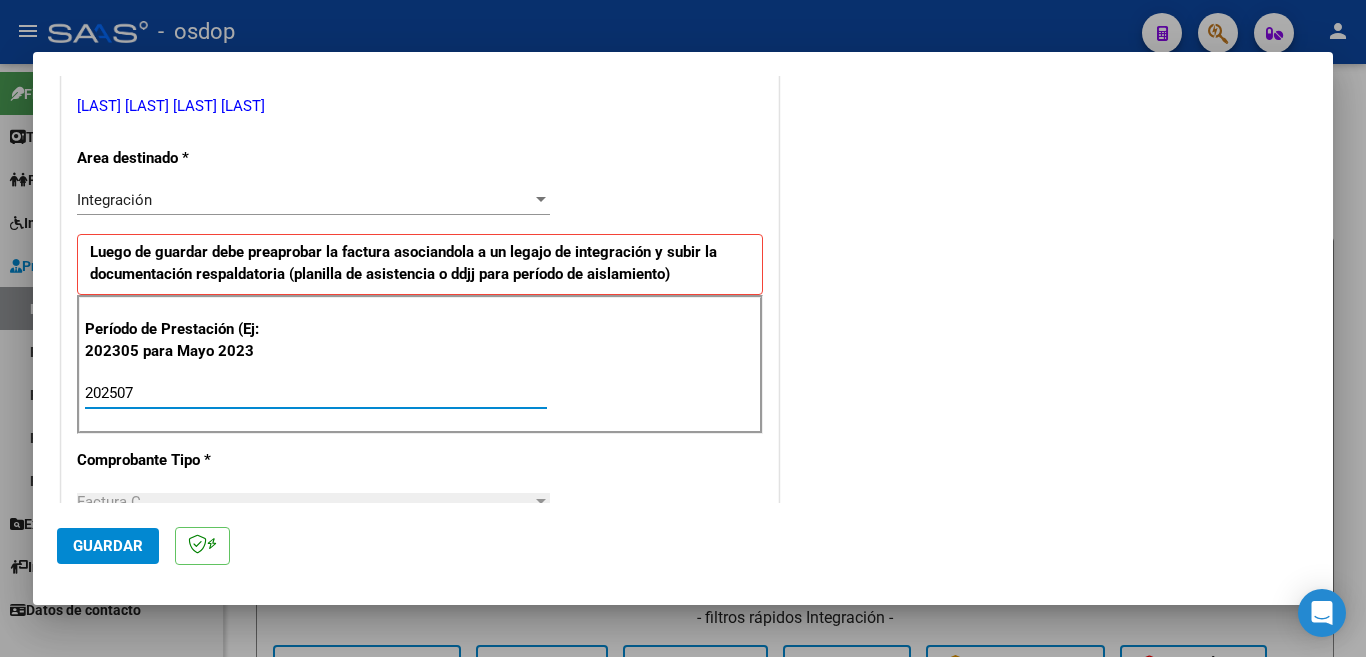 type on "202507" 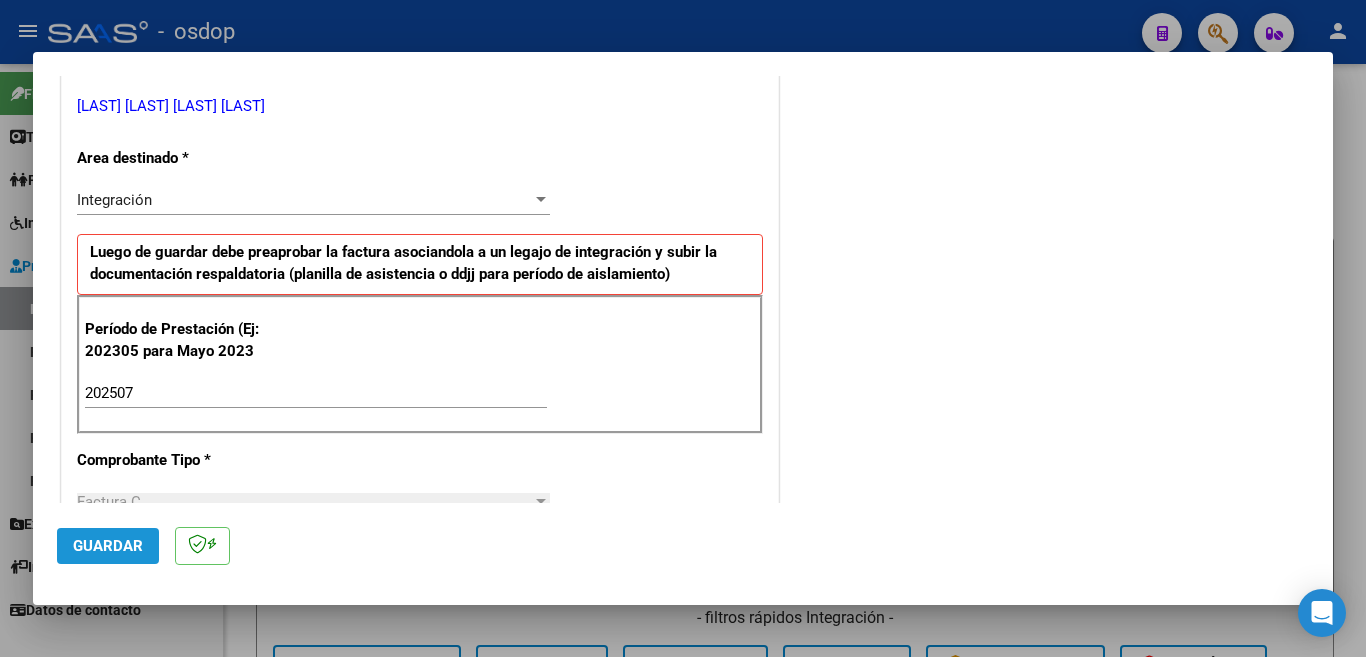 click on "Guardar" 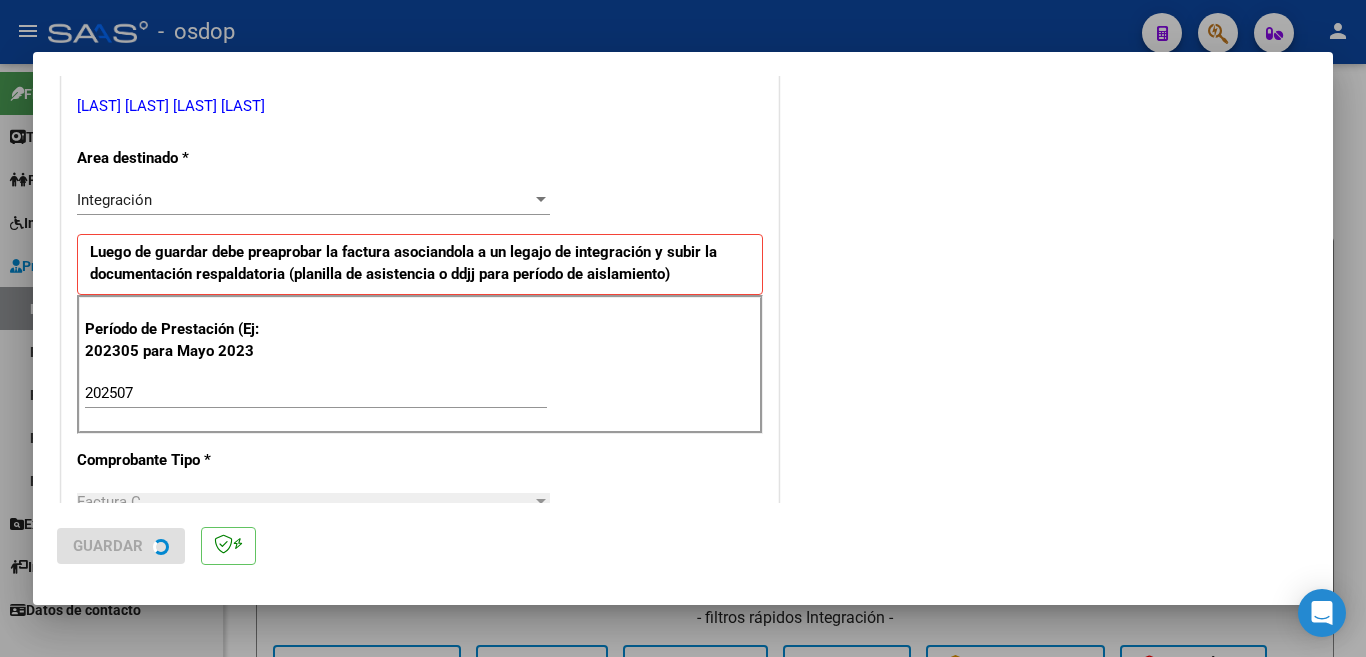 scroll, scrollTop: 0, scrollLeft: 0, axis: both 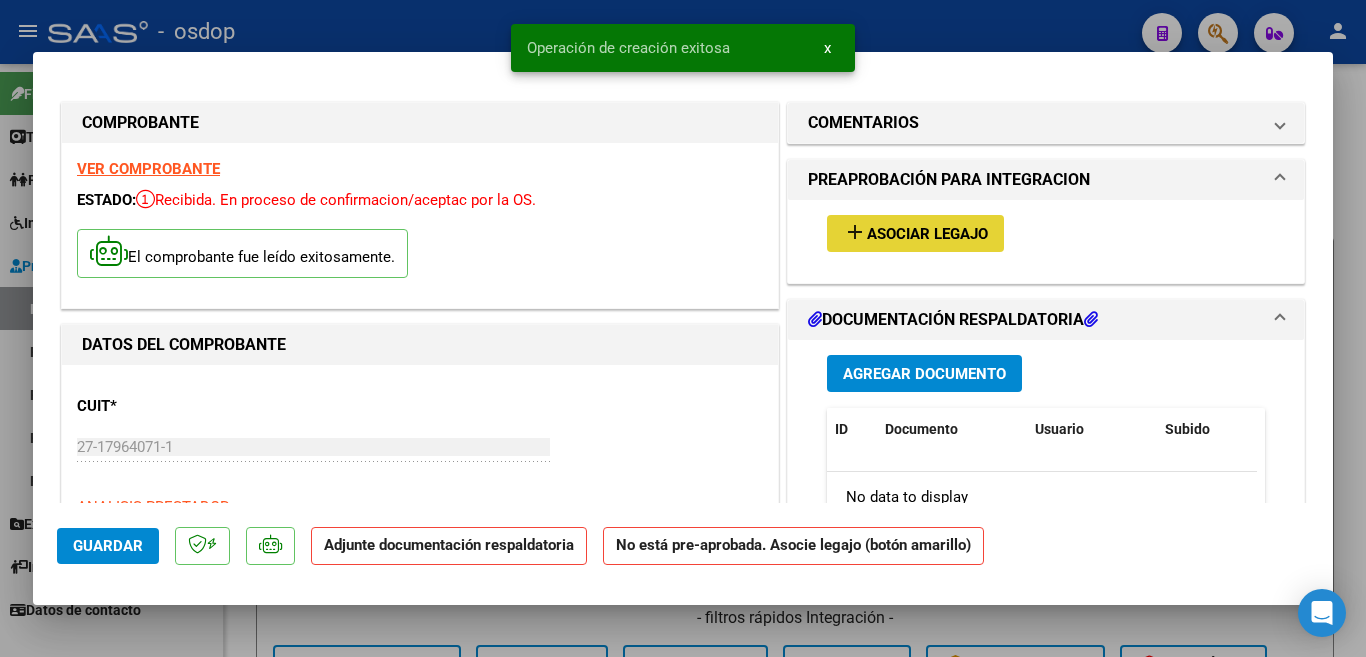 click on "Asociar Legajo" at bounding box center [927, 234] 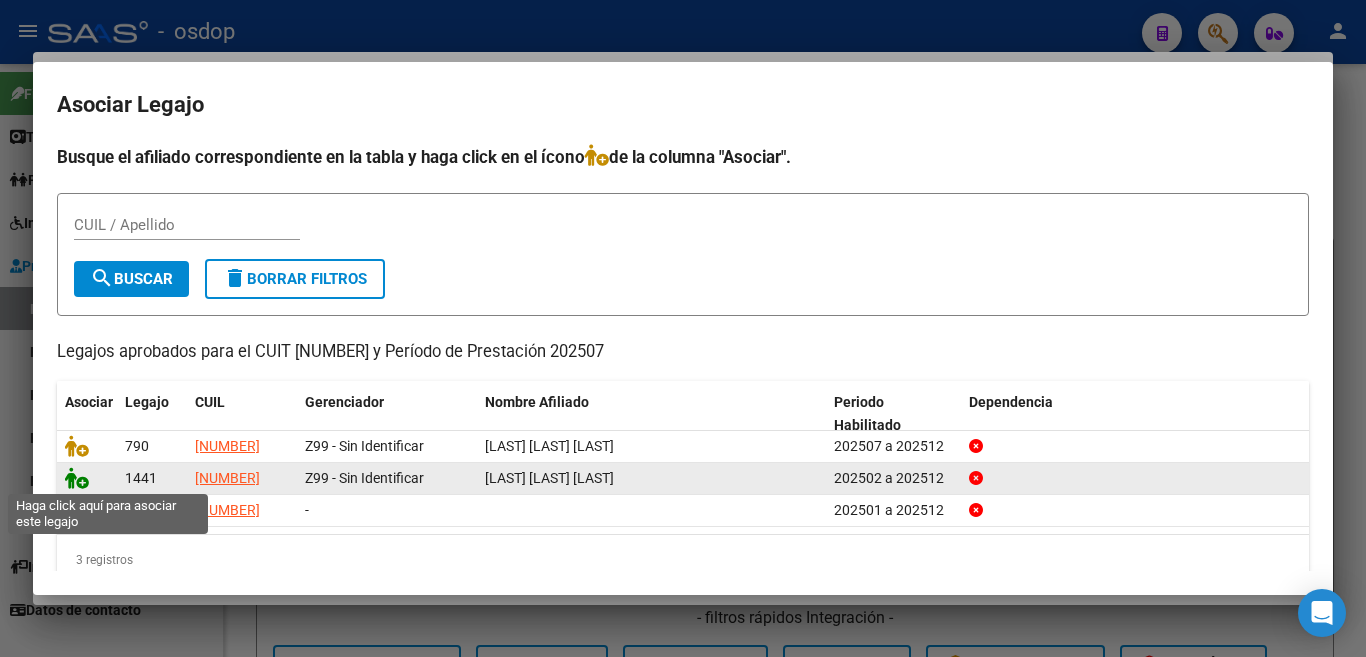 click 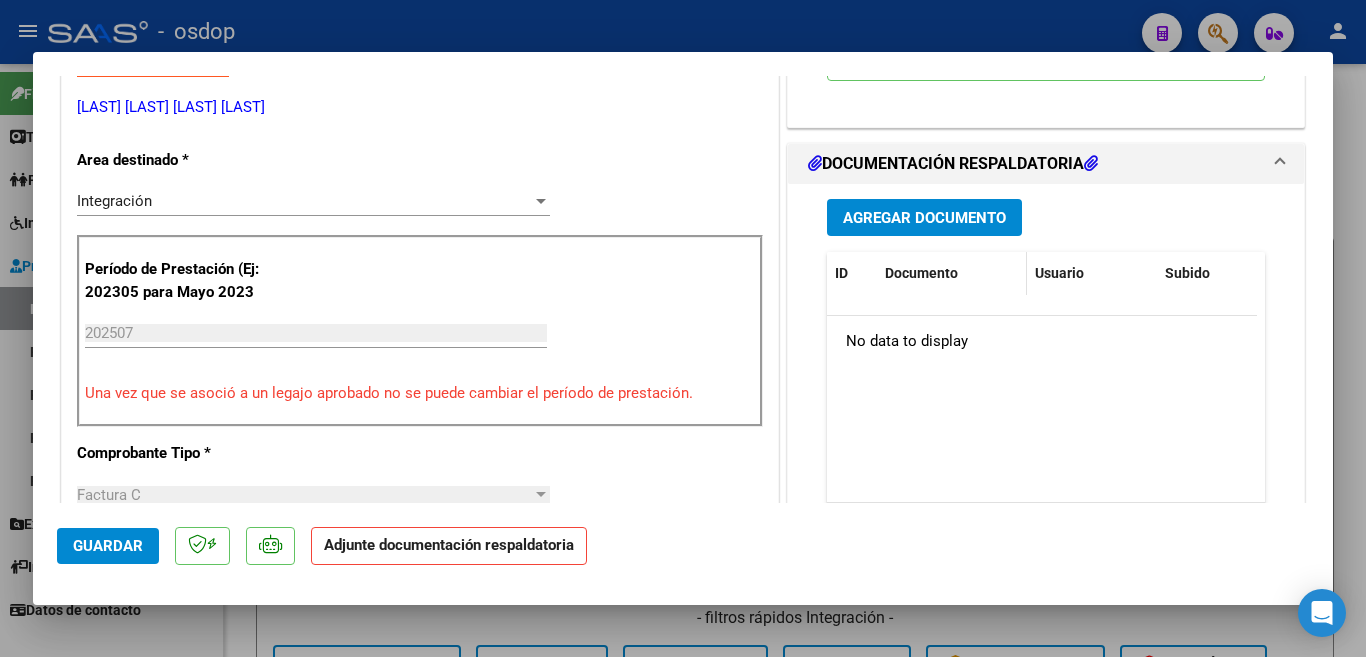 scroll, scrollTop: 400, scrollLeft: 0, axis: vertical 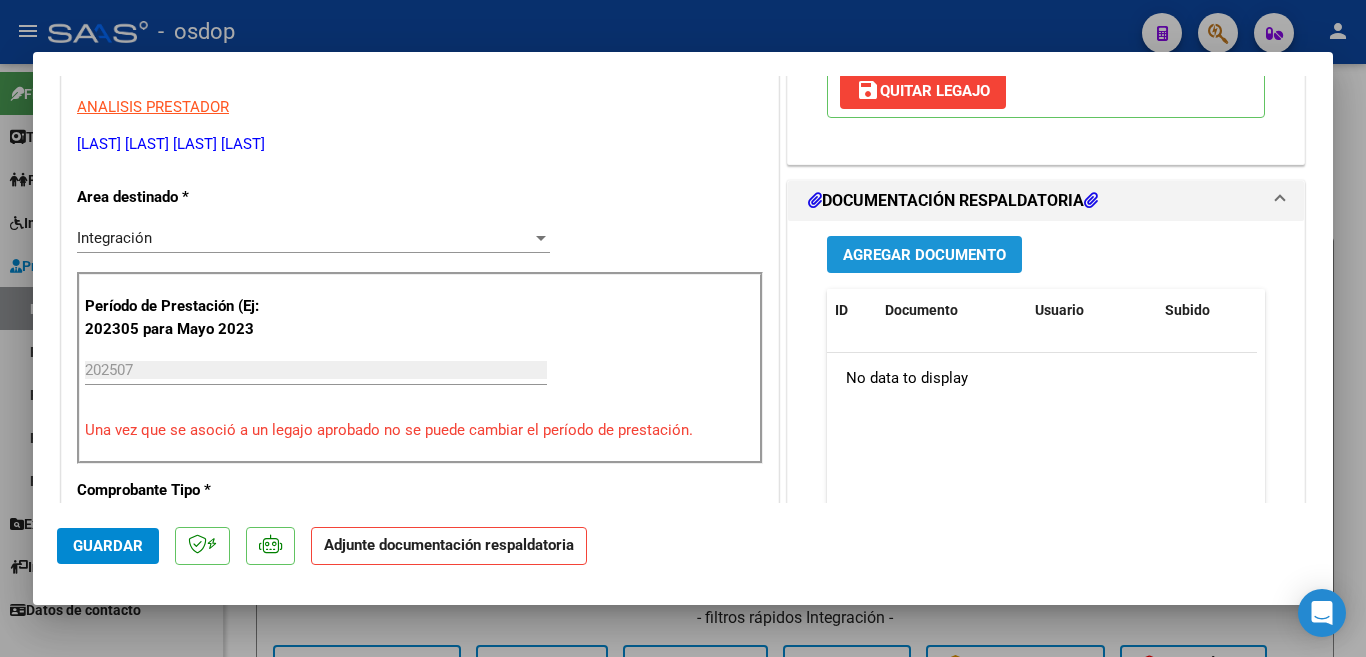 click on "Agregar Documento" at bounding box center (924, 255) 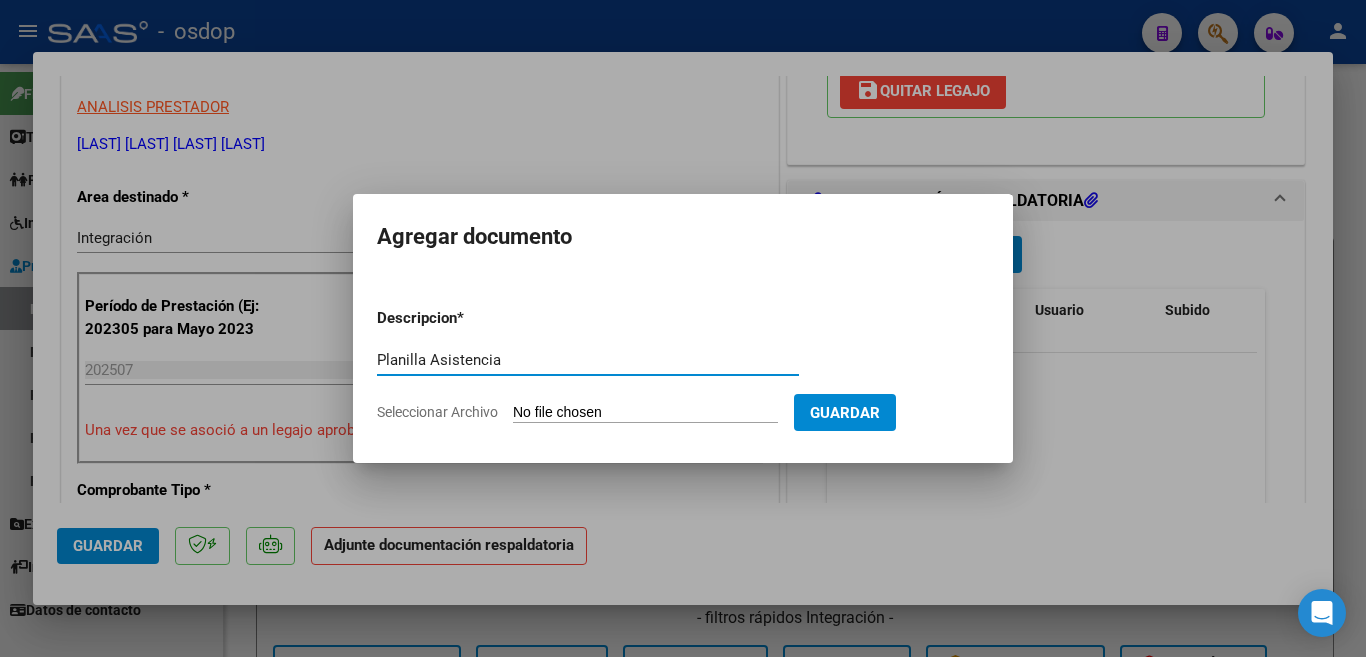 type on "Planilla Asistencia" 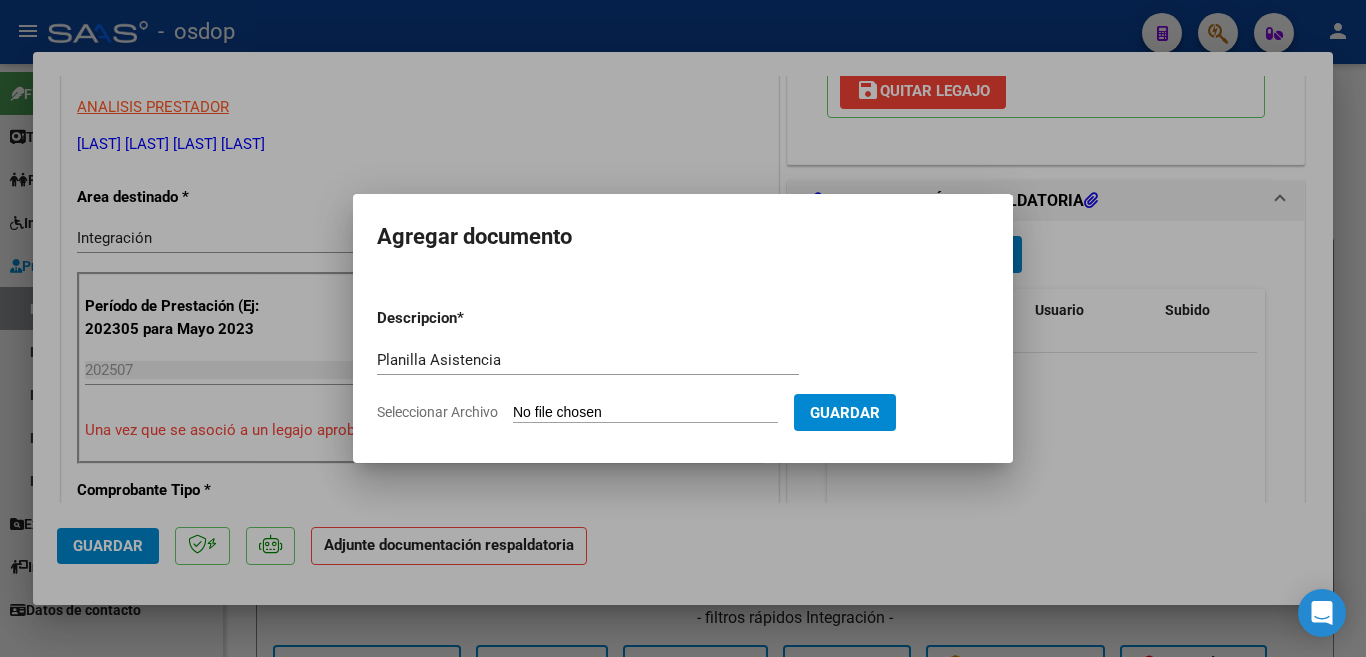 click on "Seleccionar Archivo" at bounding box center [645, 413] 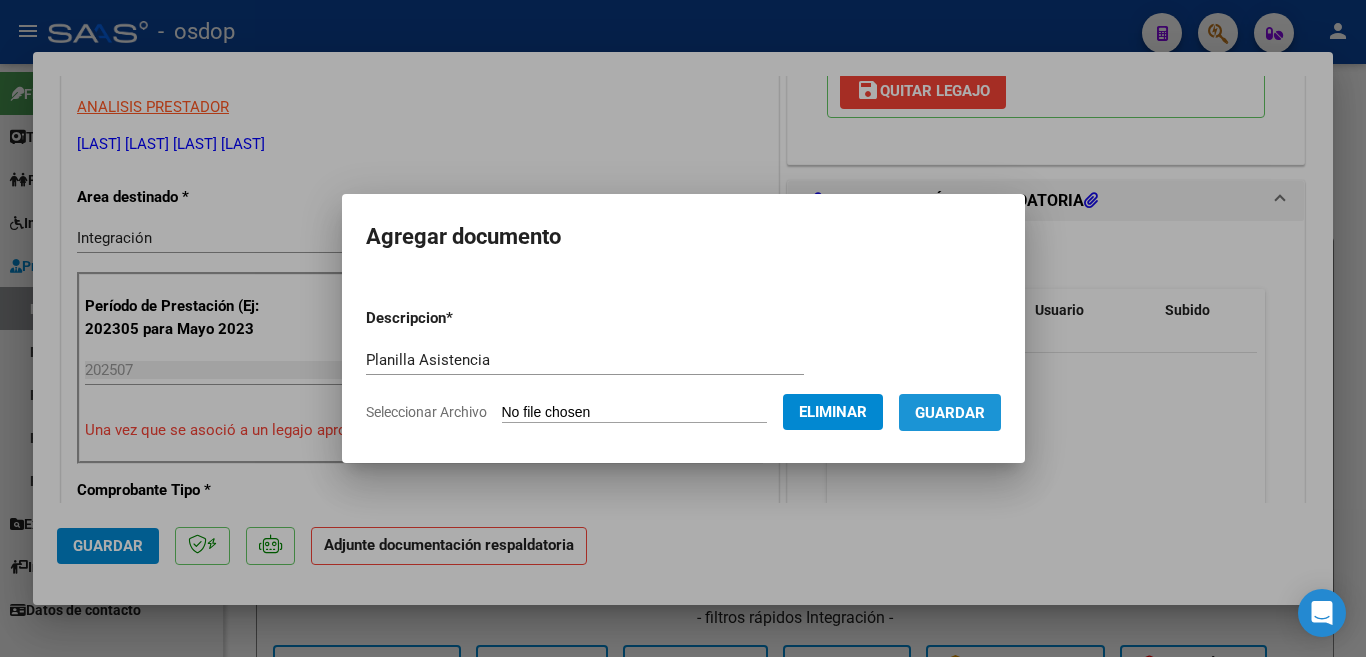 click on "Guardar" at bounding box center (950, 413) 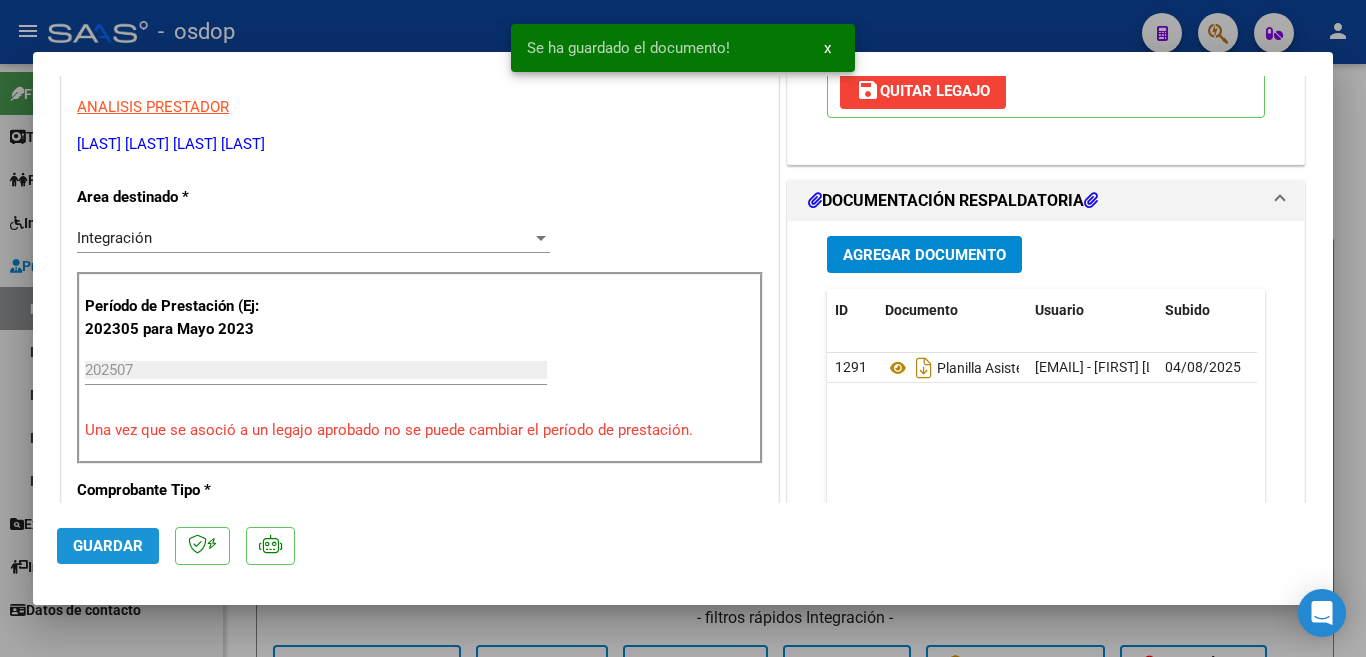 click on "Guardar" 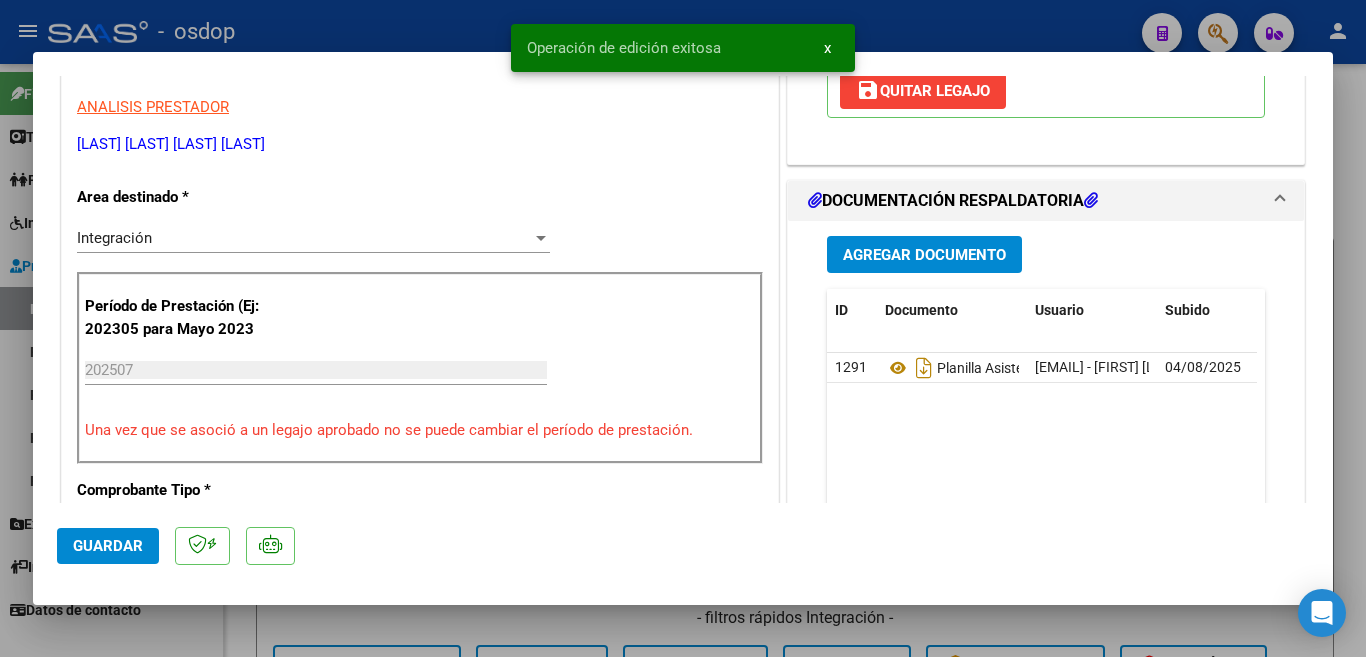click at bounding box center (683, 328) 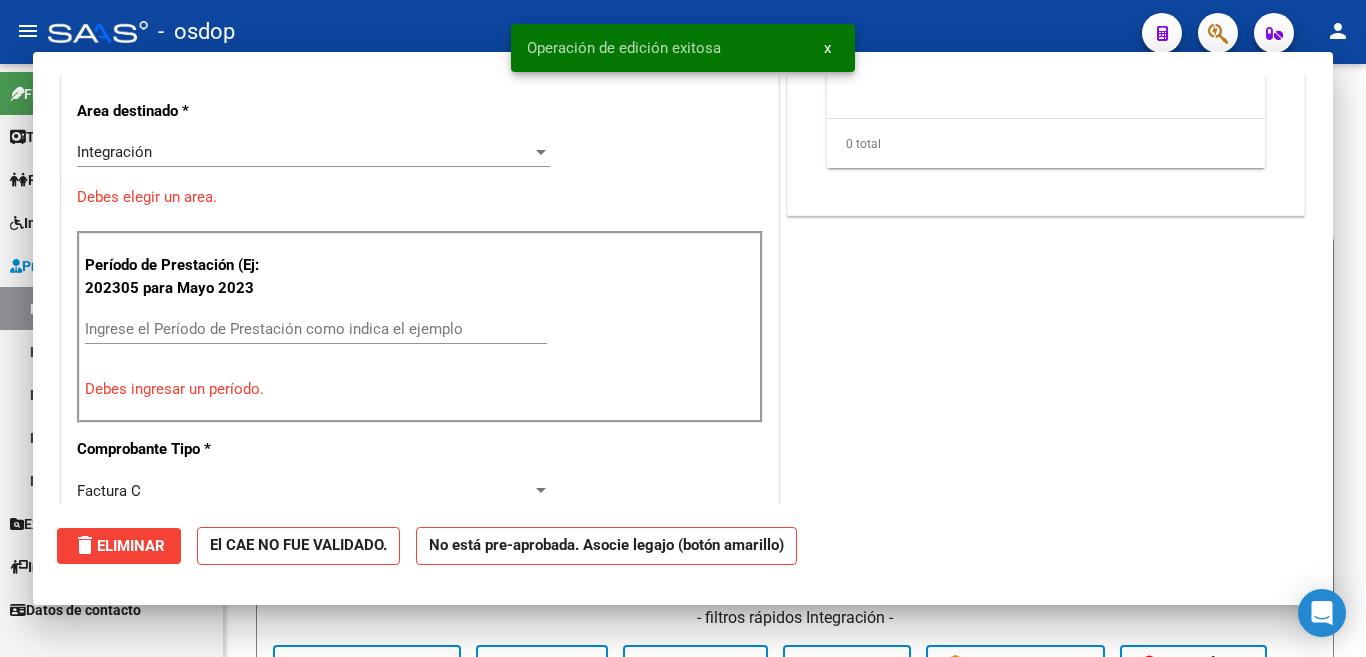 scroll, scrollTop: 0, scrollLeft: 0, axis: both 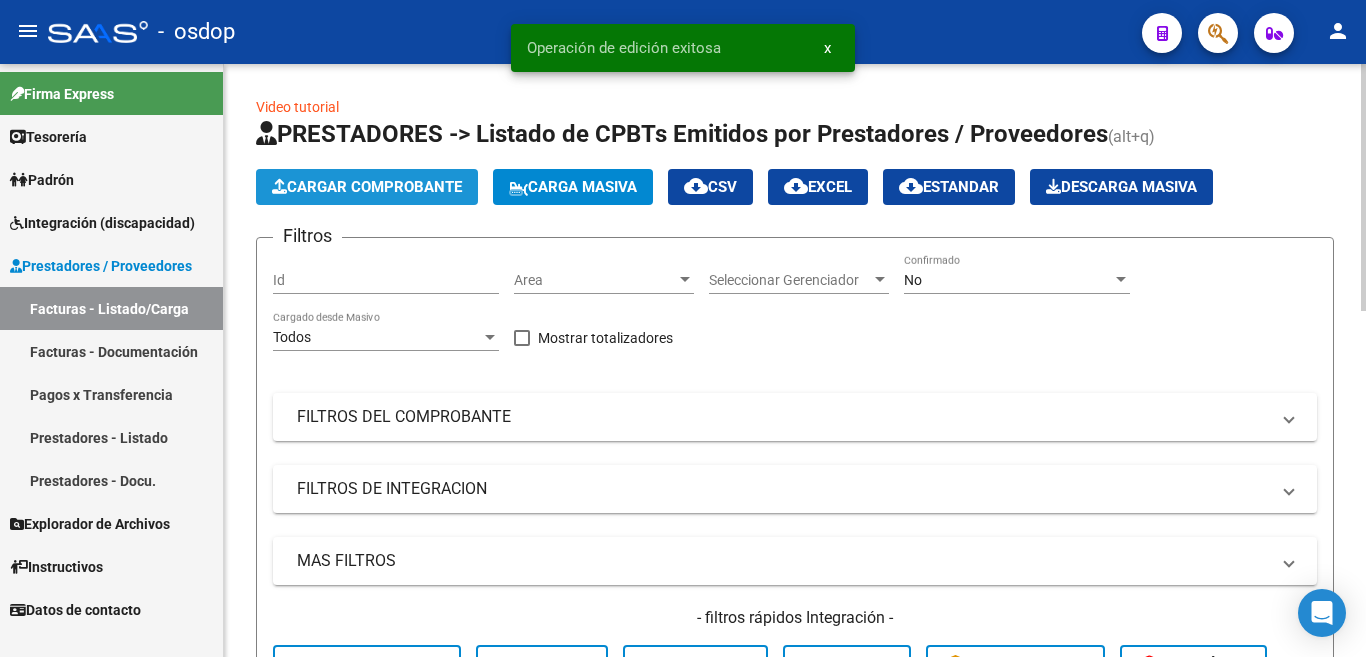 click on "Cargar Comprobante" 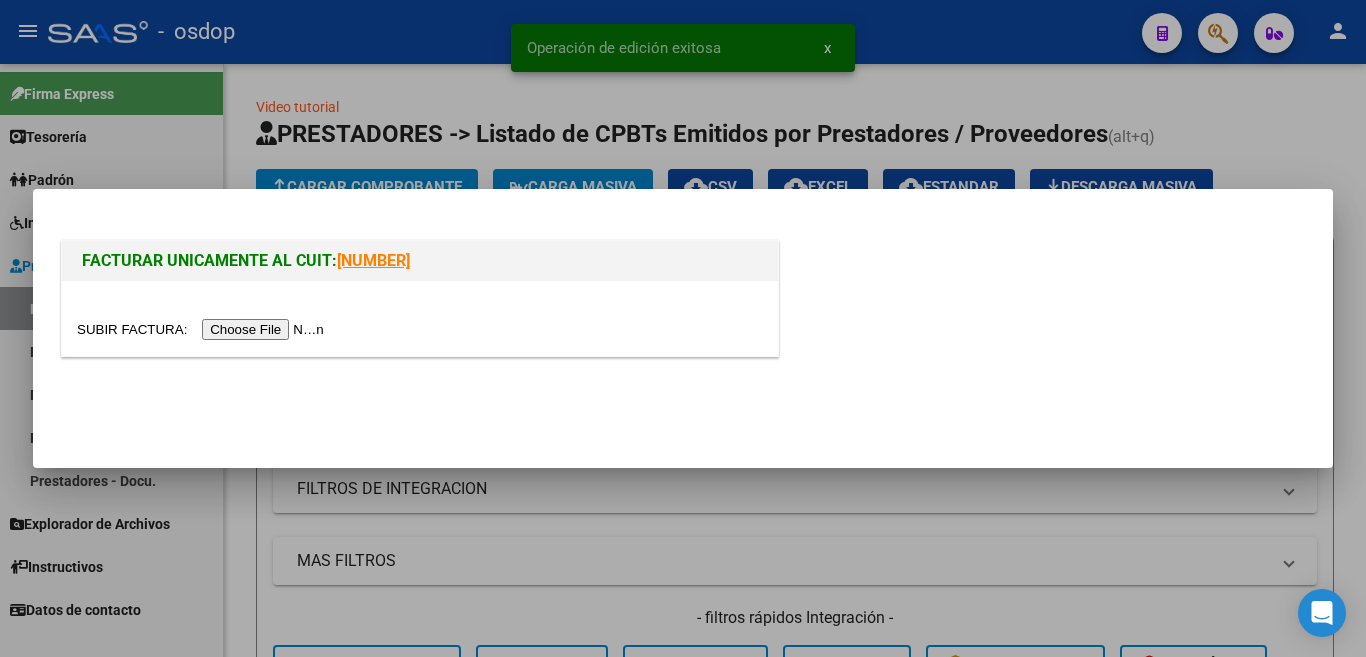 click at bounding box center (203, 329) 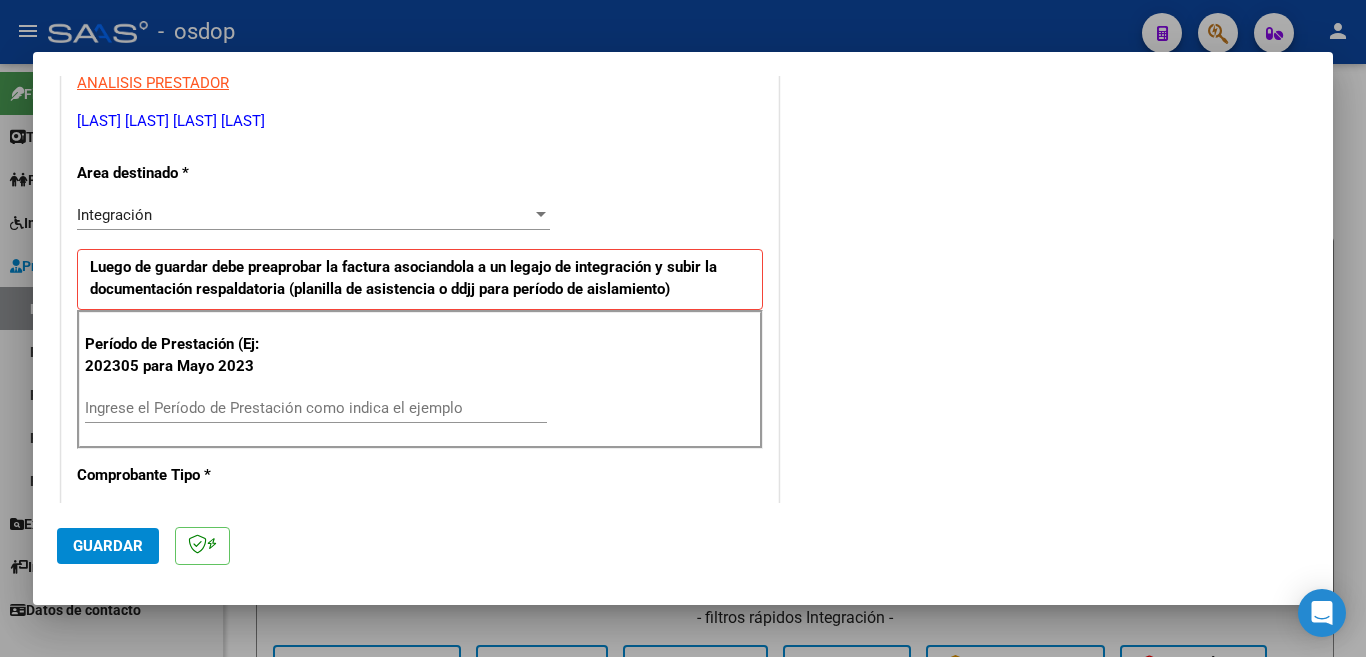 scroll, scrollTop: 400, scrollLeft: 0, axis: vertical 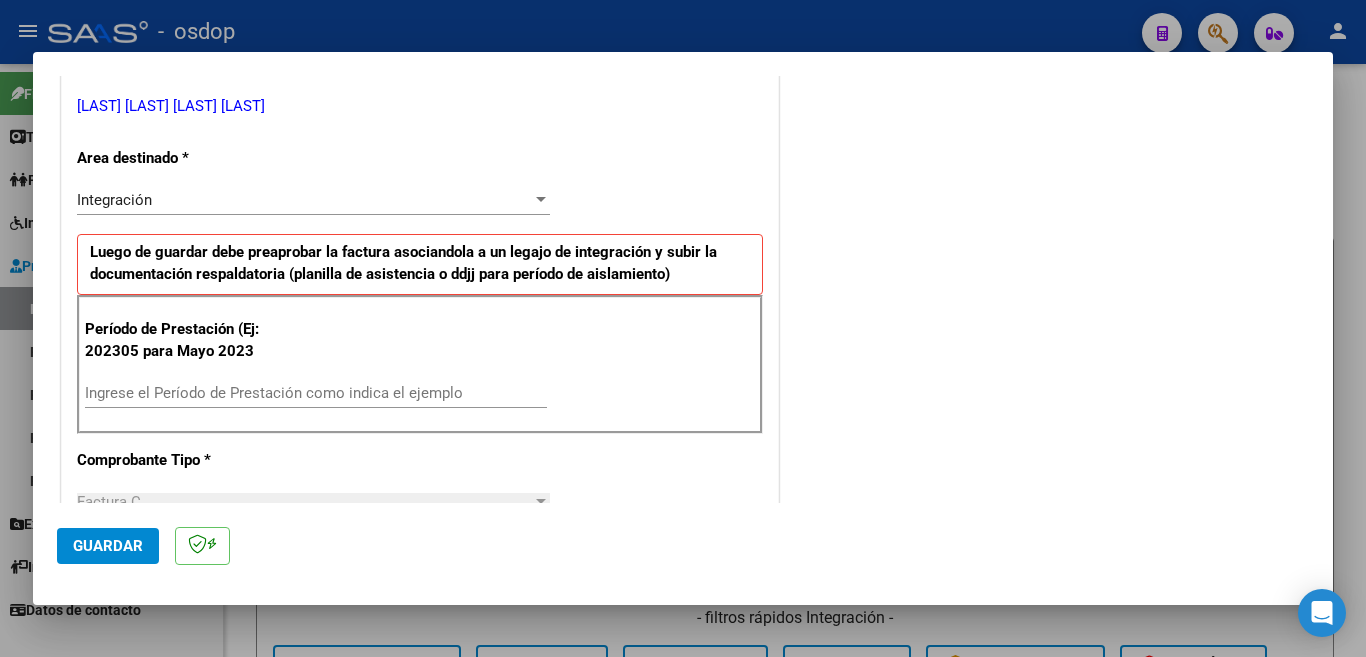 click on "Ingrese el Período de Prestación como indica el ejemplo" at bounding box center [316, 393] 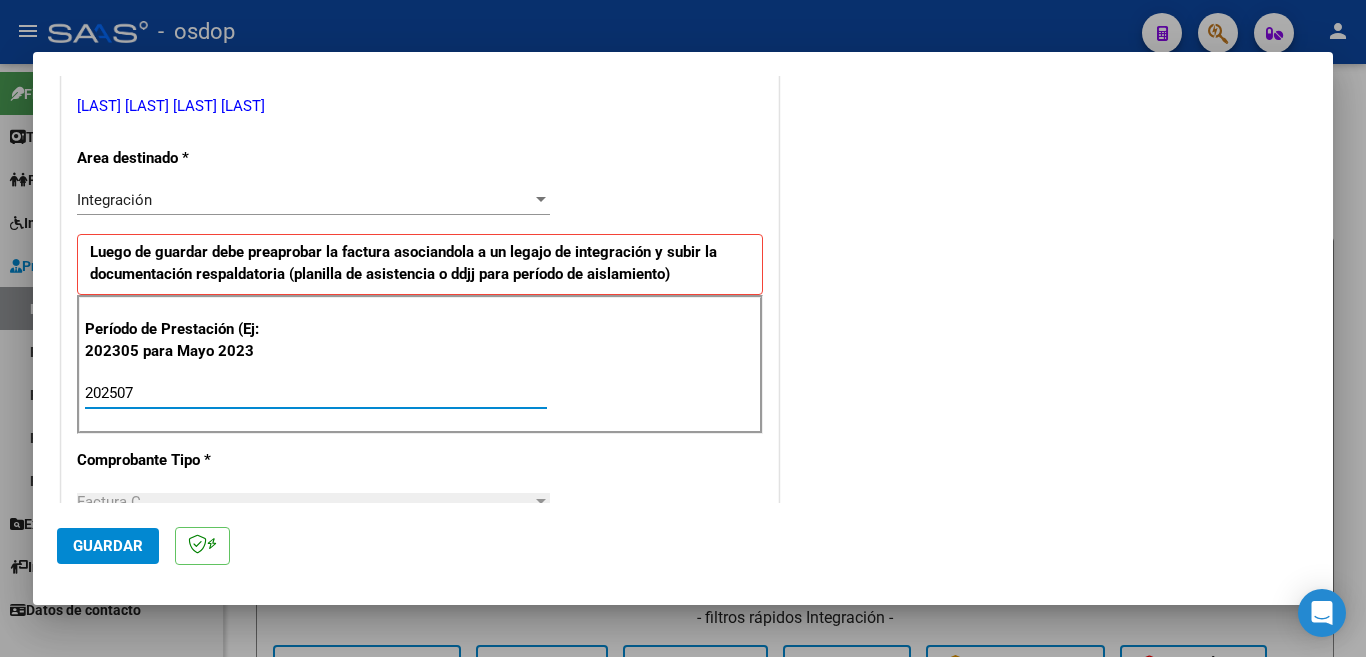 type on "202507" 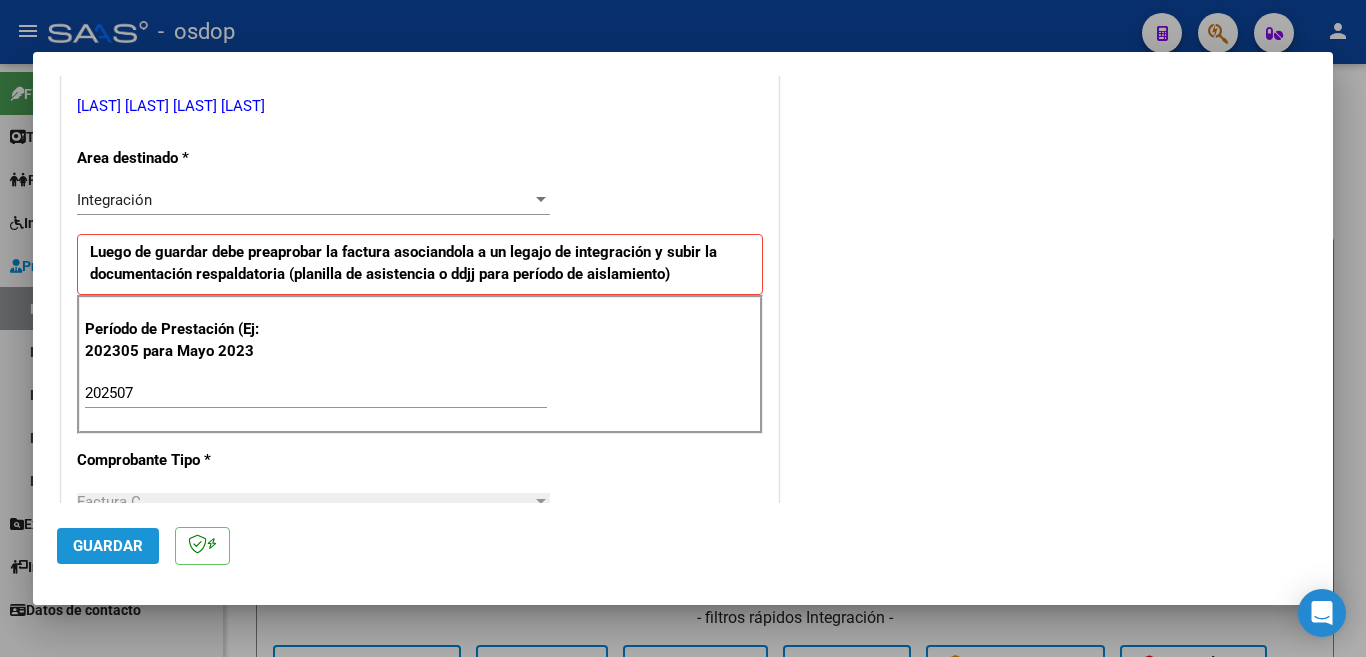 click on "Guardar" 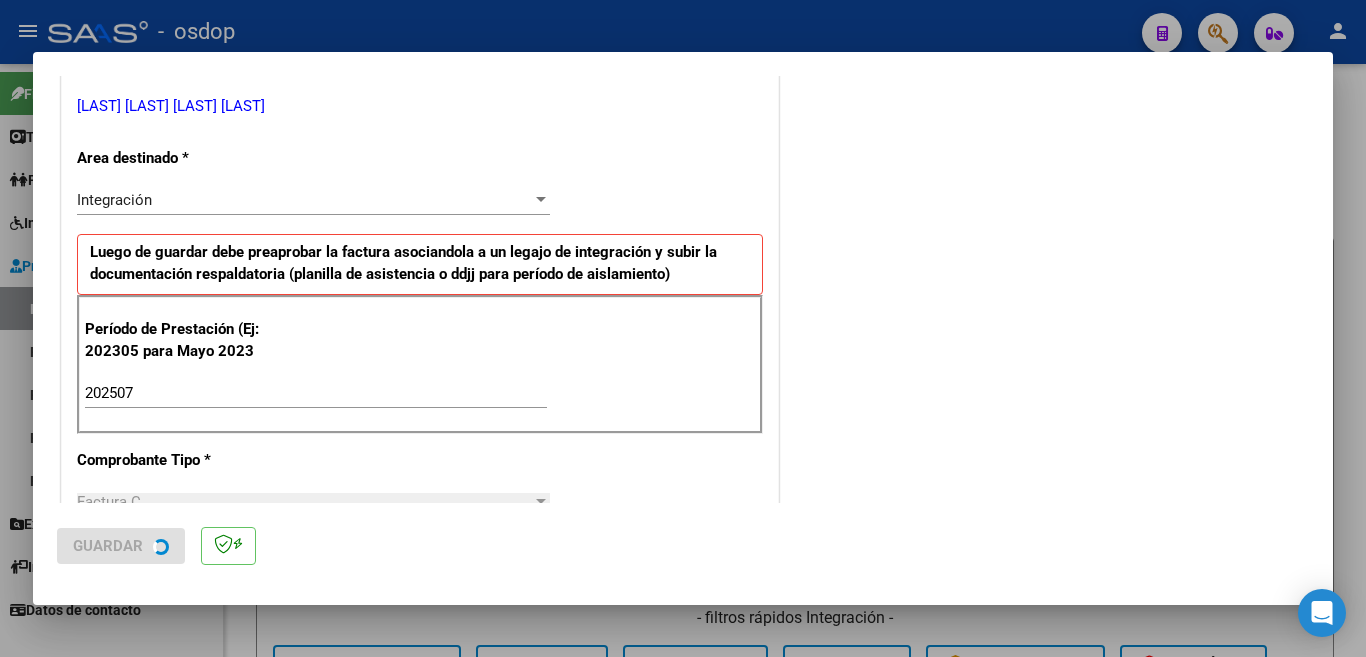 scroll, scrollTop: 0, scrollLeft: 0, axis: both 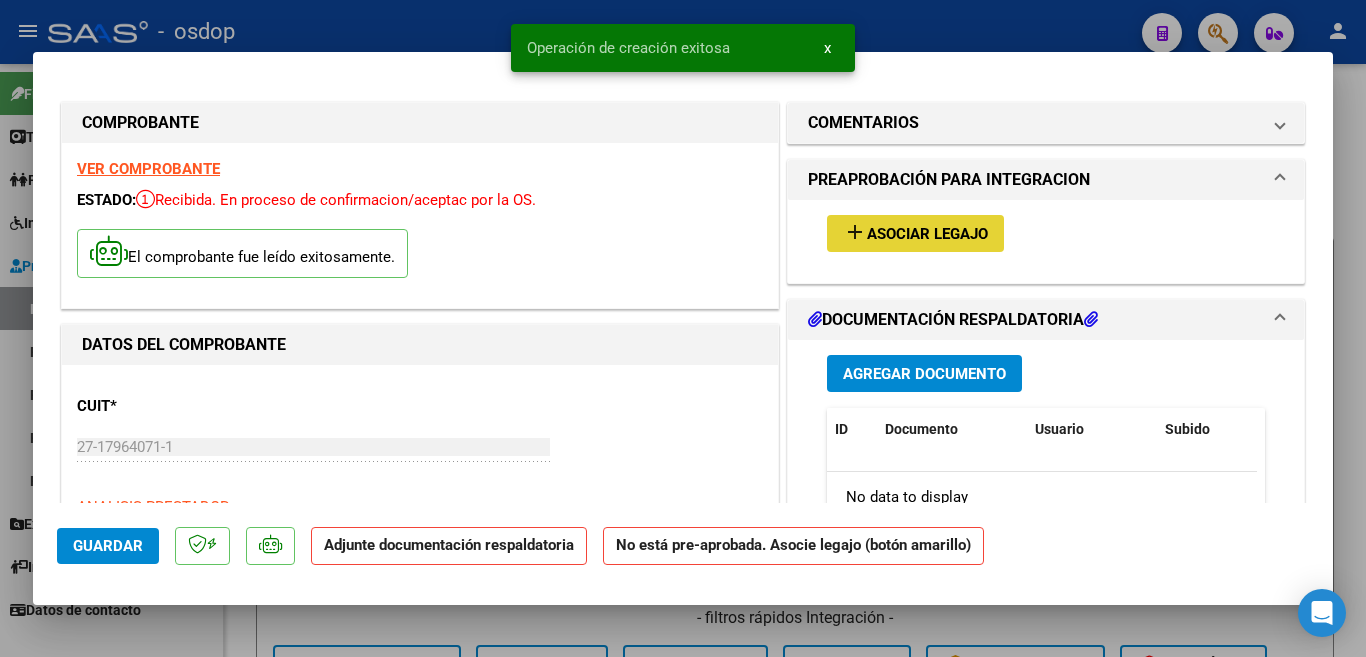 click on "Asociar Legajo" at bounding box center (927, 234) 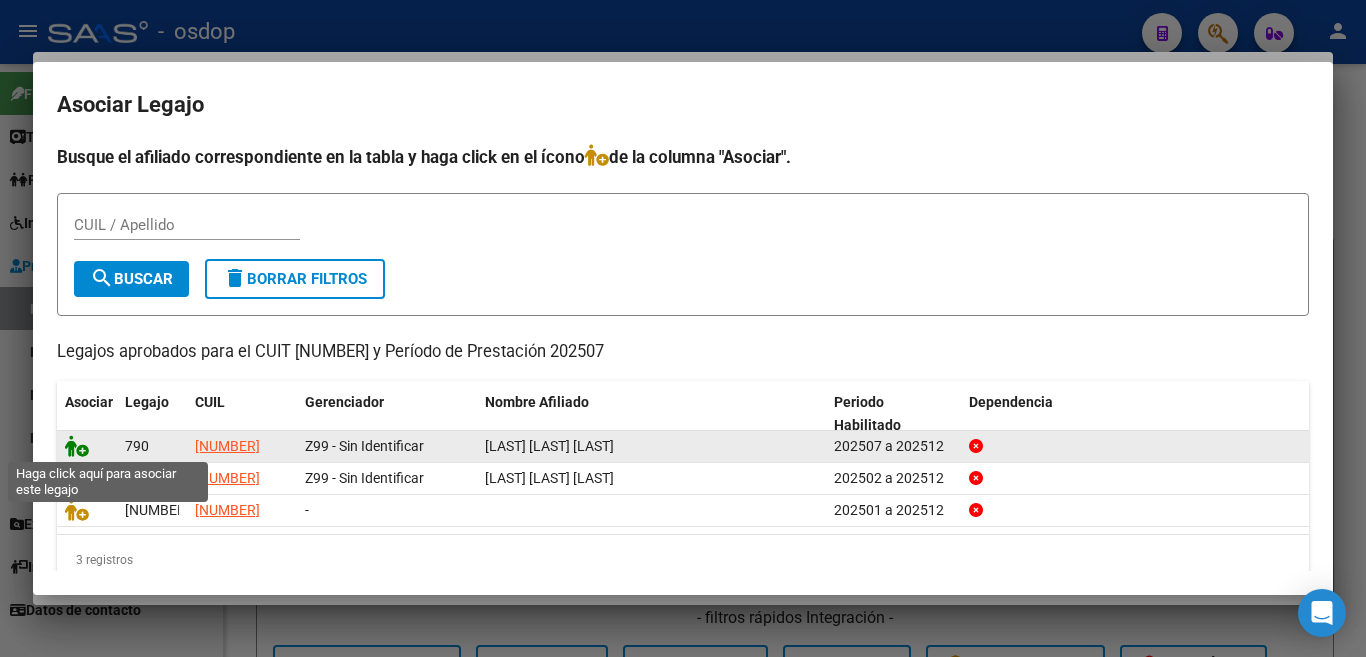 click 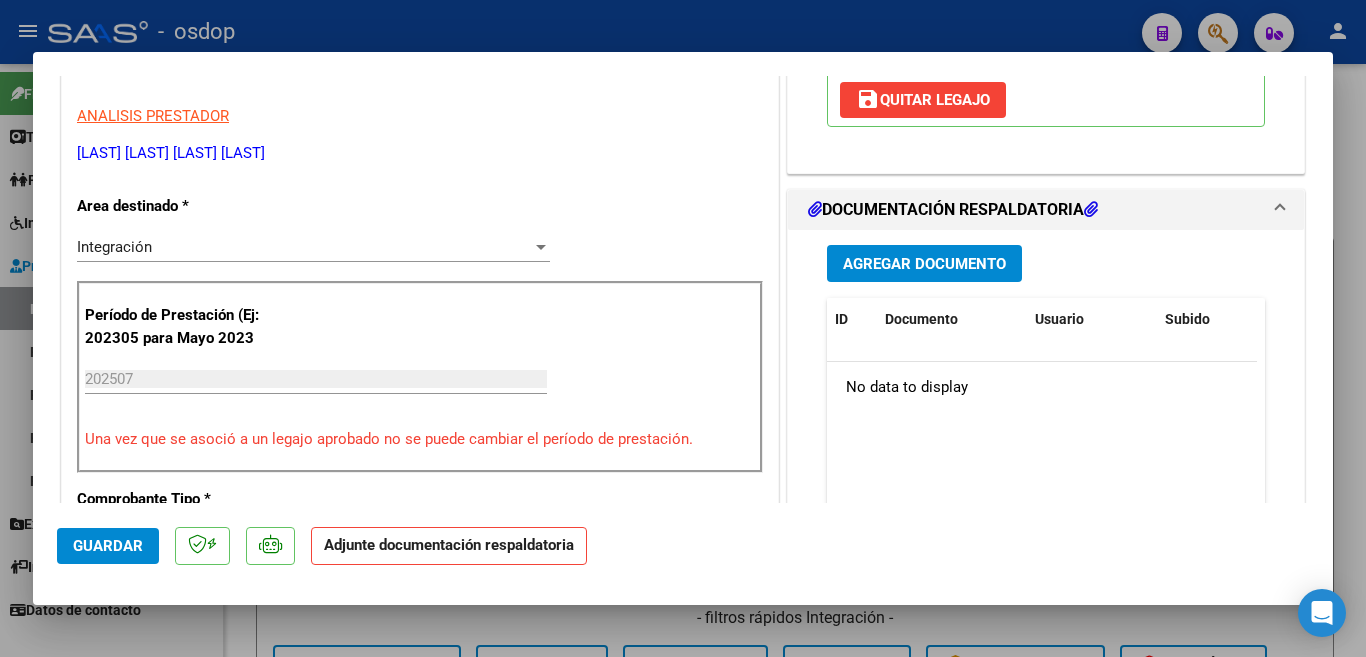 scroll, scrollTop: 400, scrollLeft: 0, axis: vertical 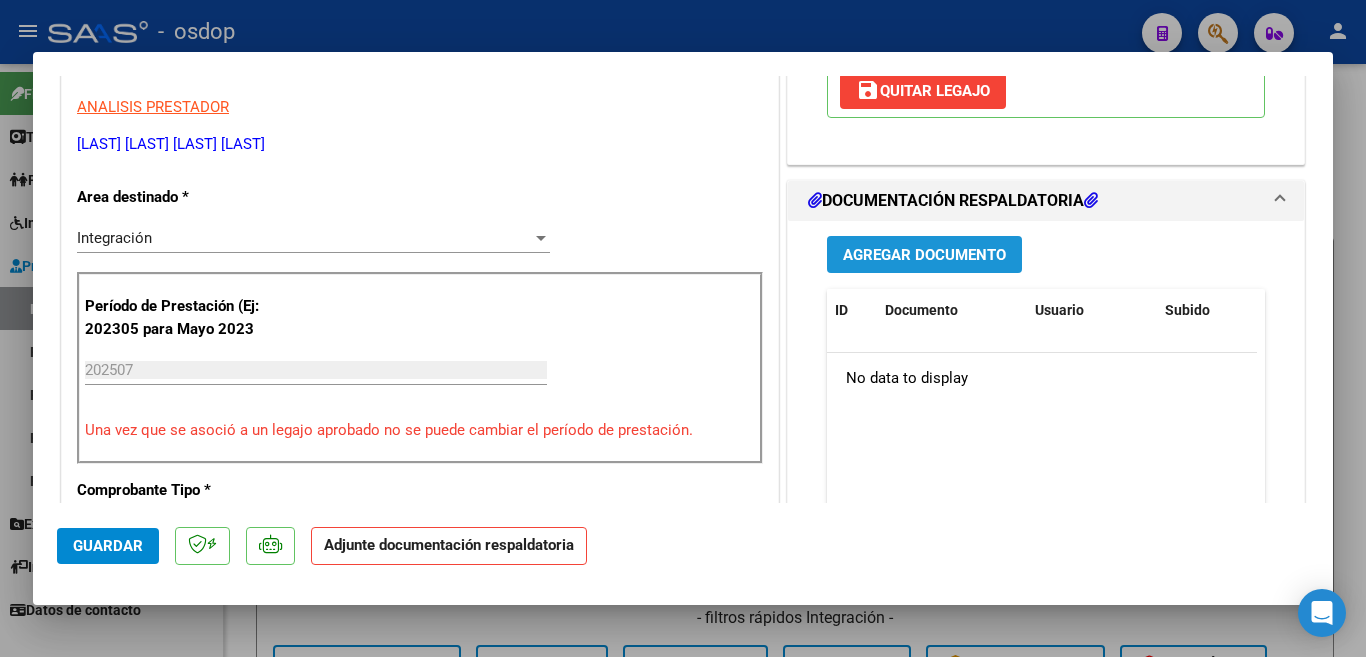 click on "Agregar Documento" at bounding box center [924, 255] 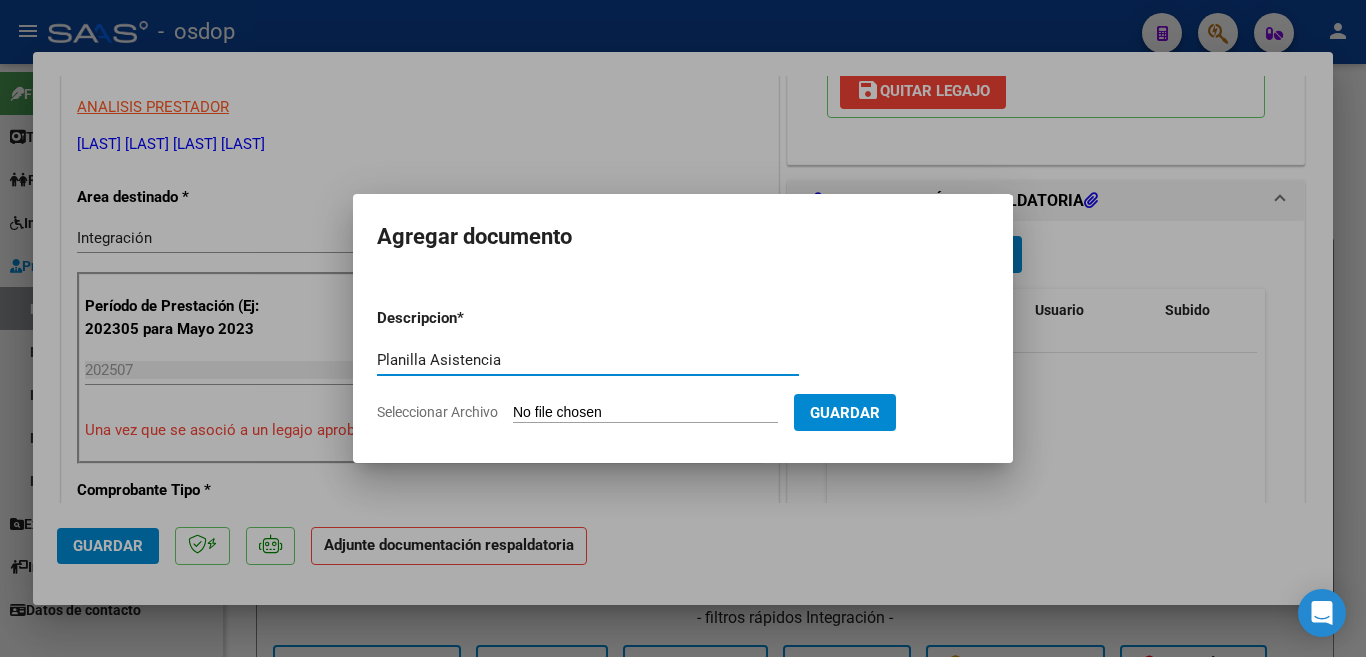type on "Planilla Asistencia" 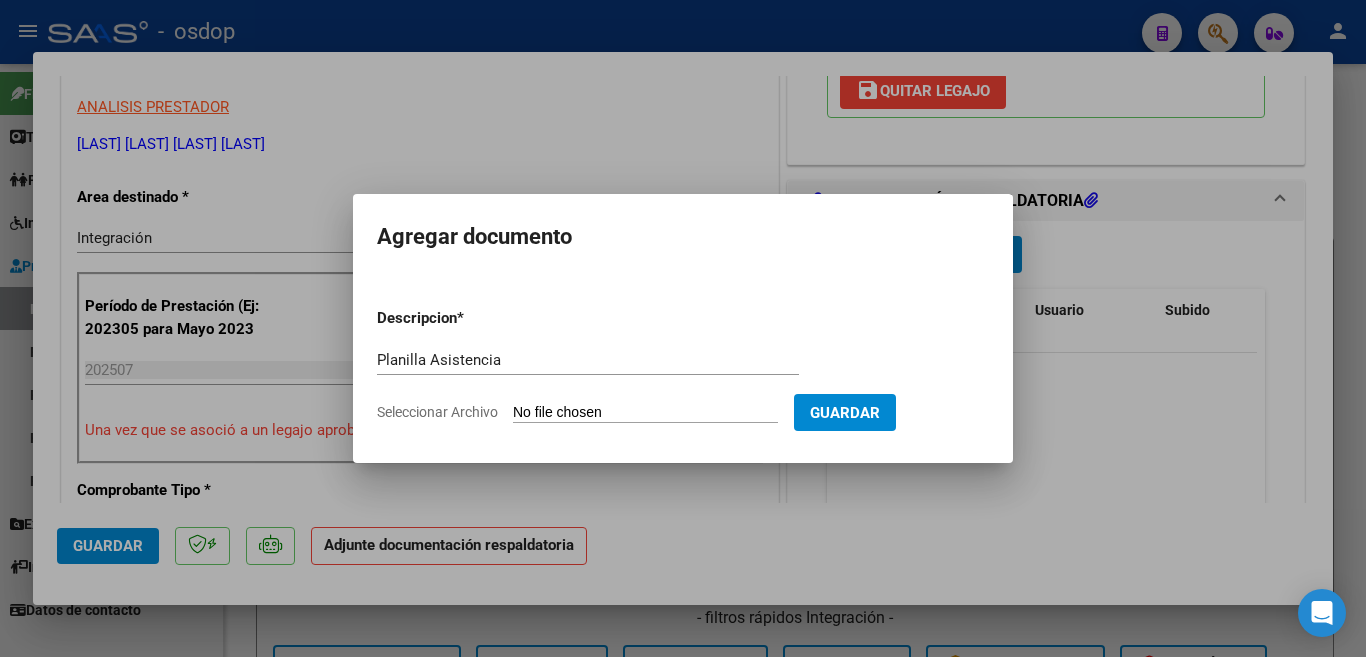 type on "C:\fakepath\[LAST] [NUMBER] - [LAST] - JUL - ASIS.pdf" 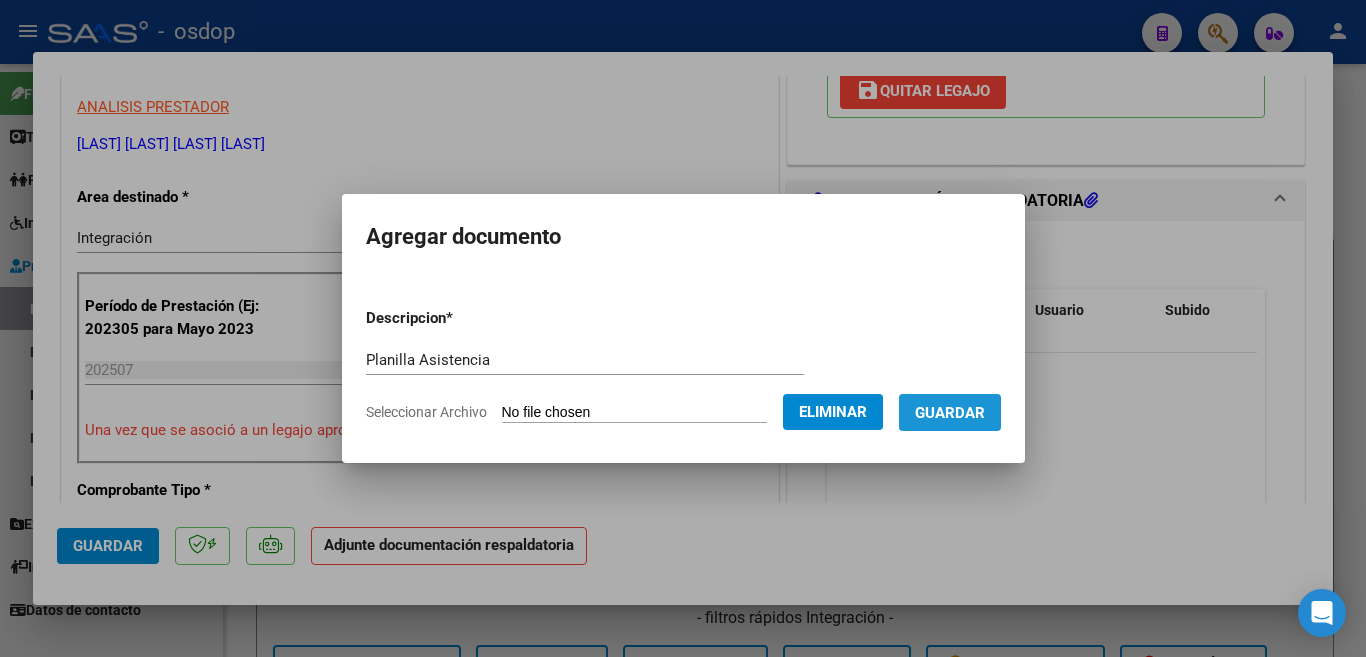 click on "Guardar" at bounding box center [950, 413] 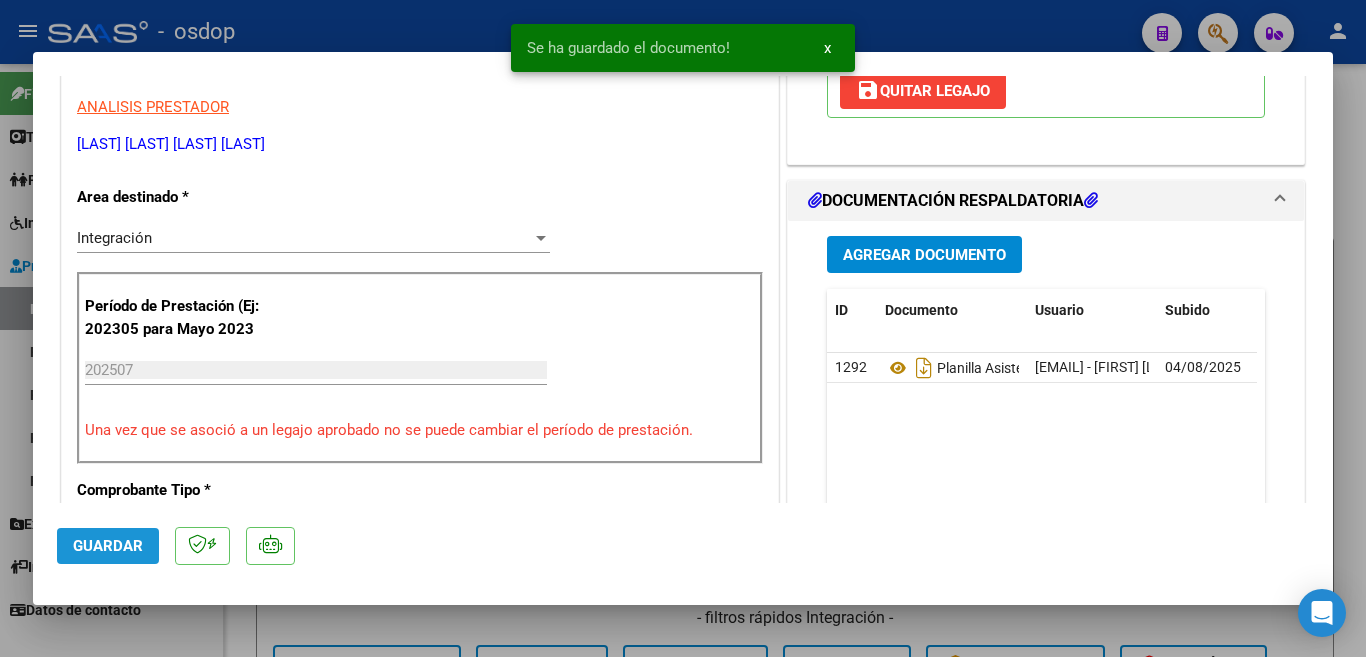 click on "Guardar" 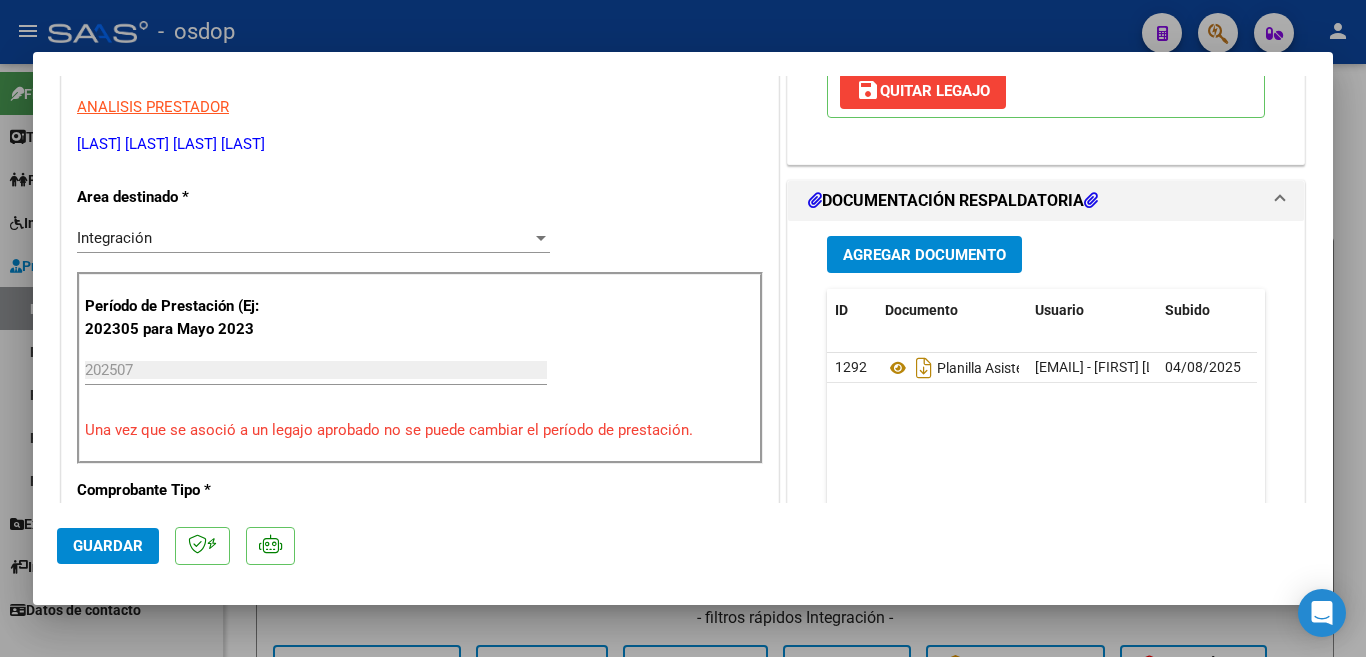 click at bounding box center (683, 328) 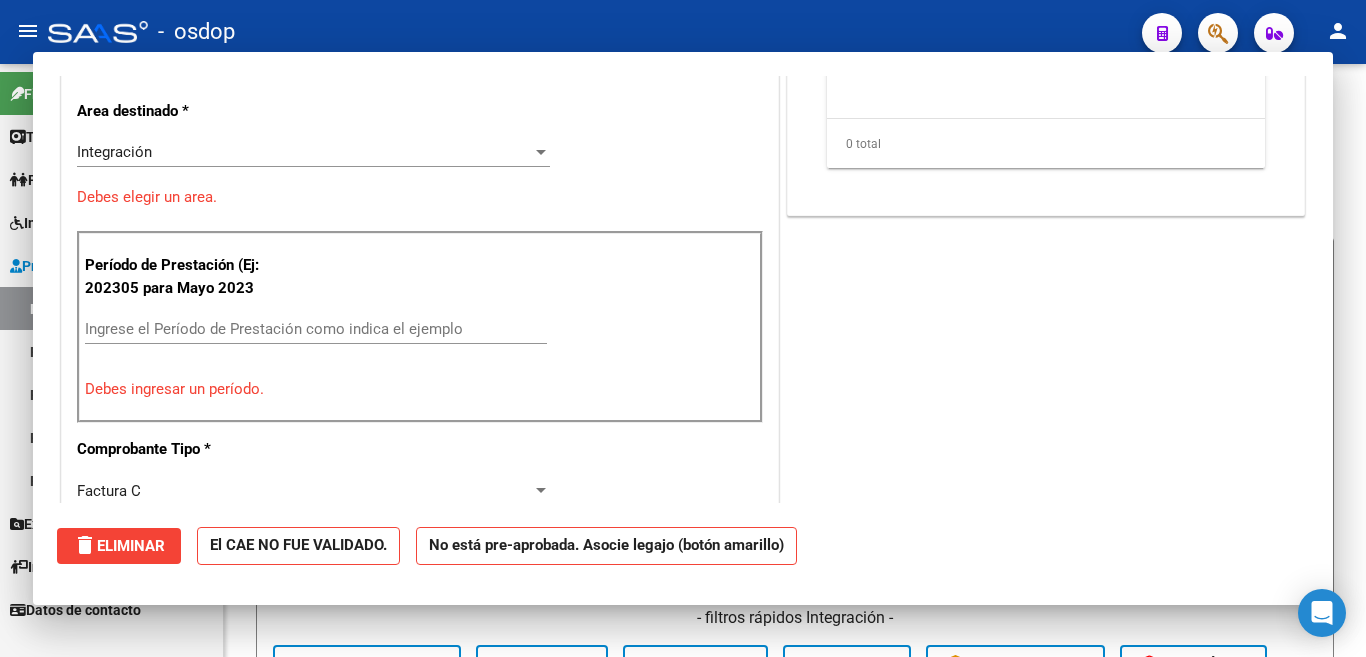 scroll, scrollTop: 0, scrollLeft: 0, axis: both 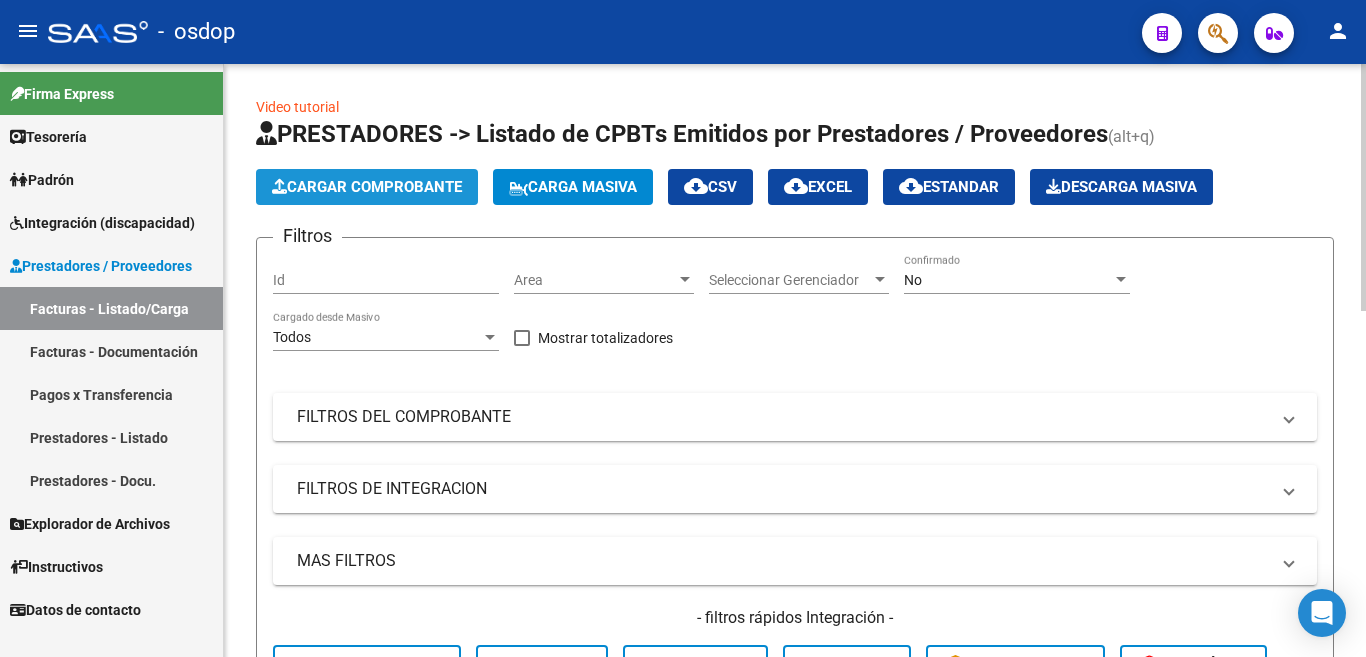 click on "Cargar Comprobante" 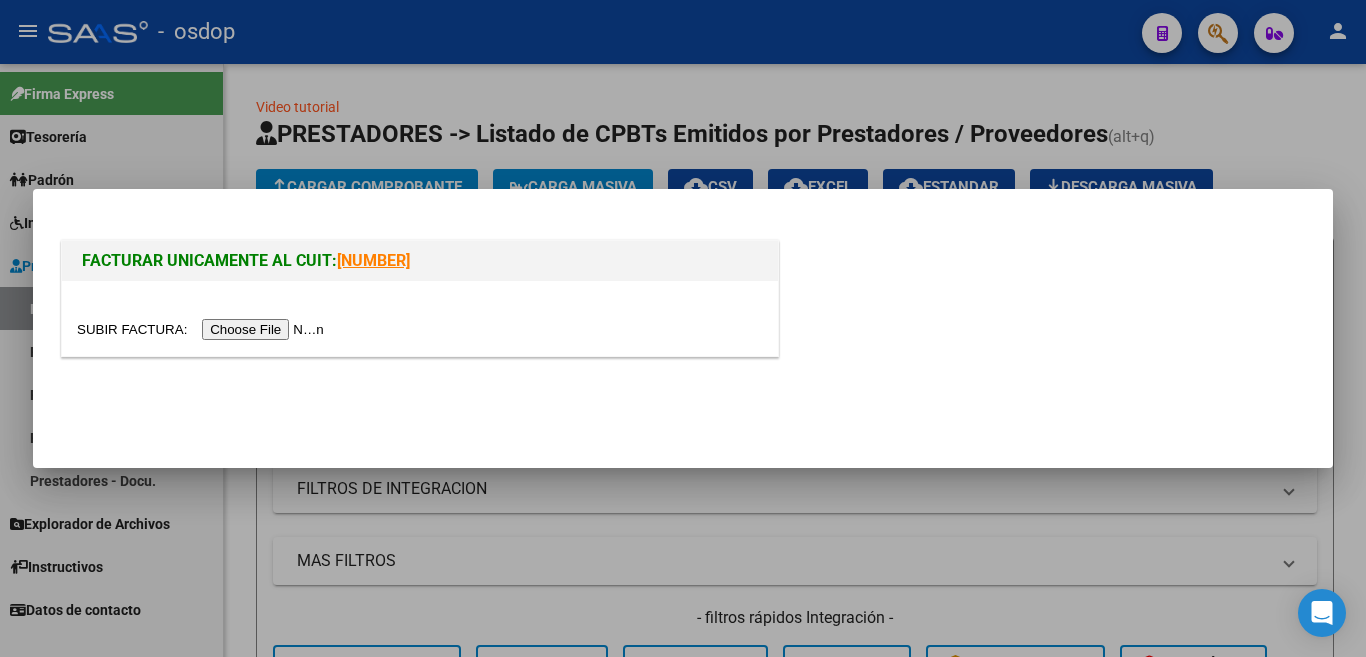 click at bounding box center [203, 329] 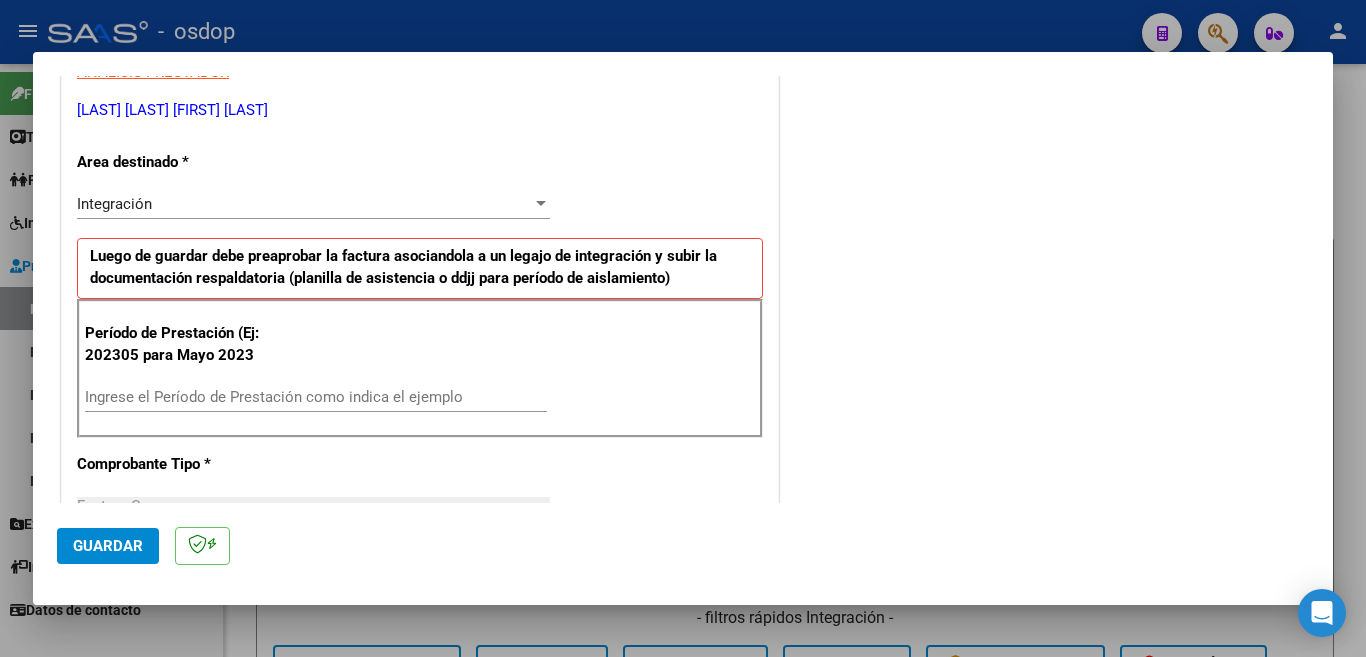 scroll, scrollTop: 400, scrollLeft: 0, axis: vertical 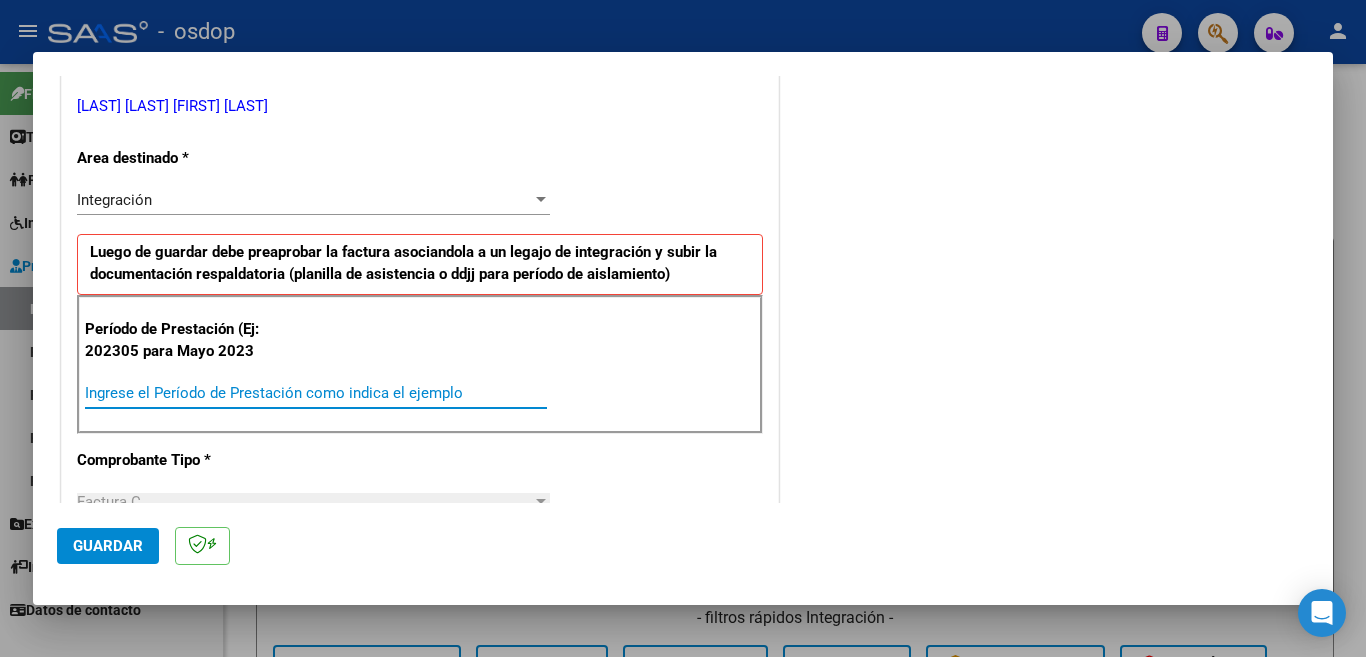 click on "Ingrese el Período de Prestación como indica el ejemplo" at bounding box center (316, 393) 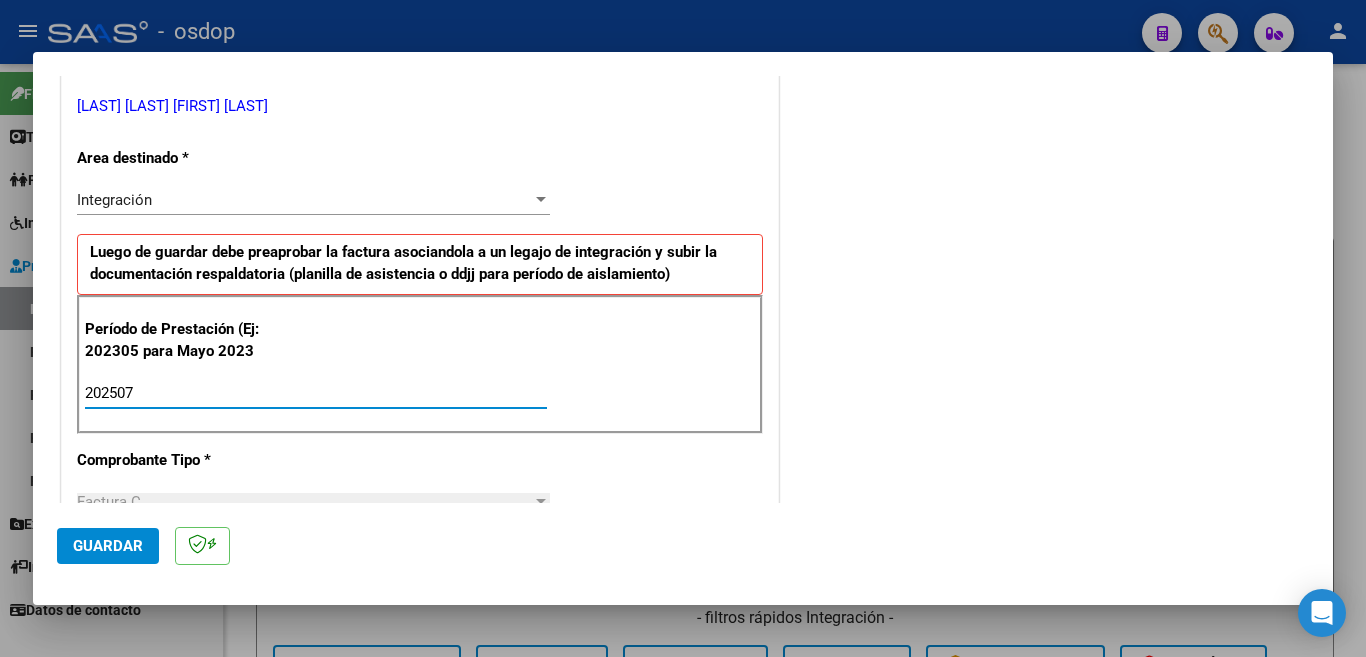 type on "202507" 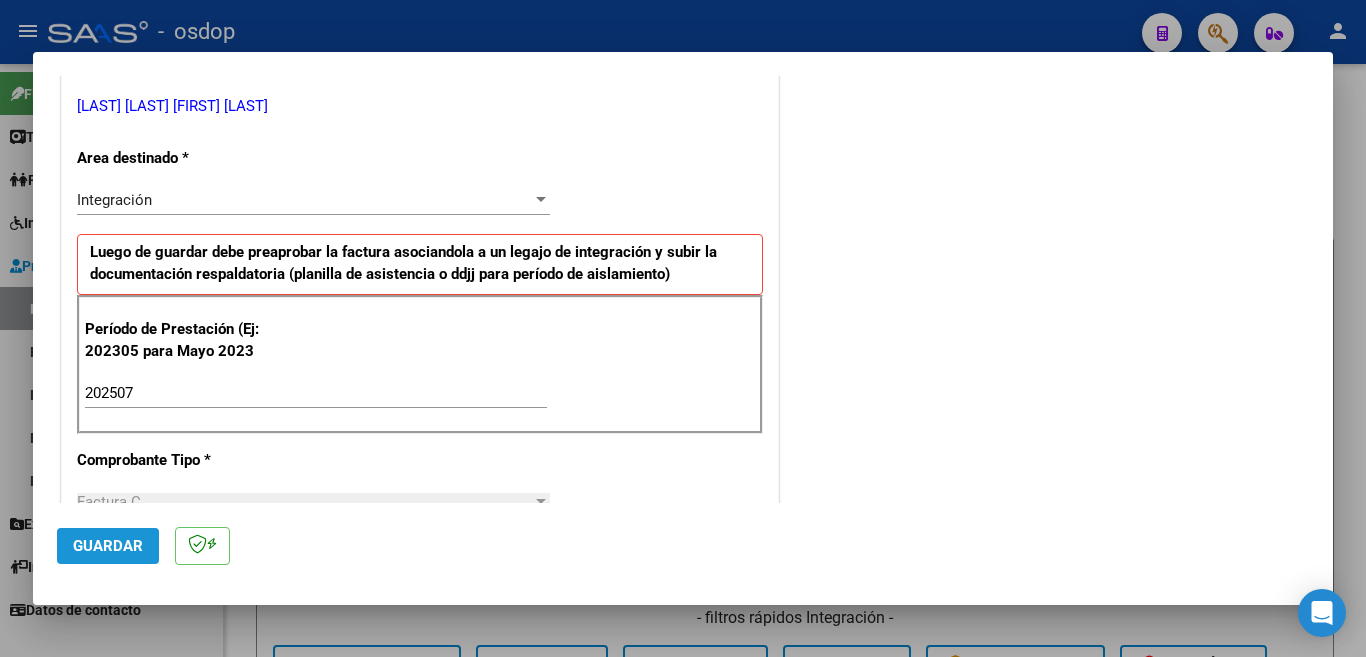 click on "Guardar" 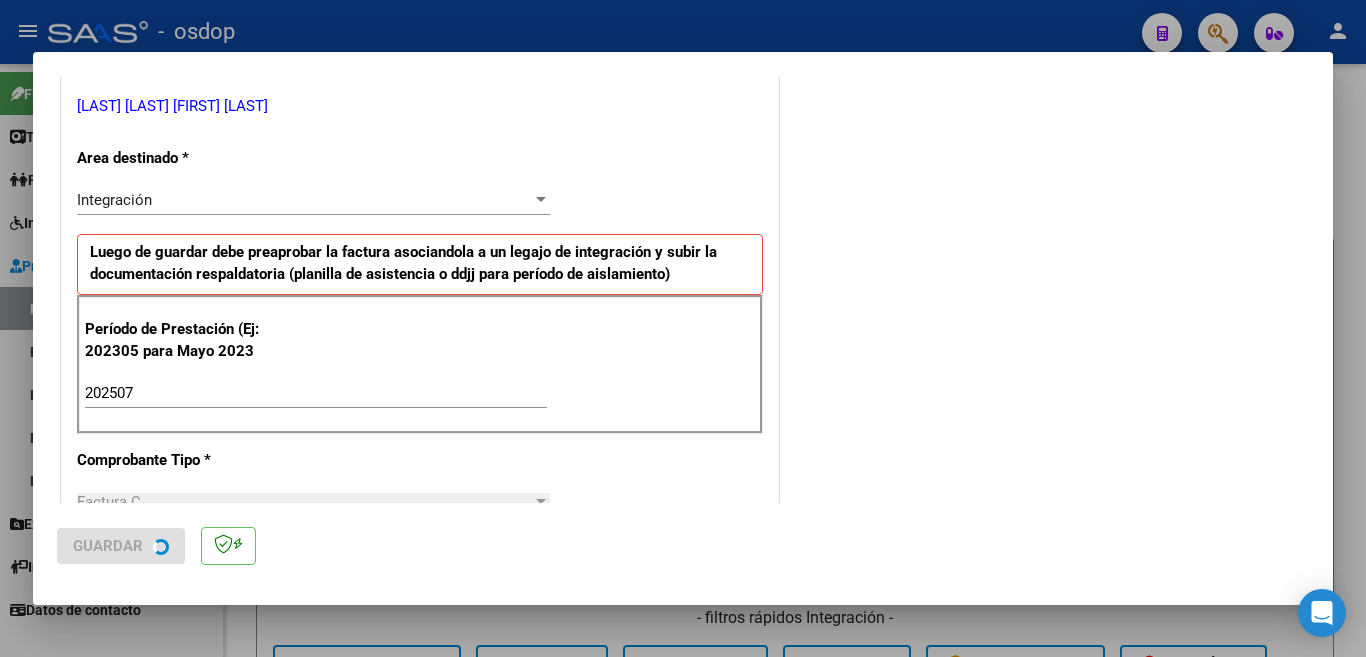 scroll, scrollTop: 0, scrollLeft: 0, axis: both 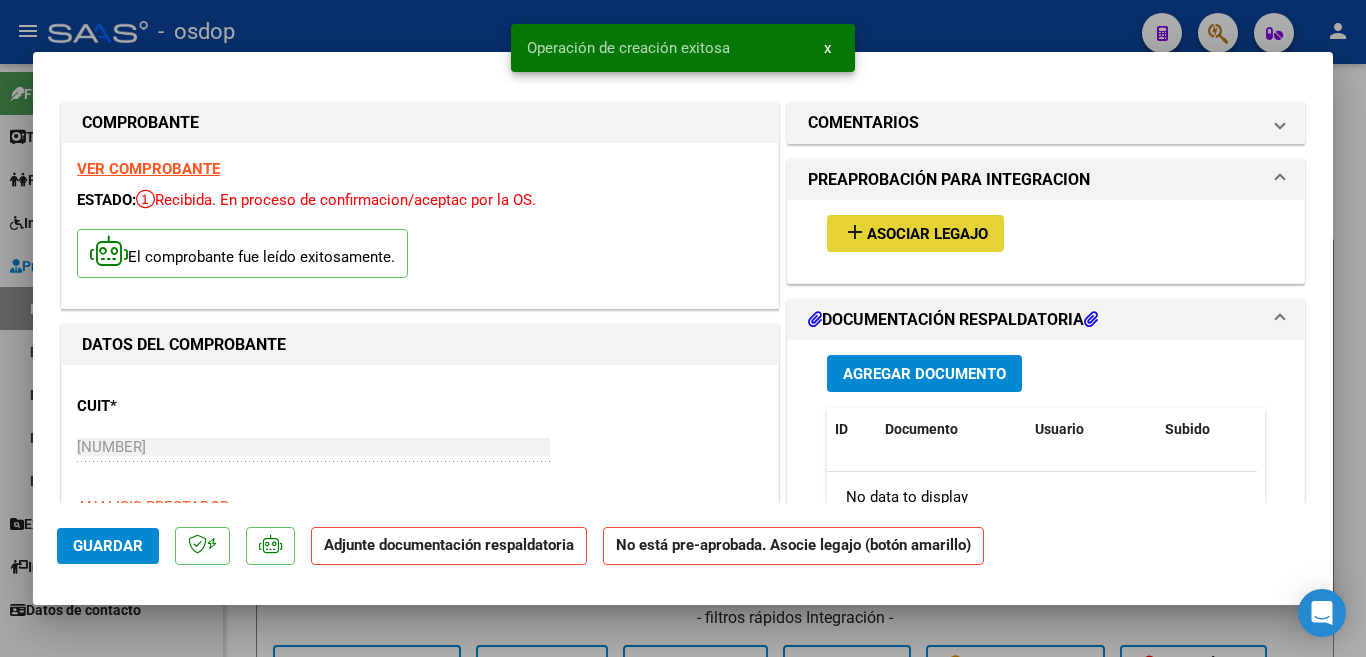 click on "Asociar Legajo" at bounding box center [927, 234] 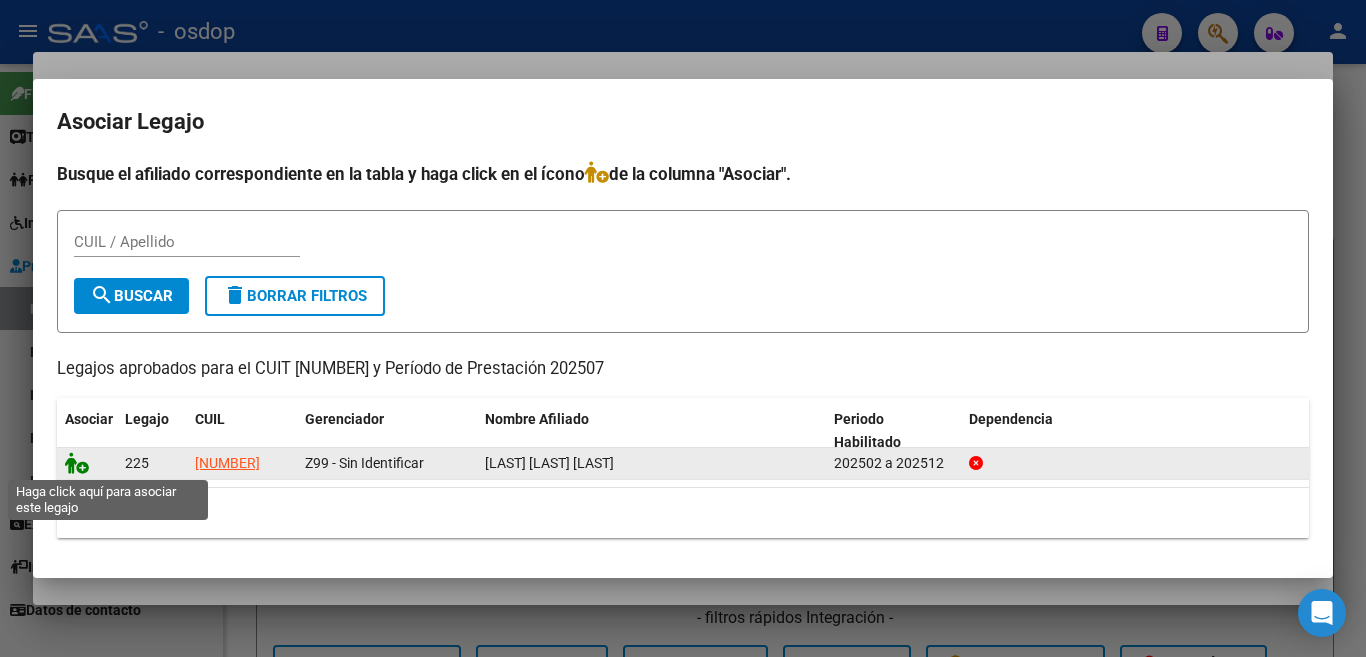 click 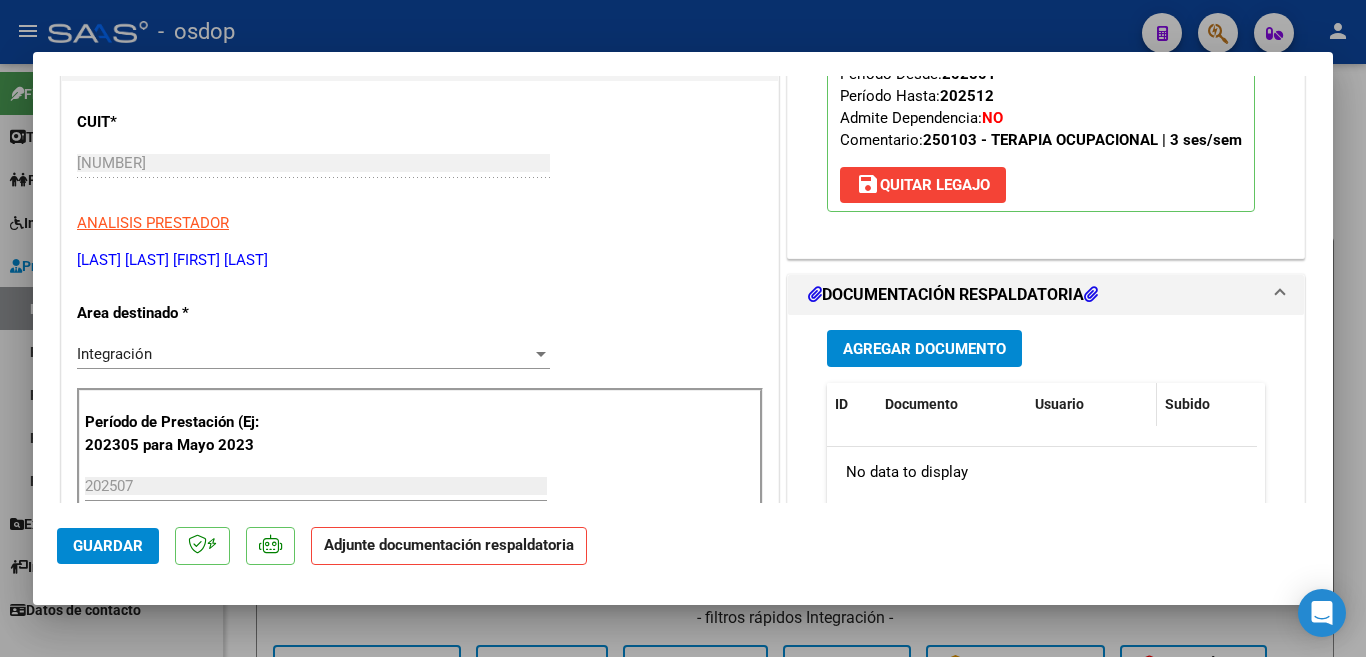 scroll, scrollTop: 300, scrollLeft: 0, axis: vertical 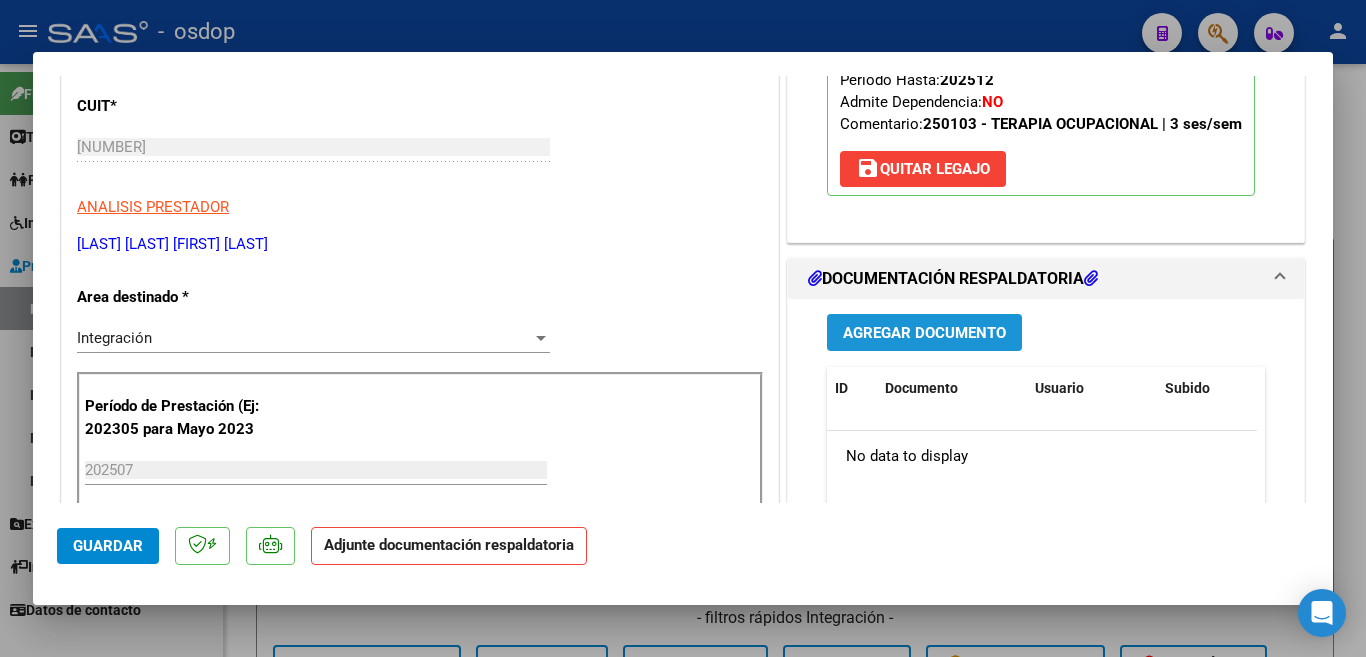 click on "Agregar Documento" at bounding box center [924, 333] 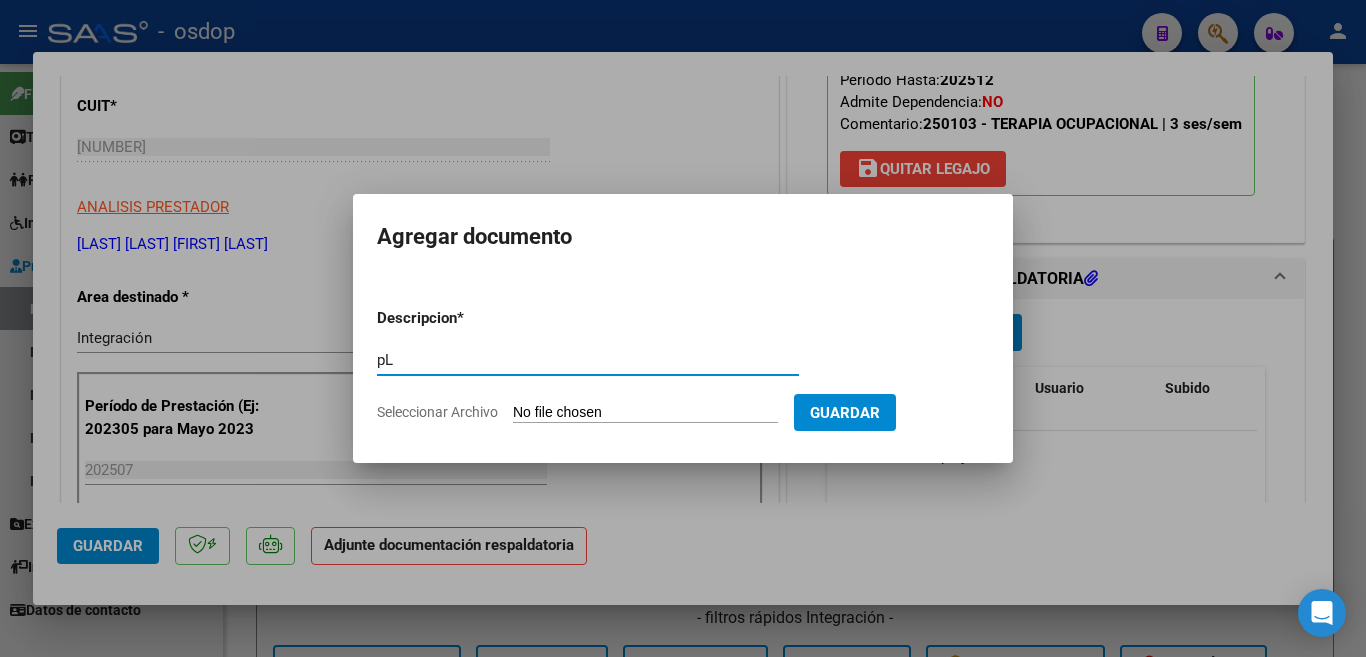 type on "p" 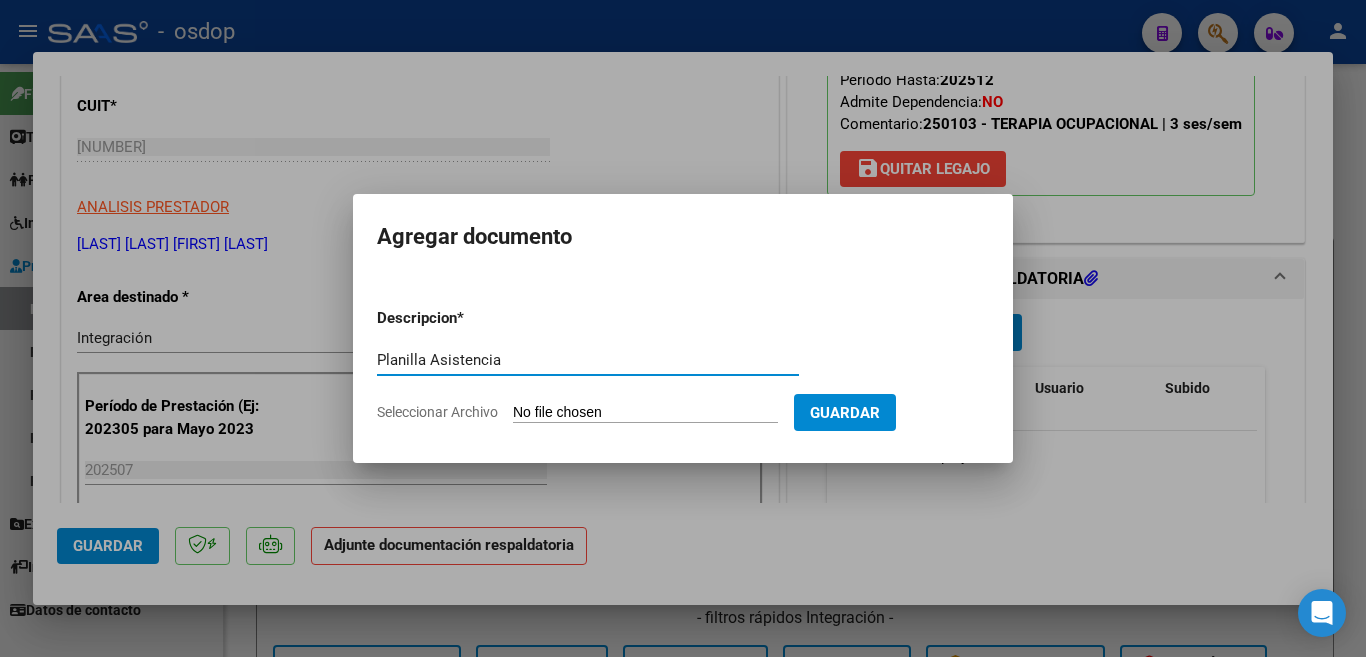 type on "Planilla Asistencia" 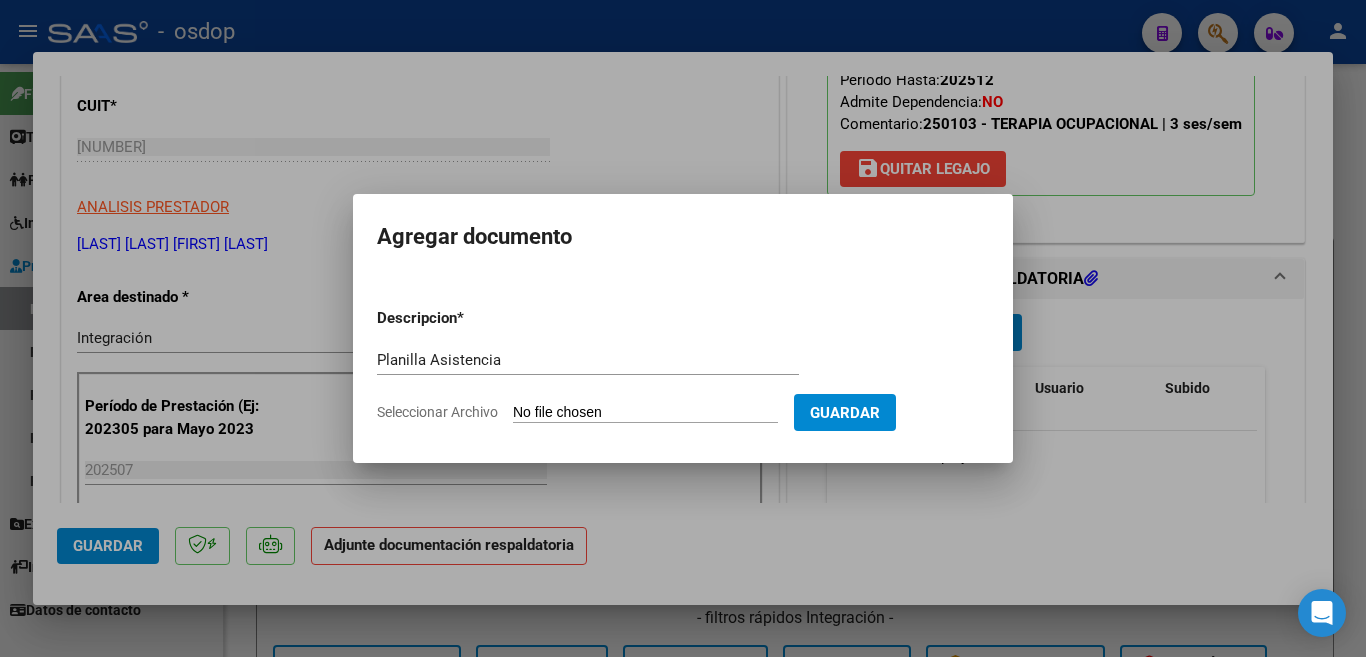 drag, startPoint x: 827, startPoint y: 400, endPoint x: 893, endPoint y: 351, distance: 82.20097 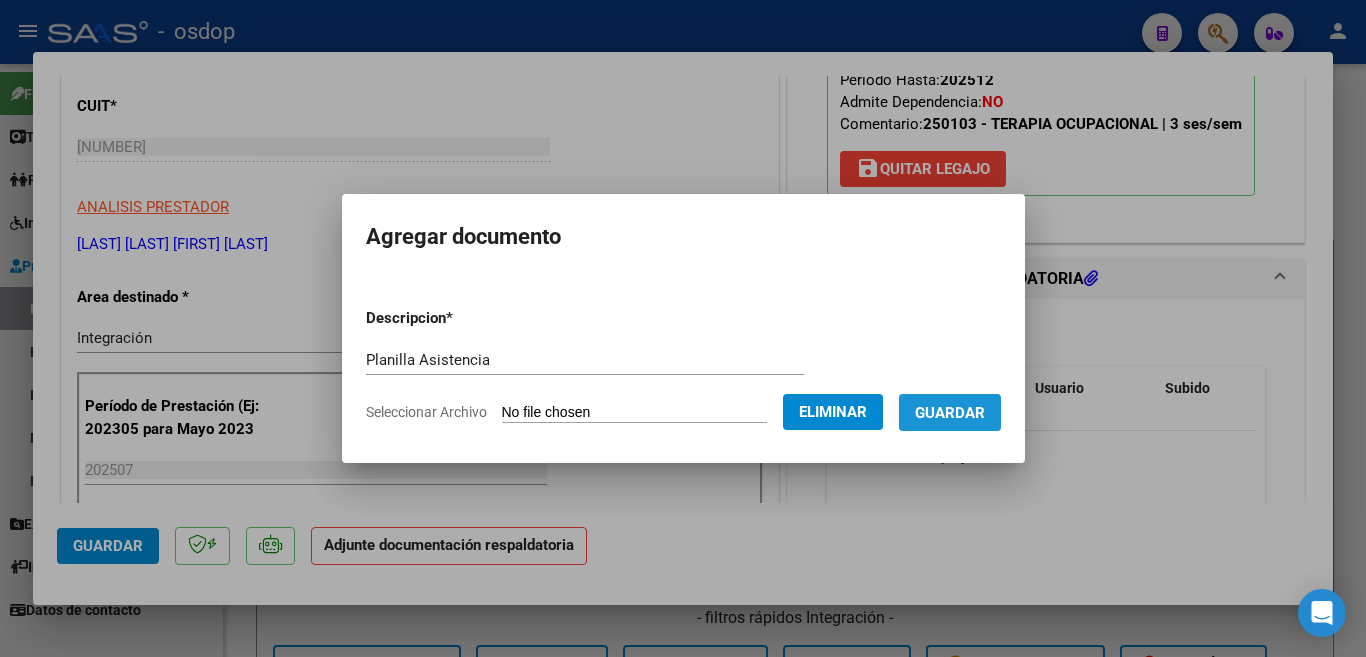 click on "Guardar" at bounding box center (950, 413) 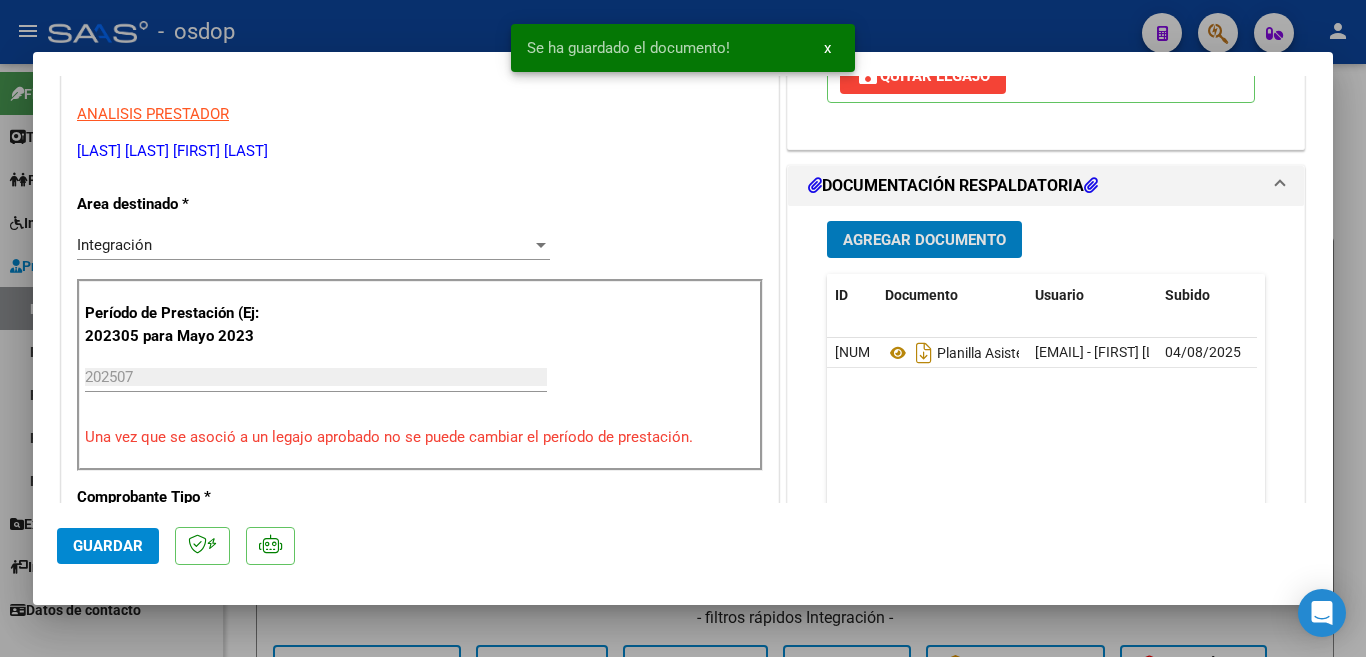 scroll, scrollTop: 600, scrollLeft: 0, axis: vertical 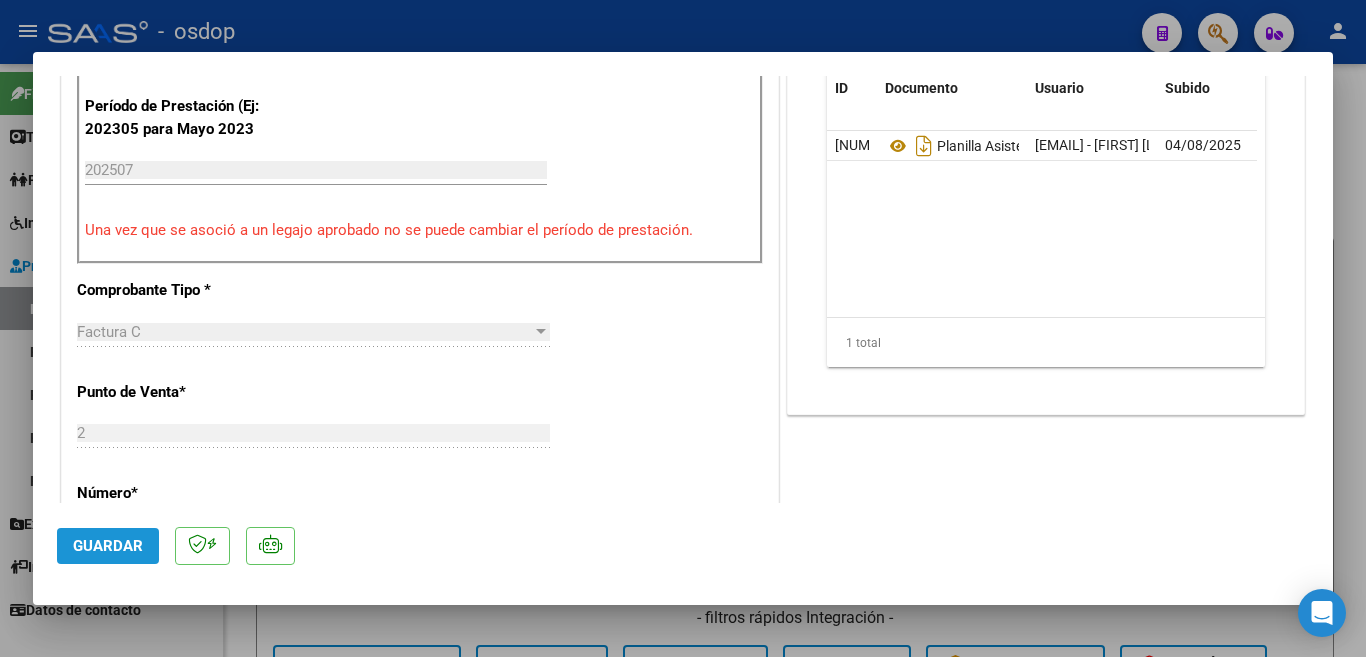 click on "Guardar" 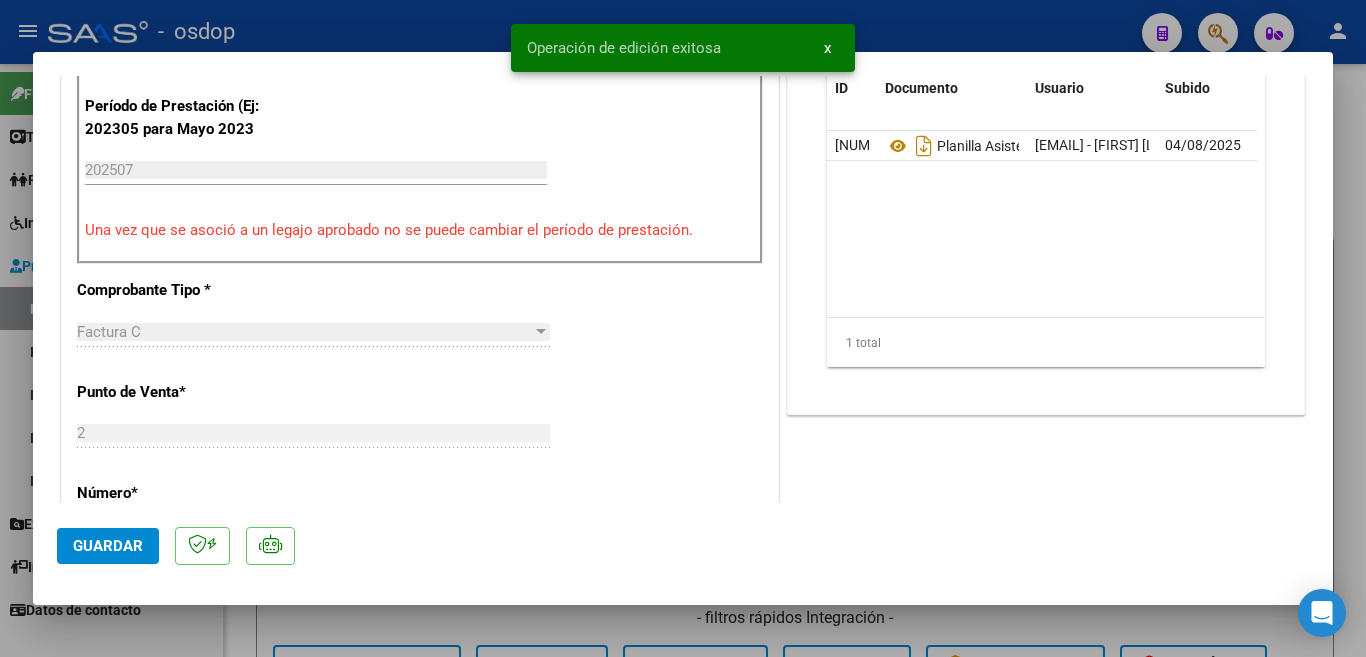 click at bounding box center [683, 328] 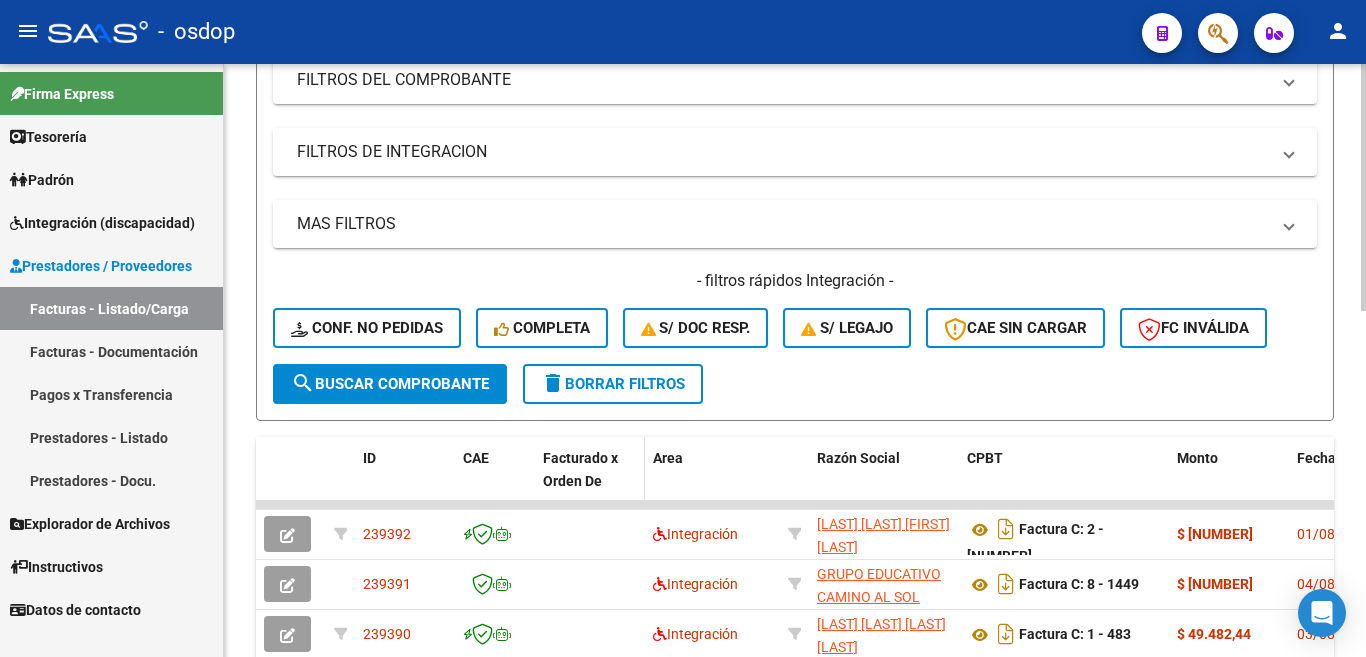 scroll, scrollTop: 0, scrollLeft: 0, axis: both 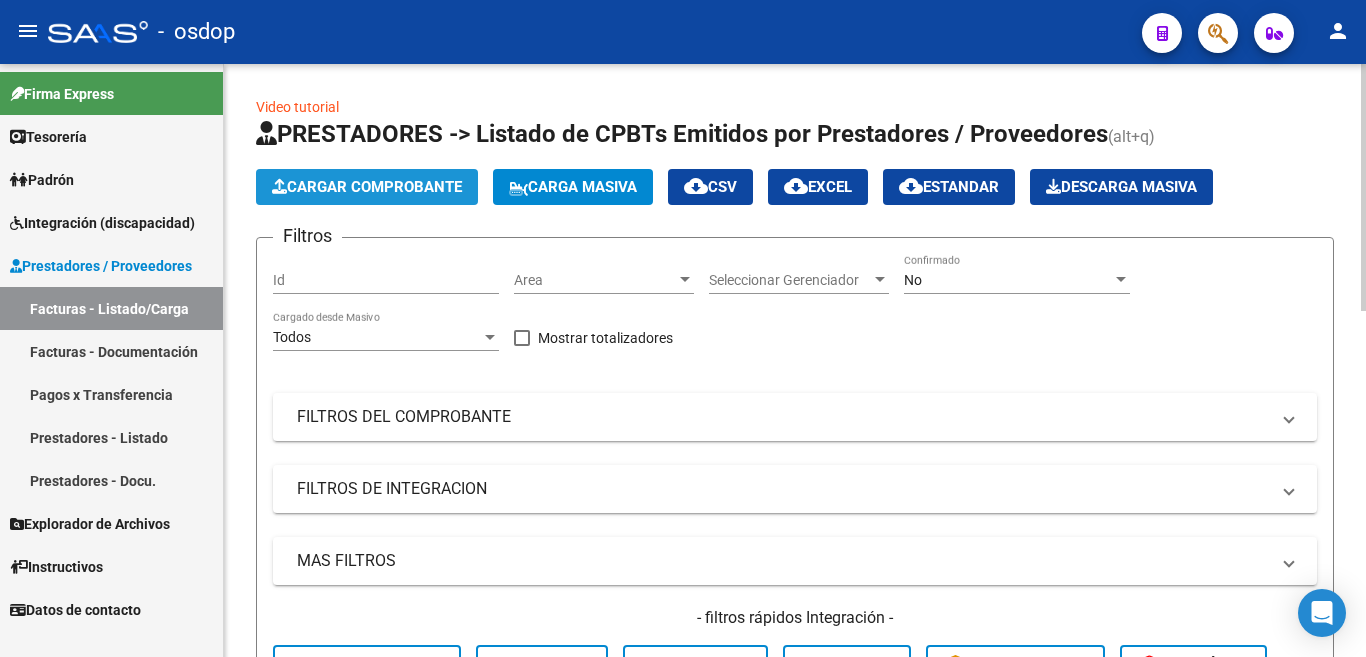 click on "Cargar Comprobante" 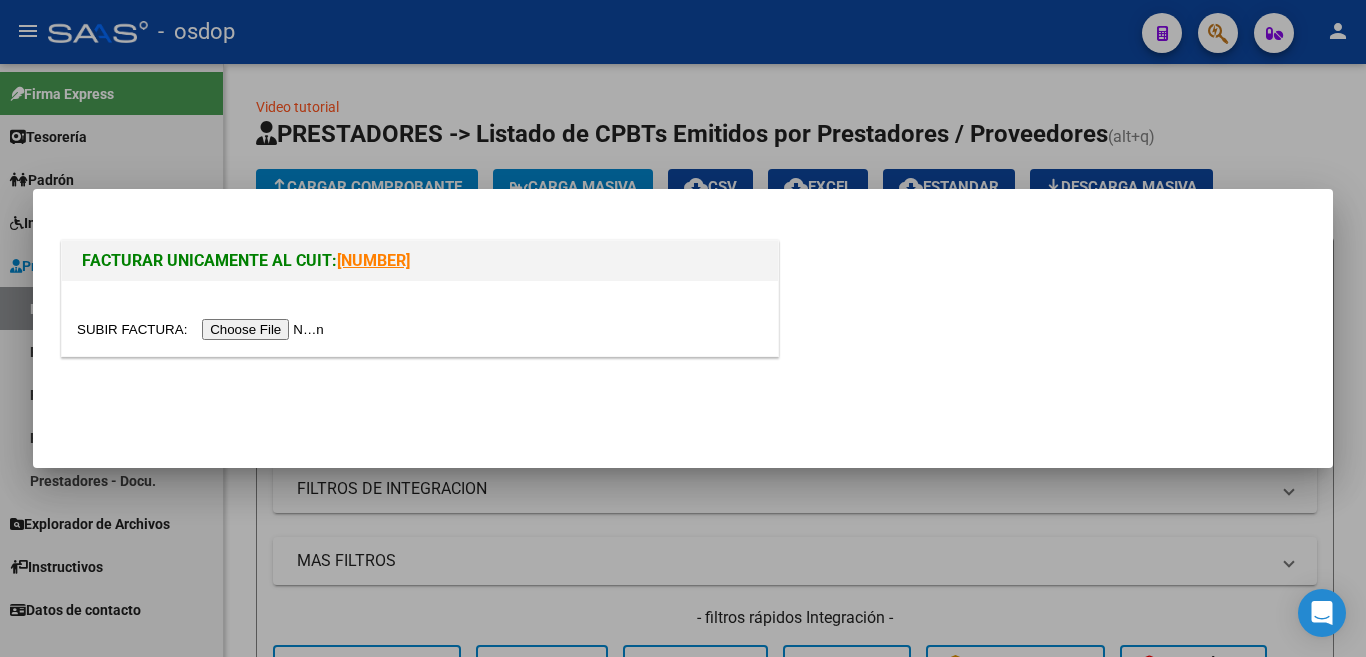 click at bounding box center [203, 329] 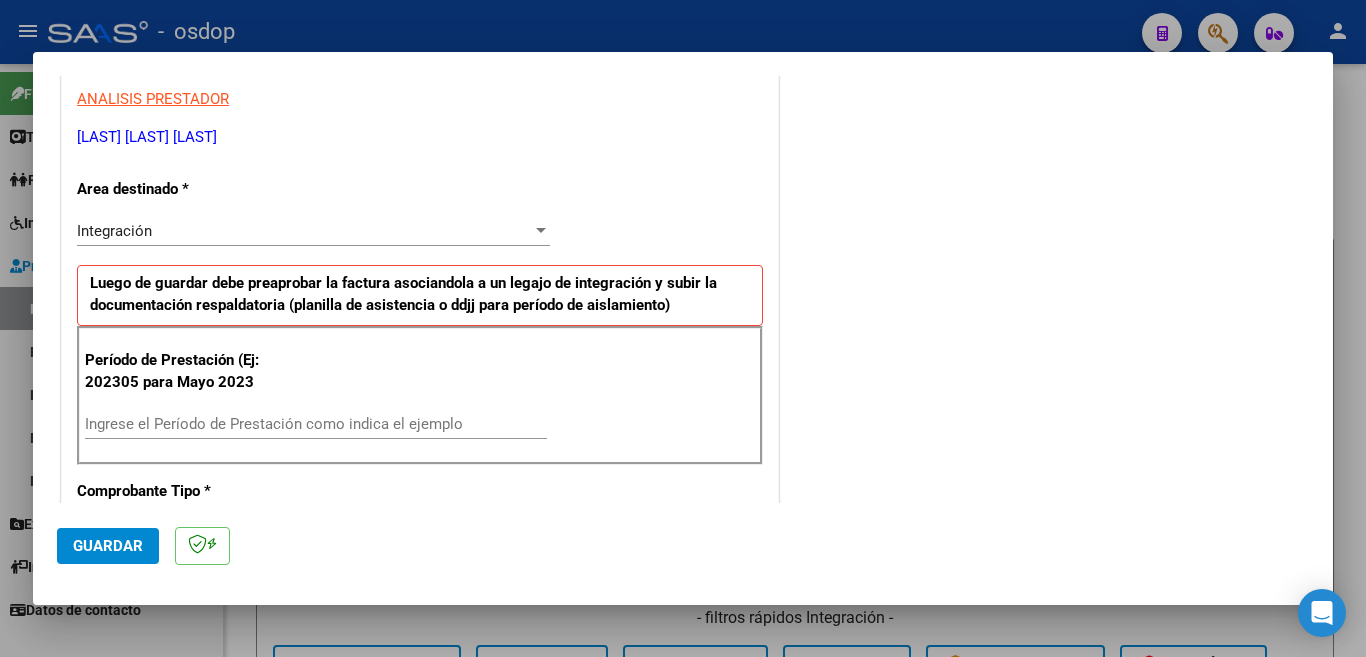 scroll, scrollTop: 400, scrollLeft: 0, axis: vertical 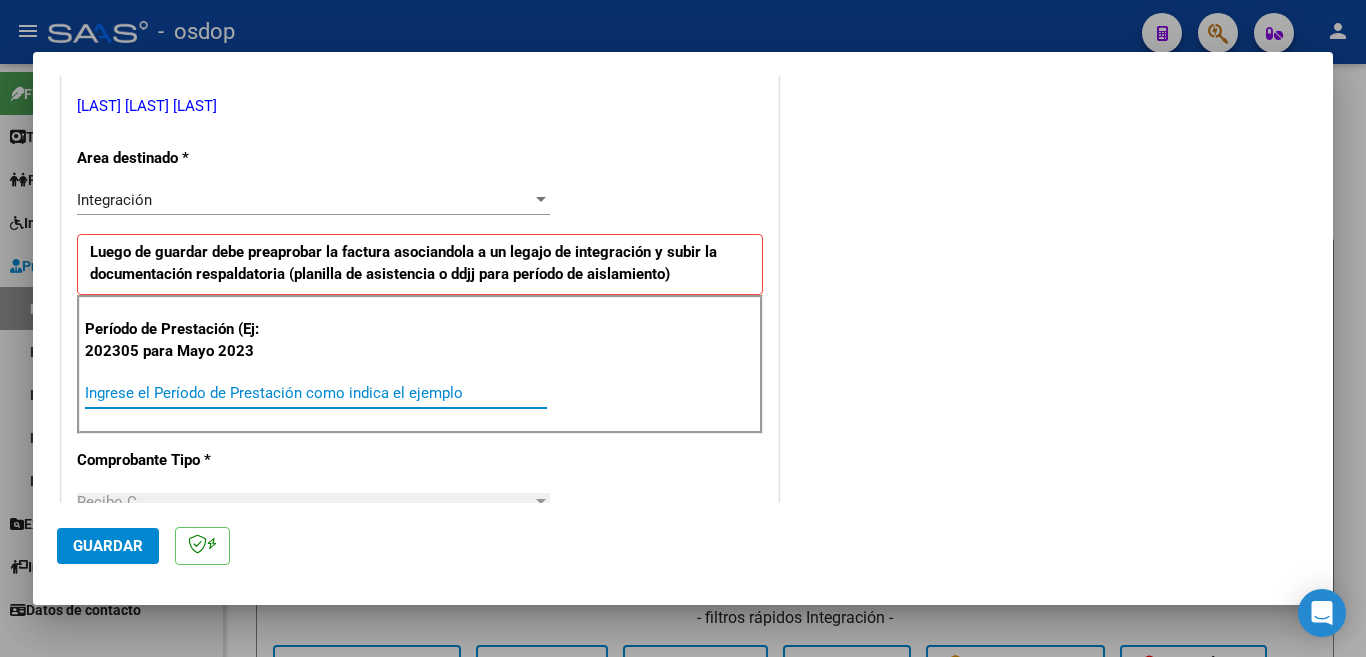 click on "Ingrese el Período de Prestación como indica el ejemplo" at bounding box center (316, 393) 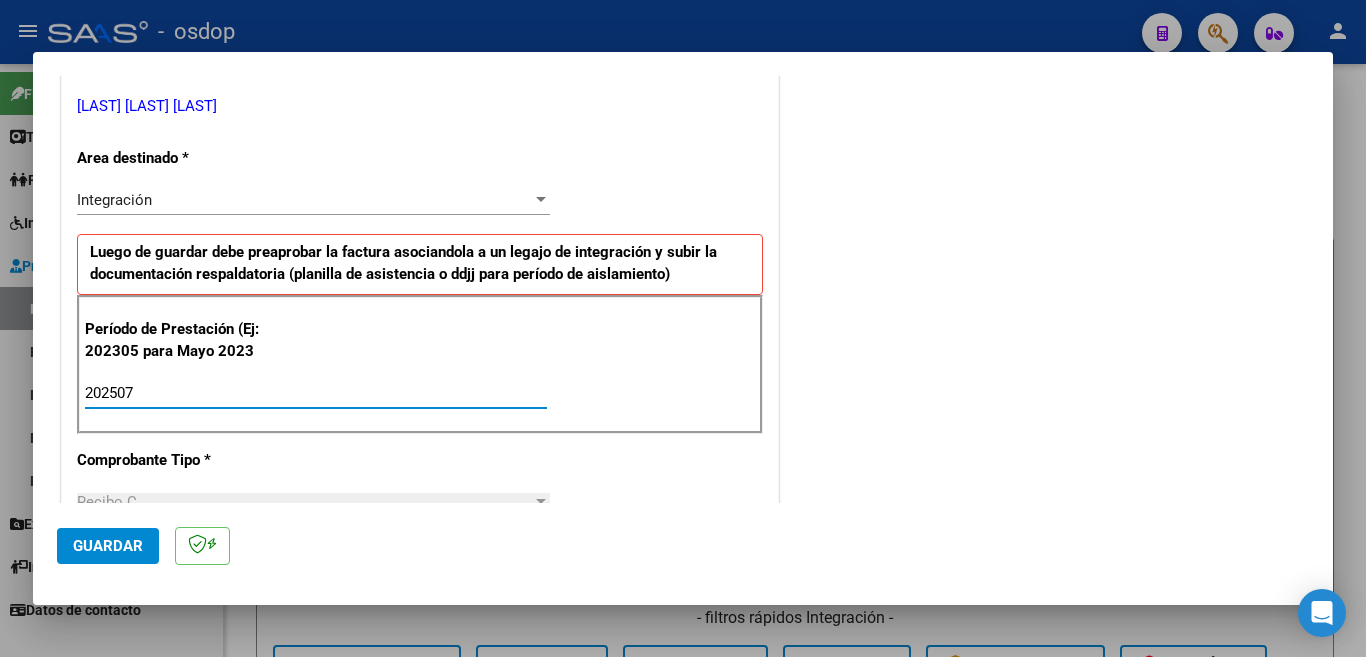type on "202507" 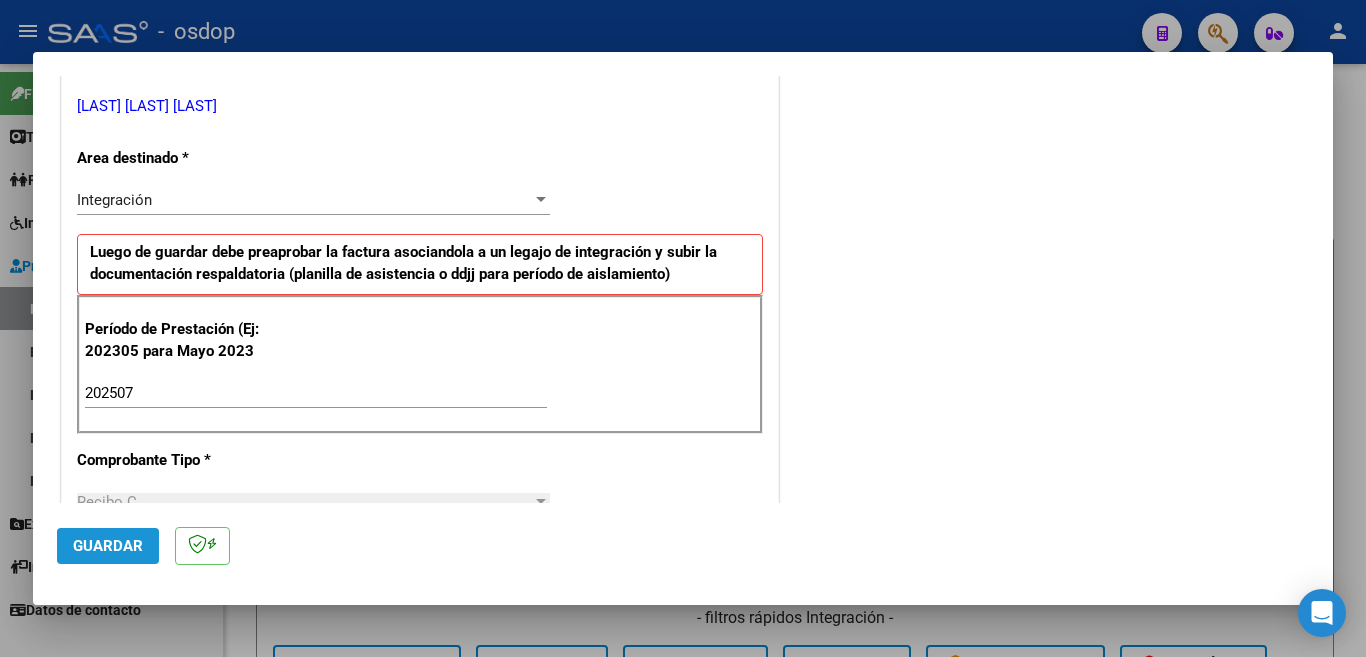 click on "Guardar" 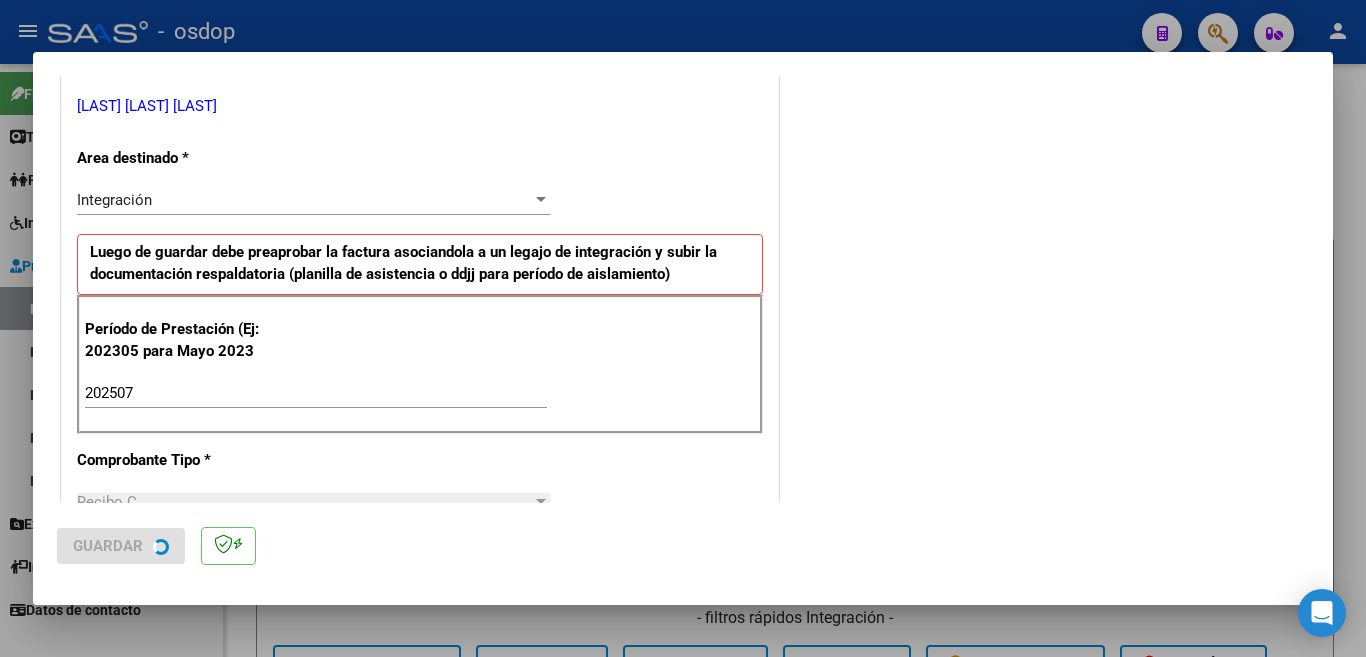 scroll, scrollTop: 0, scrollLeft: 0, axis: both 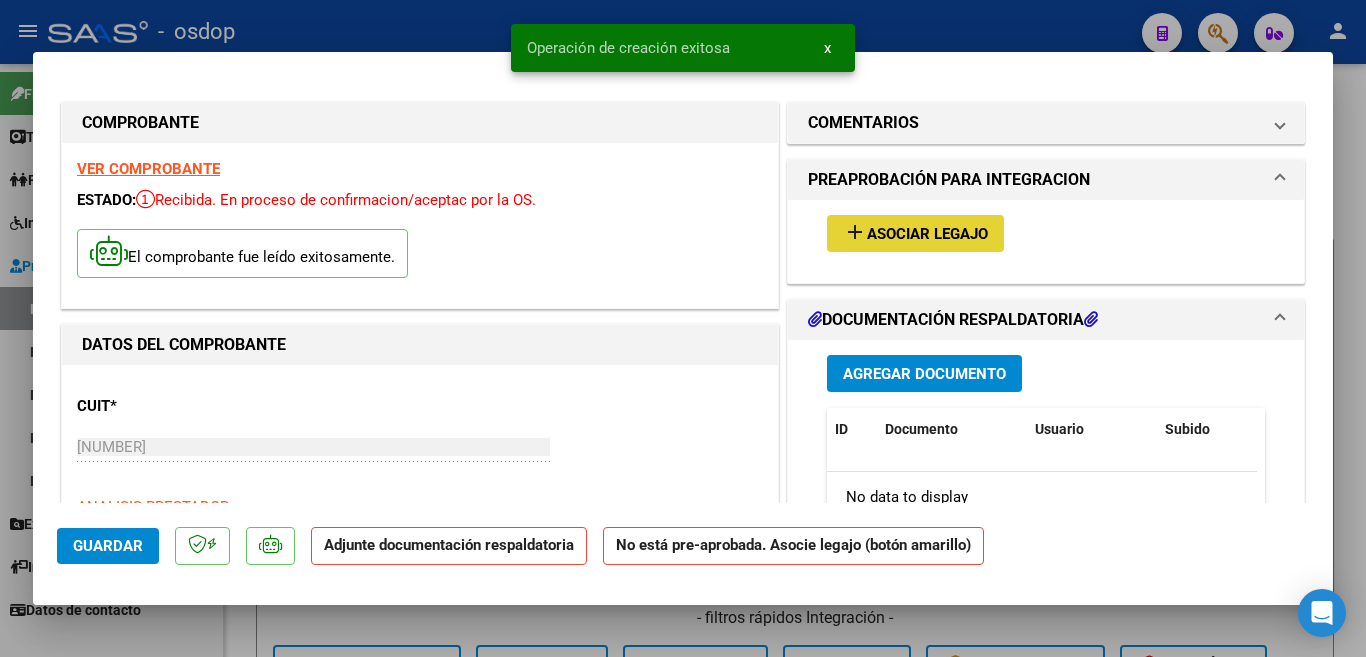 click on "add Asociar Legajo" at bounding box center (915, 233) 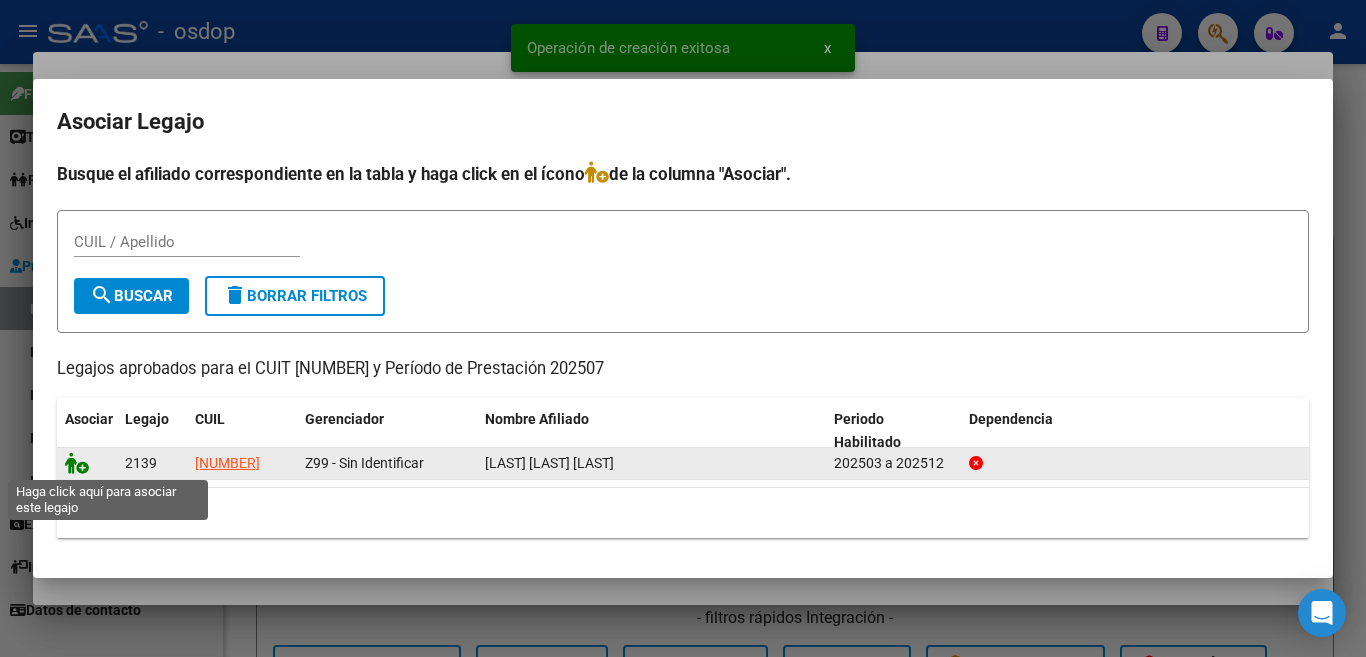 click 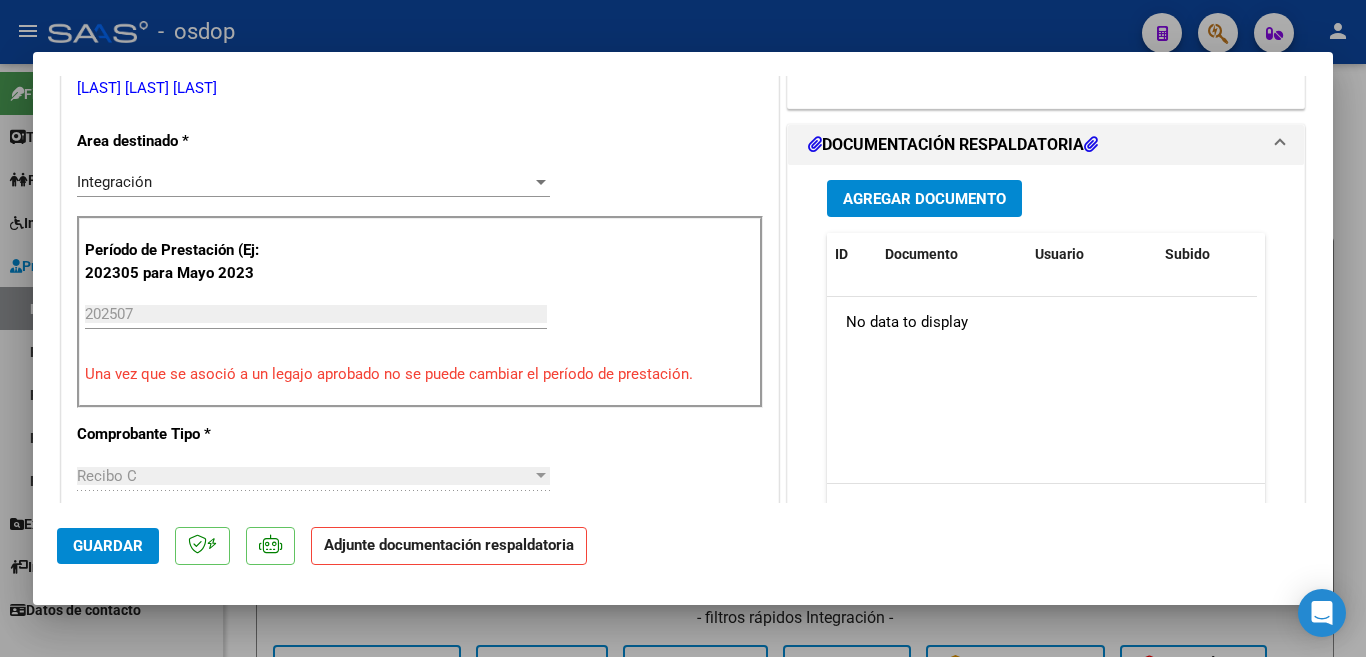 scroll, scrollTop: 500, scrollLeft: 0, axis: vertical 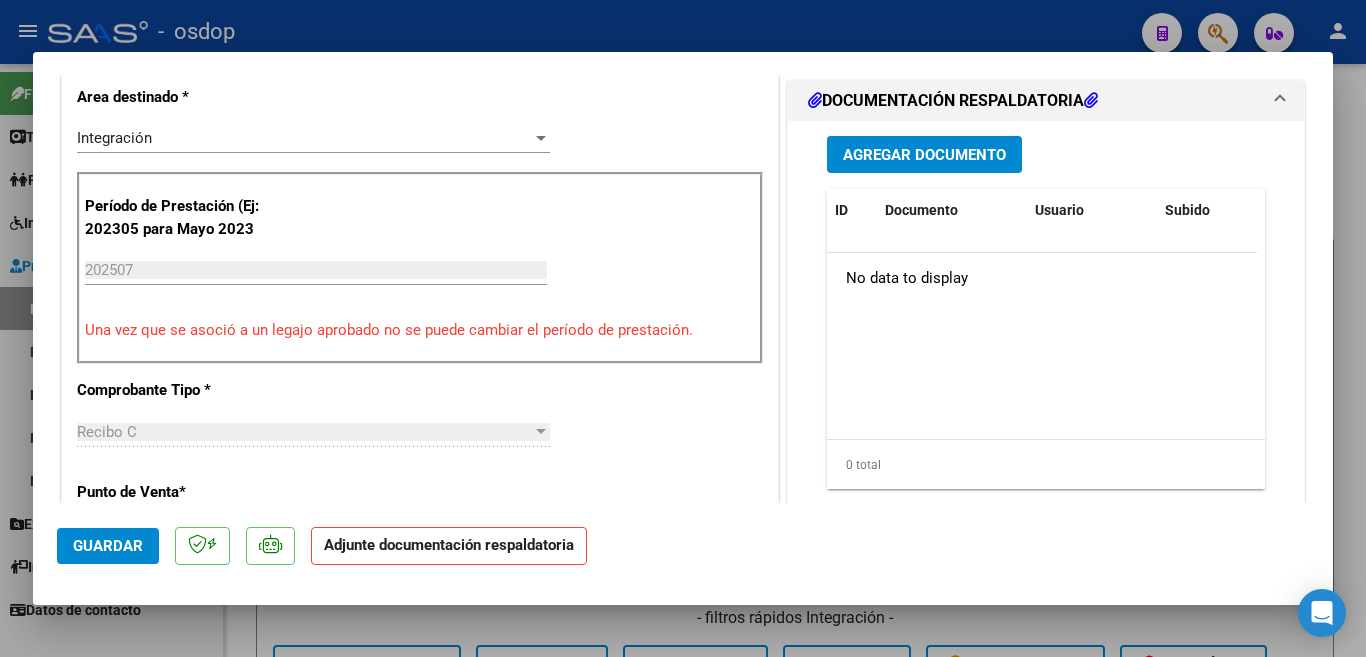 click on "Agregar Documento" at bounding box center [924, 155] 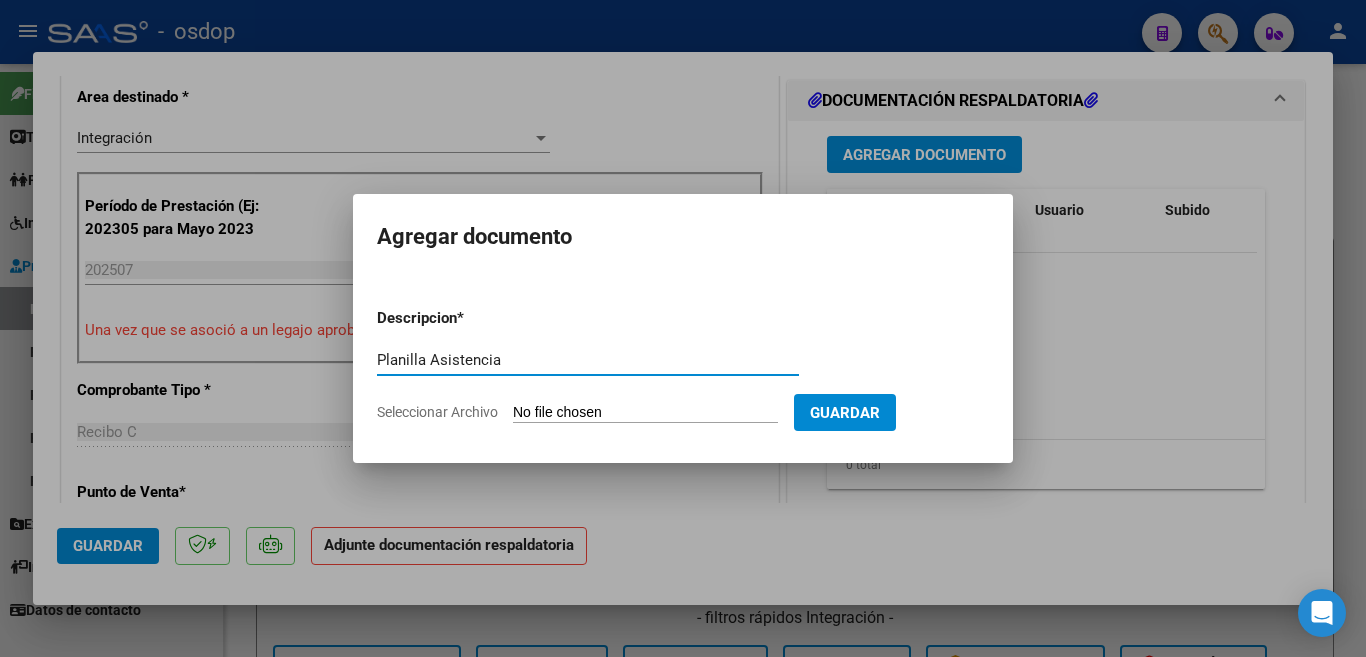 type on "Planilla Asistencia" 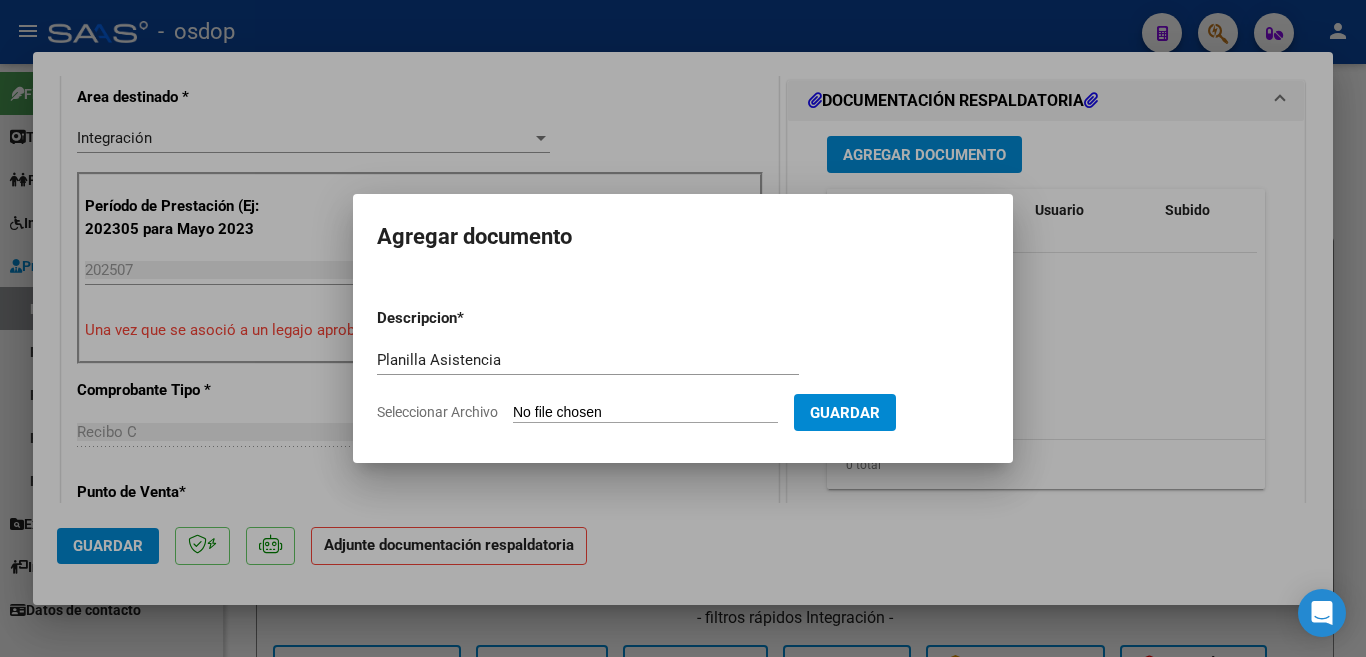 click on "Seleccionar Archivo" at bounding box center (645, 413) 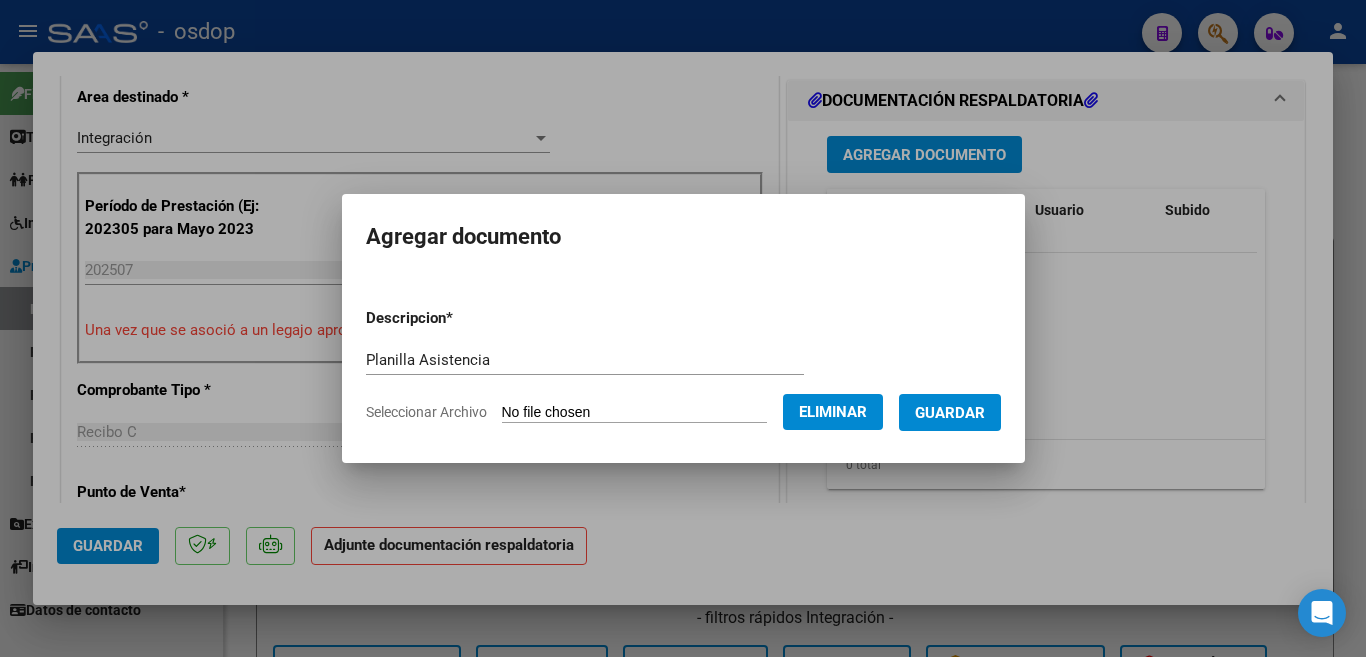 click on "Guardar" at bounding box center (950, 413) 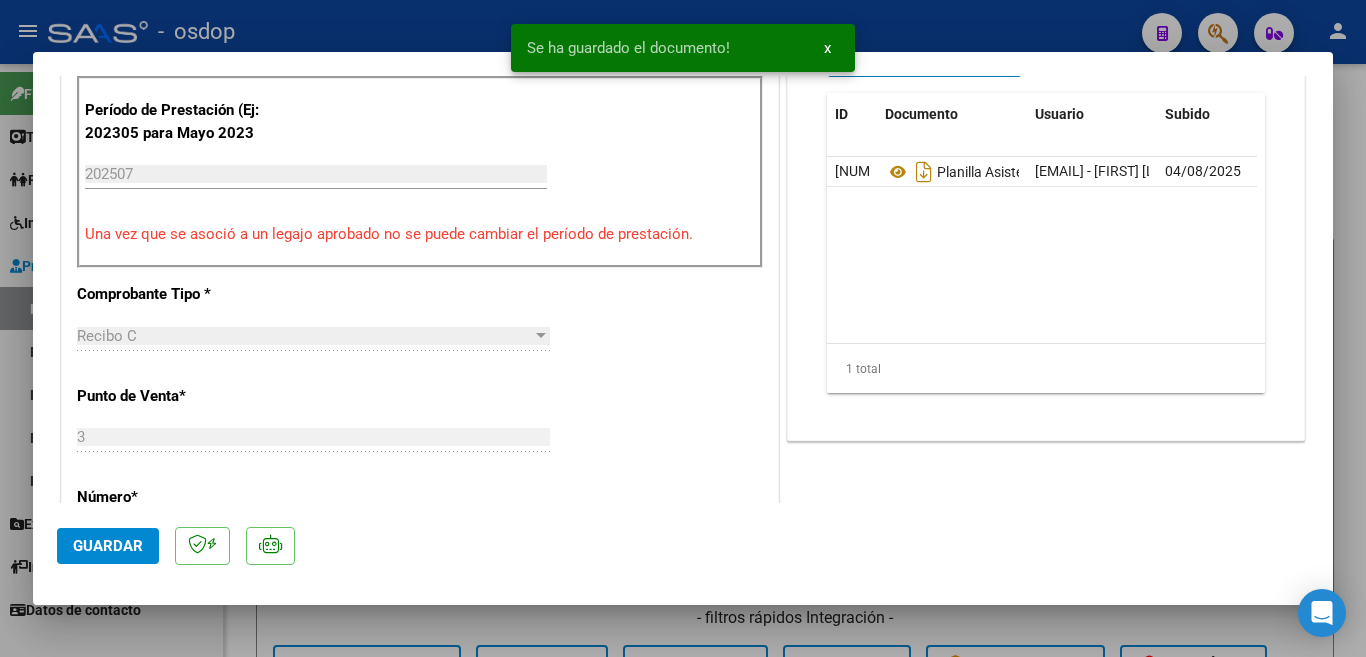scroll, scrollTop: 600, scrollLeft: 0, axis: vertical 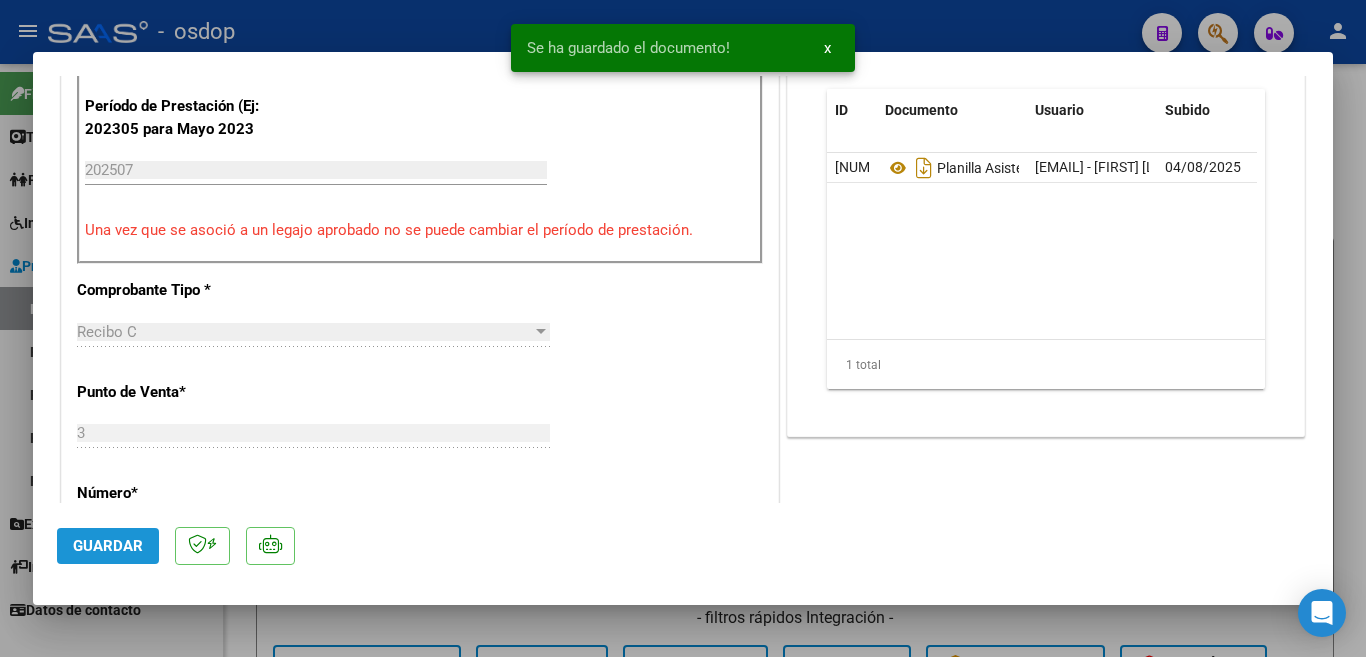click on "Guardar" 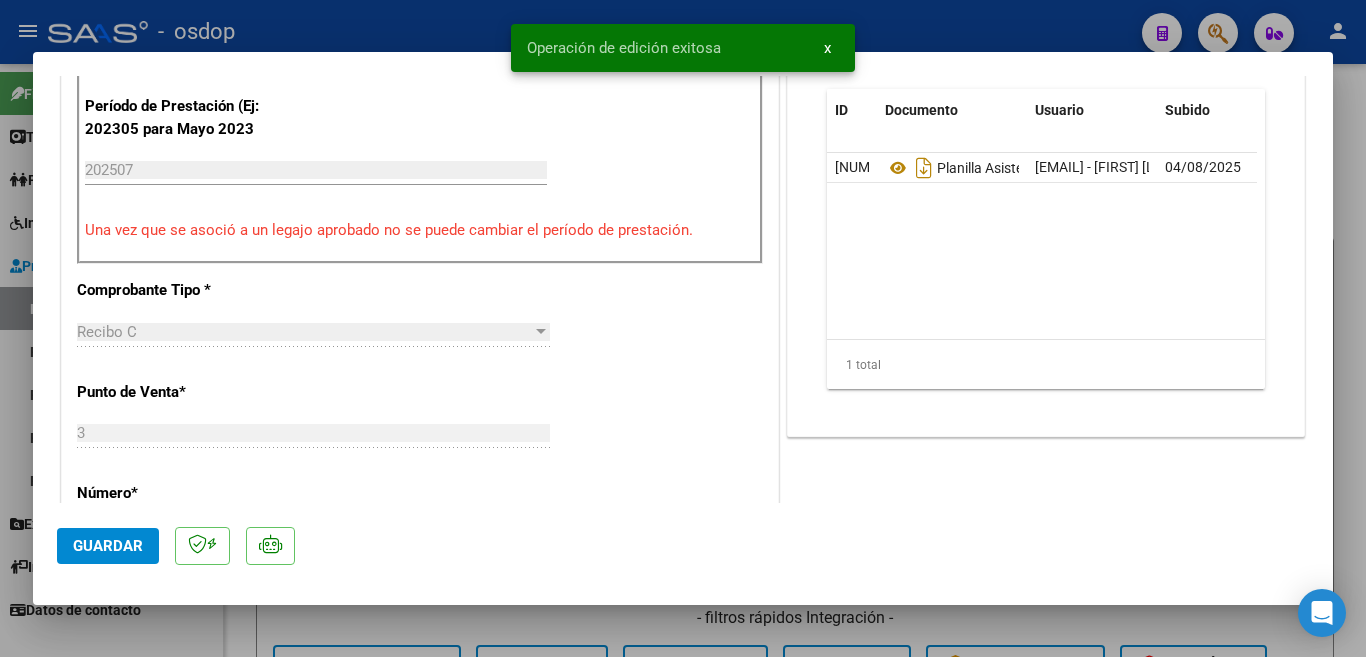 click at bounding box center [683, 328] 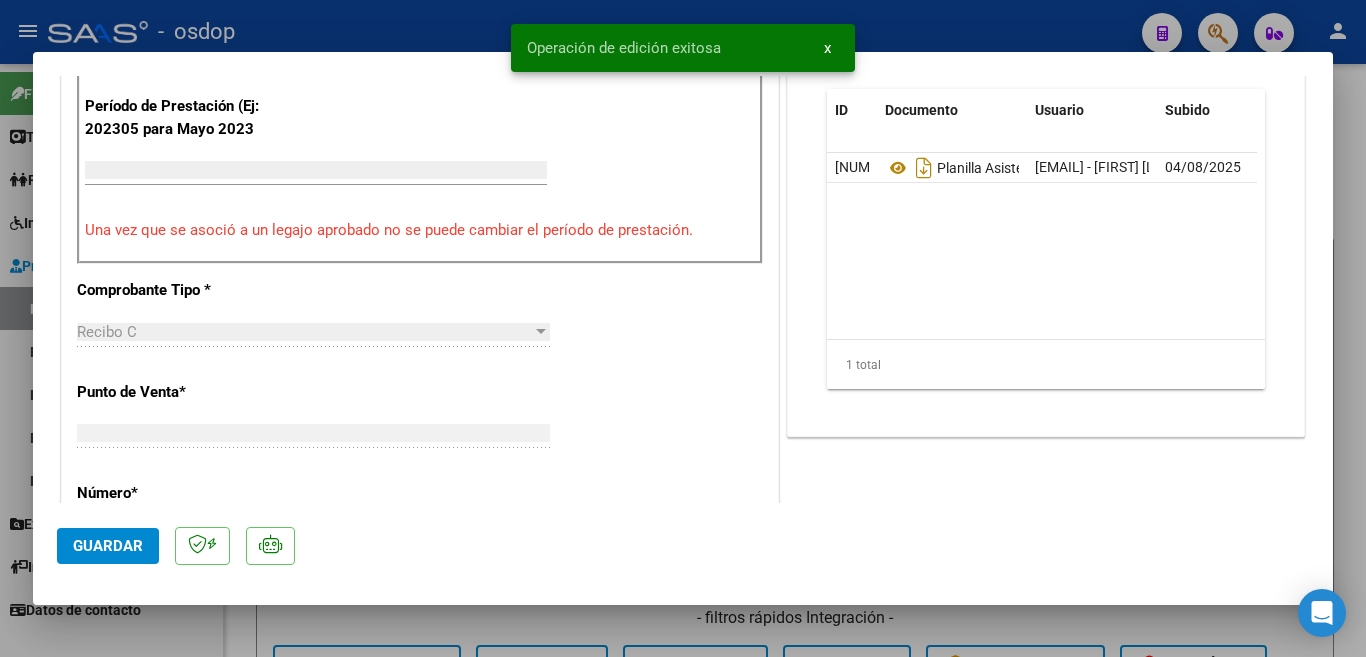 type 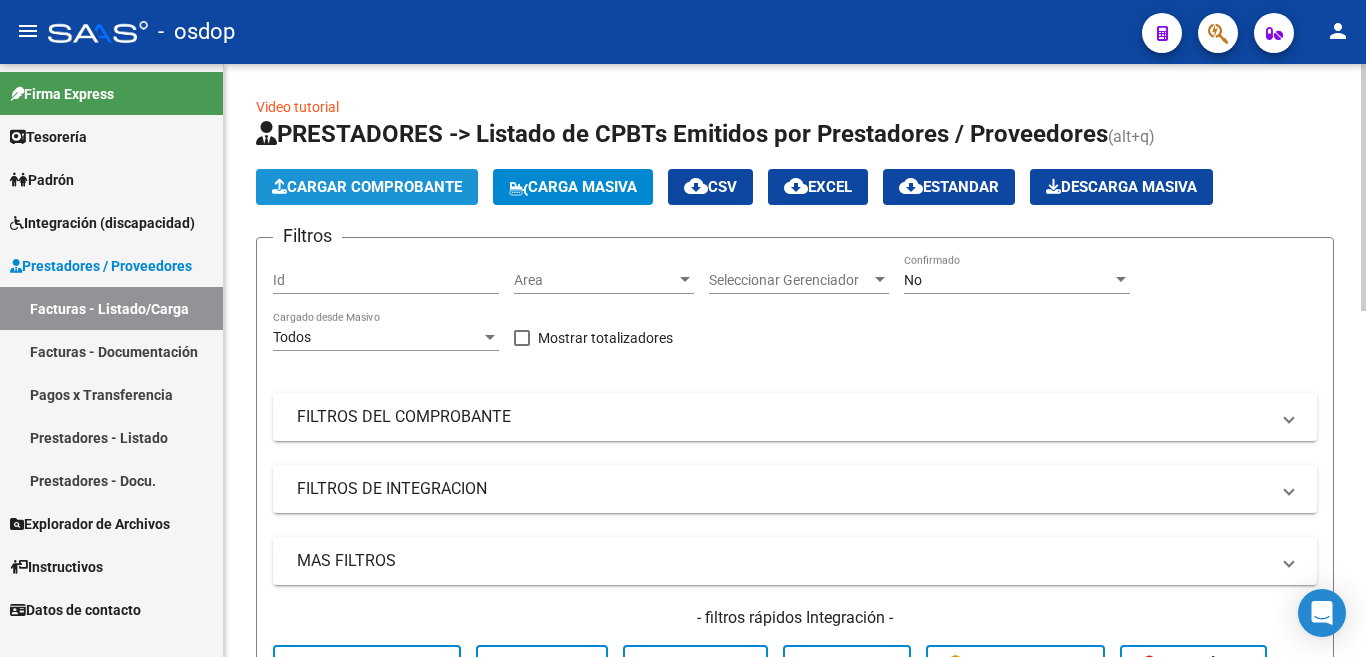 click on "Cargar Comprobante" 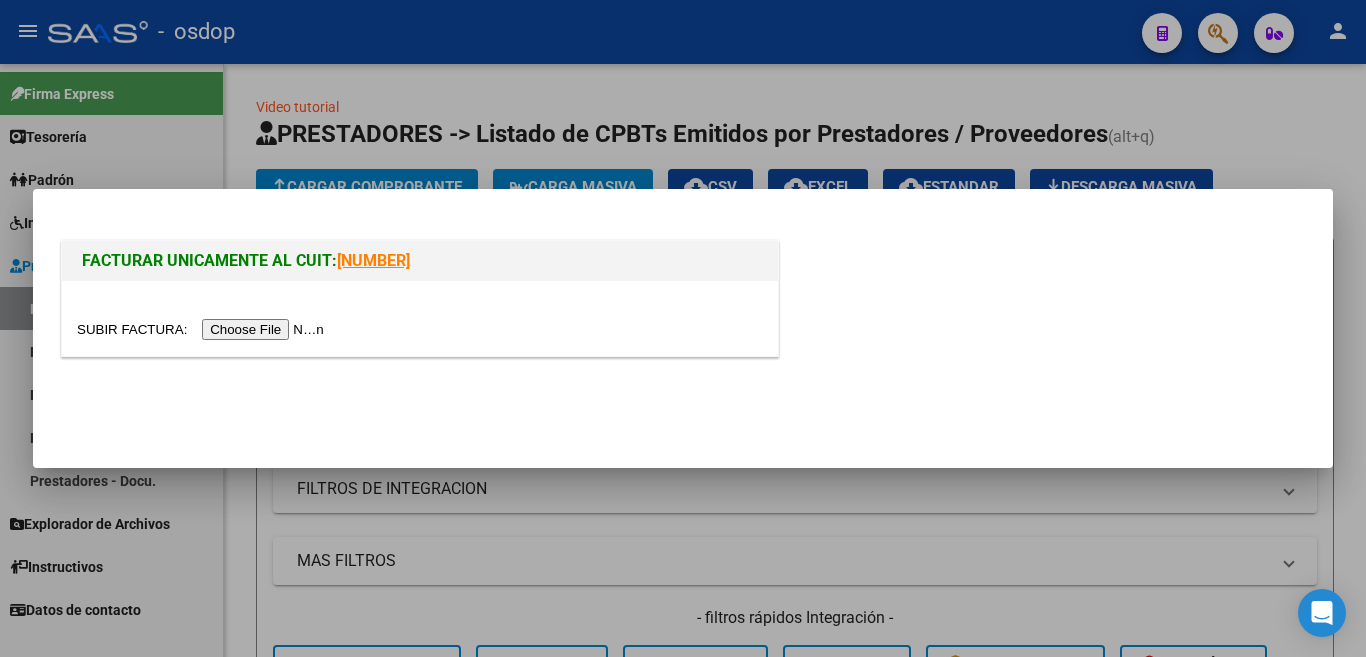 click at bounding box center [203, 329] 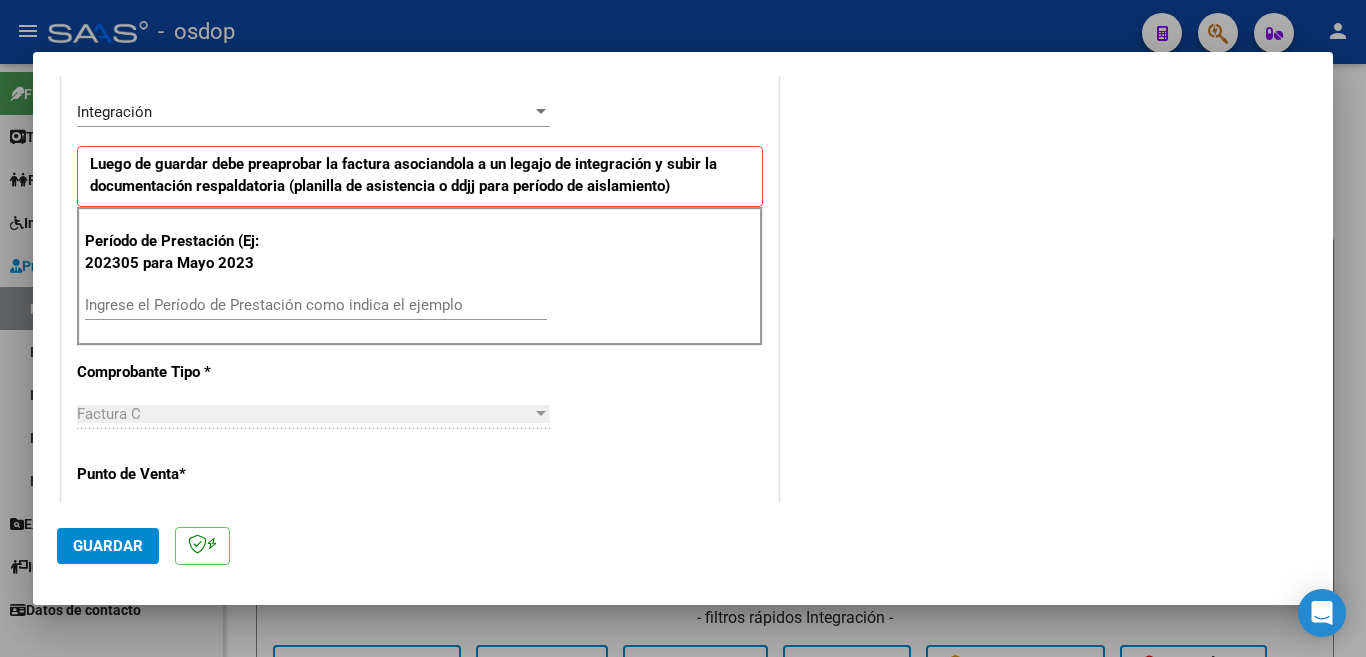 scroll, scrollTop: 500, scrollLeft: 0, axis: vertical 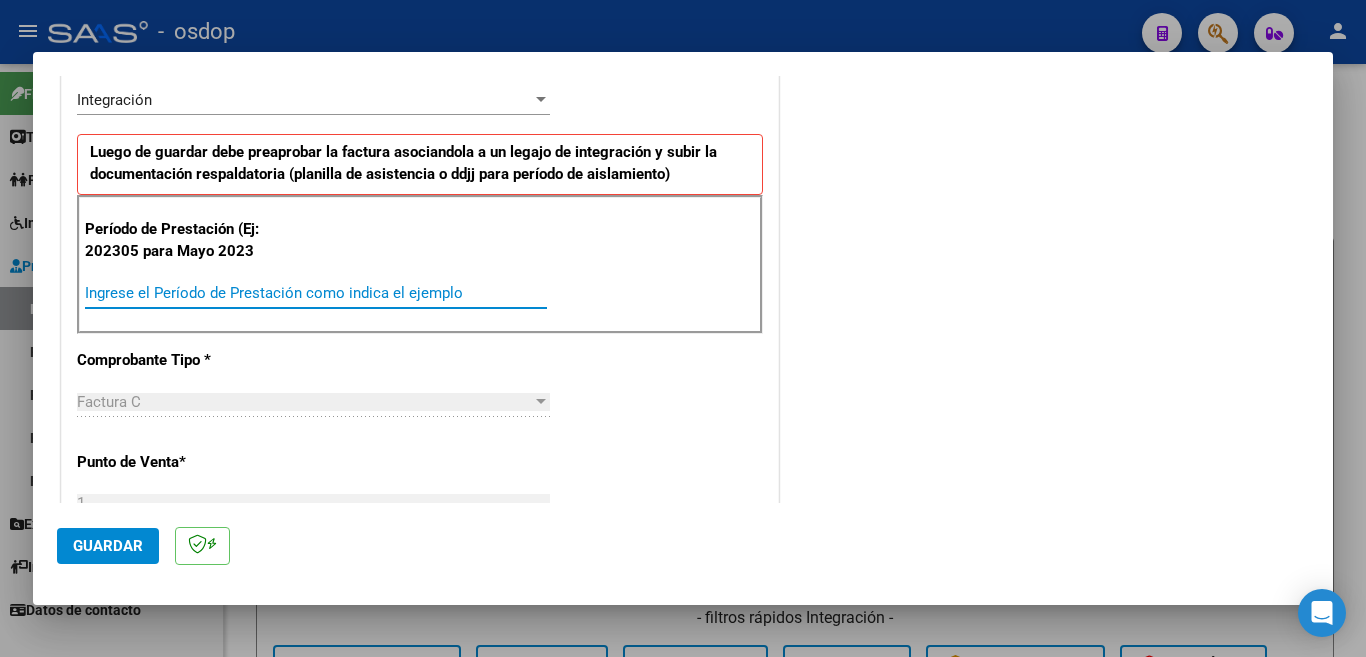 click on "Ingrese el Período de Prestación como indica el ejemplo" at bounding box center [316, 293] 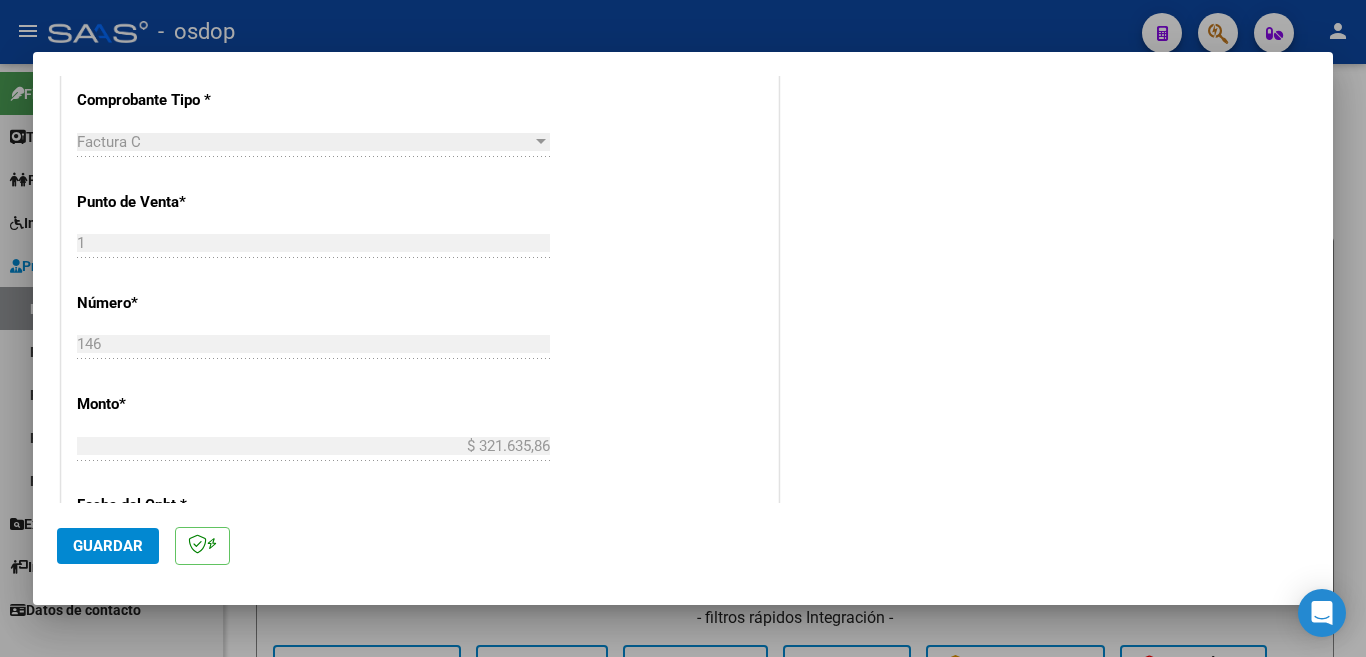 scroll, scrollTop: 800, scrollLeft: 0, axis: vertical 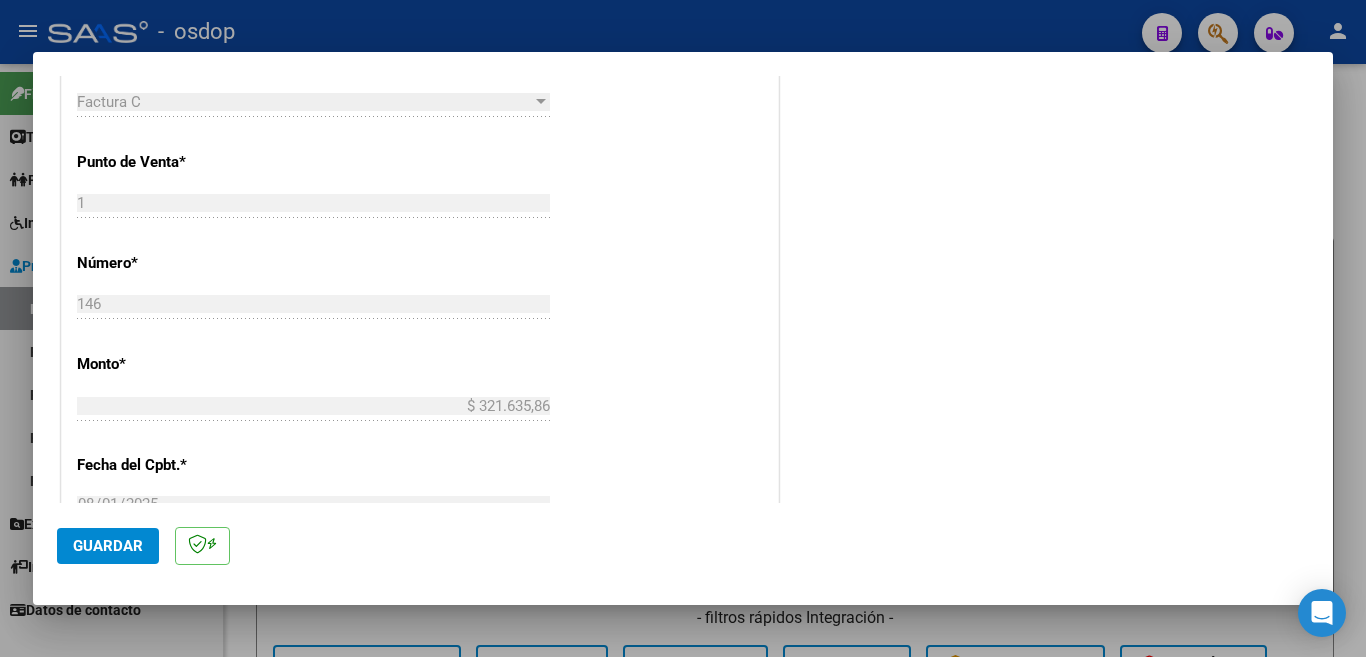 type on "202507" 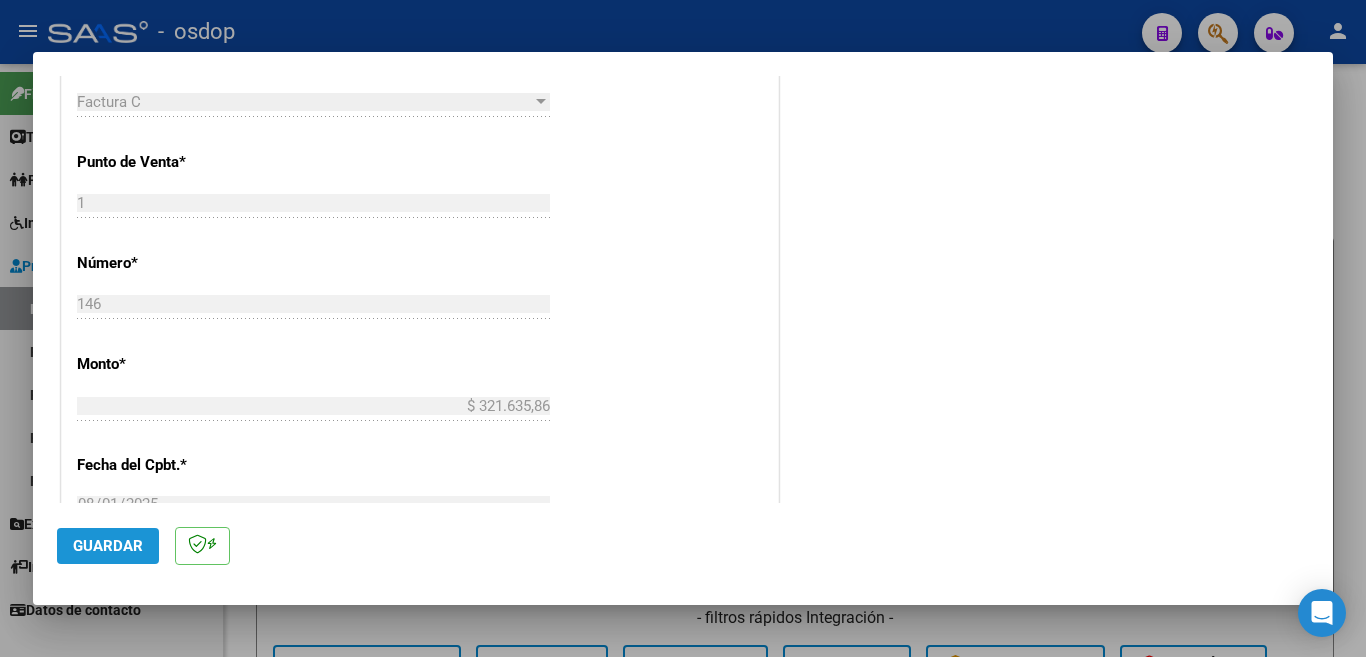 click on "Guardar" 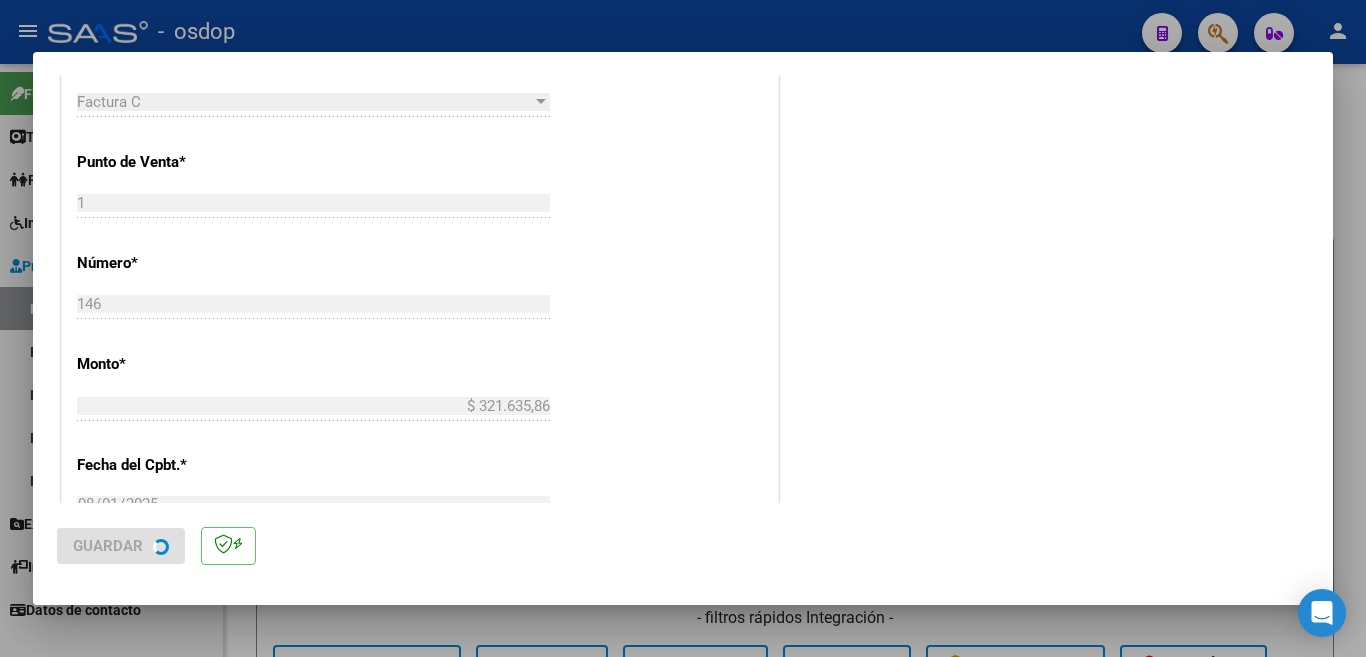 scroll, scrollTop: 0, scrollLeft: 0, axis: both 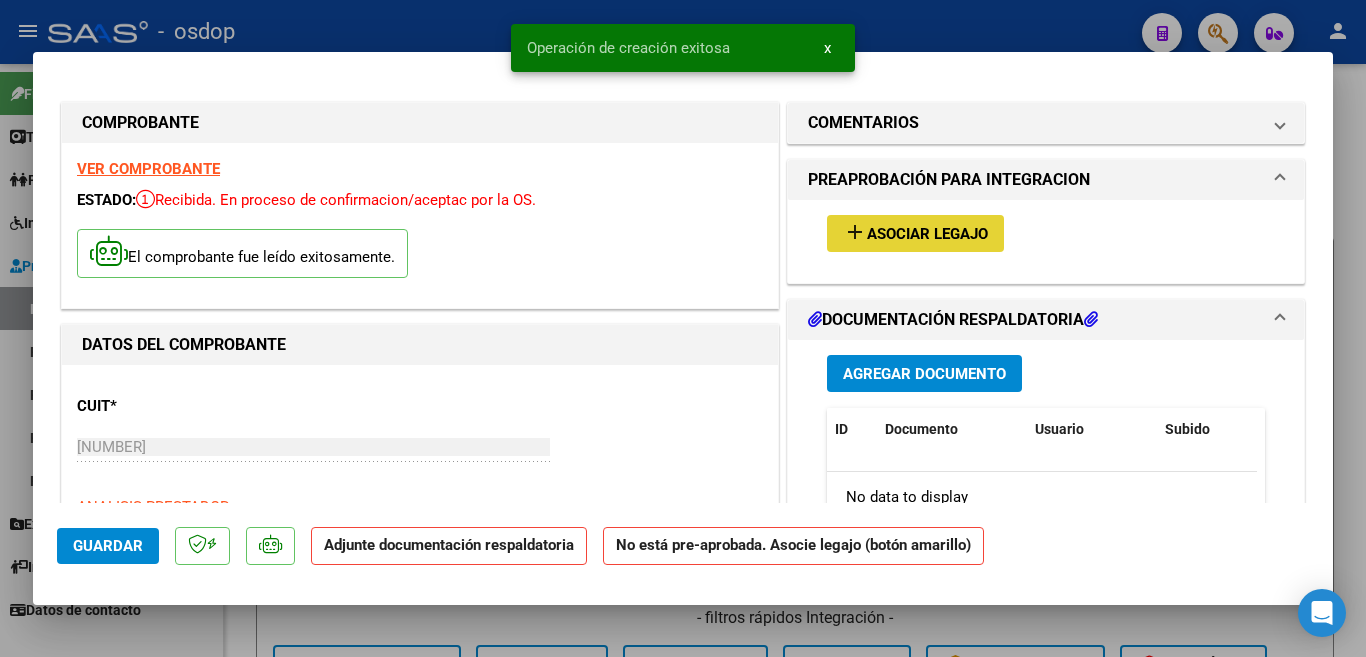 click on "Asociar Legajo" at bounding box center (927, 234) 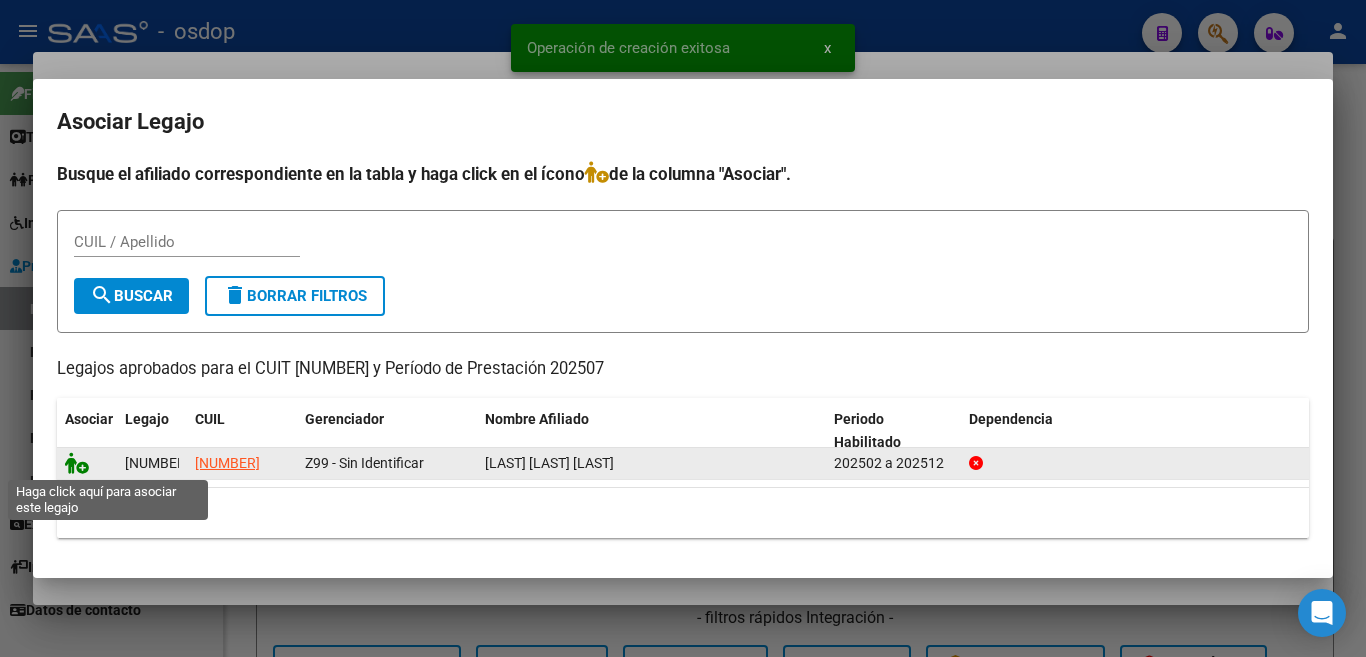 click 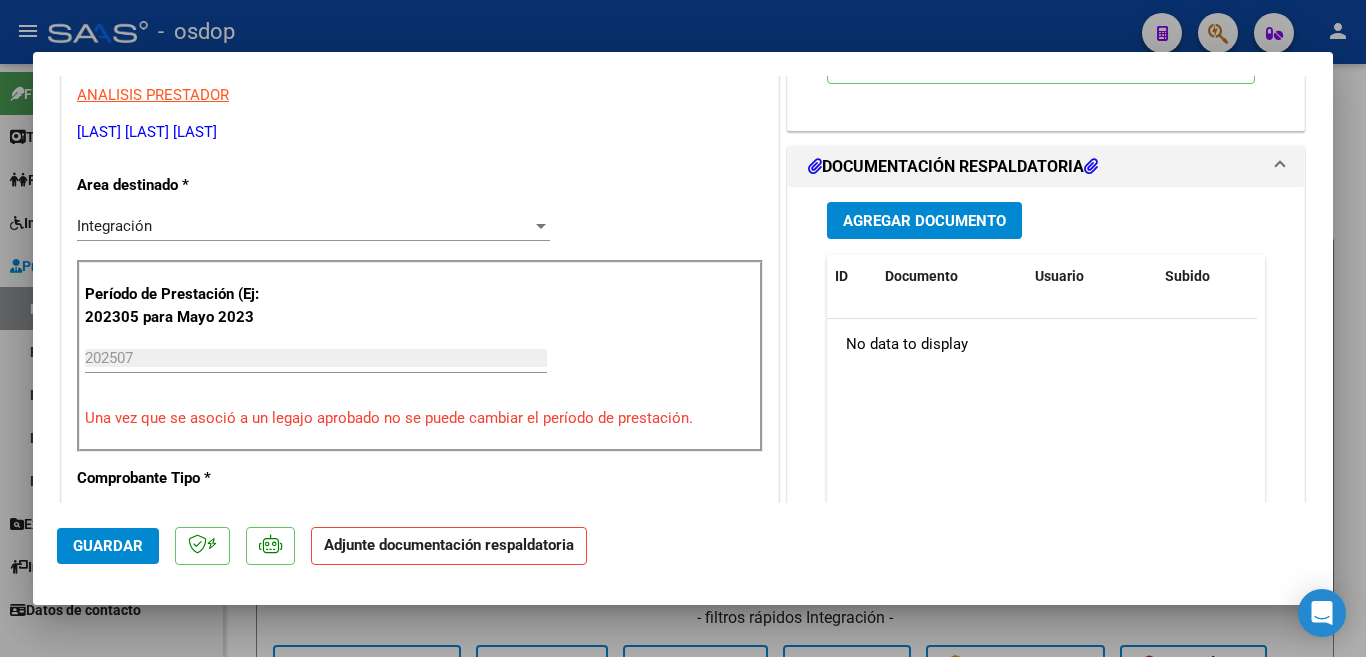 scroll, scrollTop: 400, scrollLeft: 0, axis: vertical 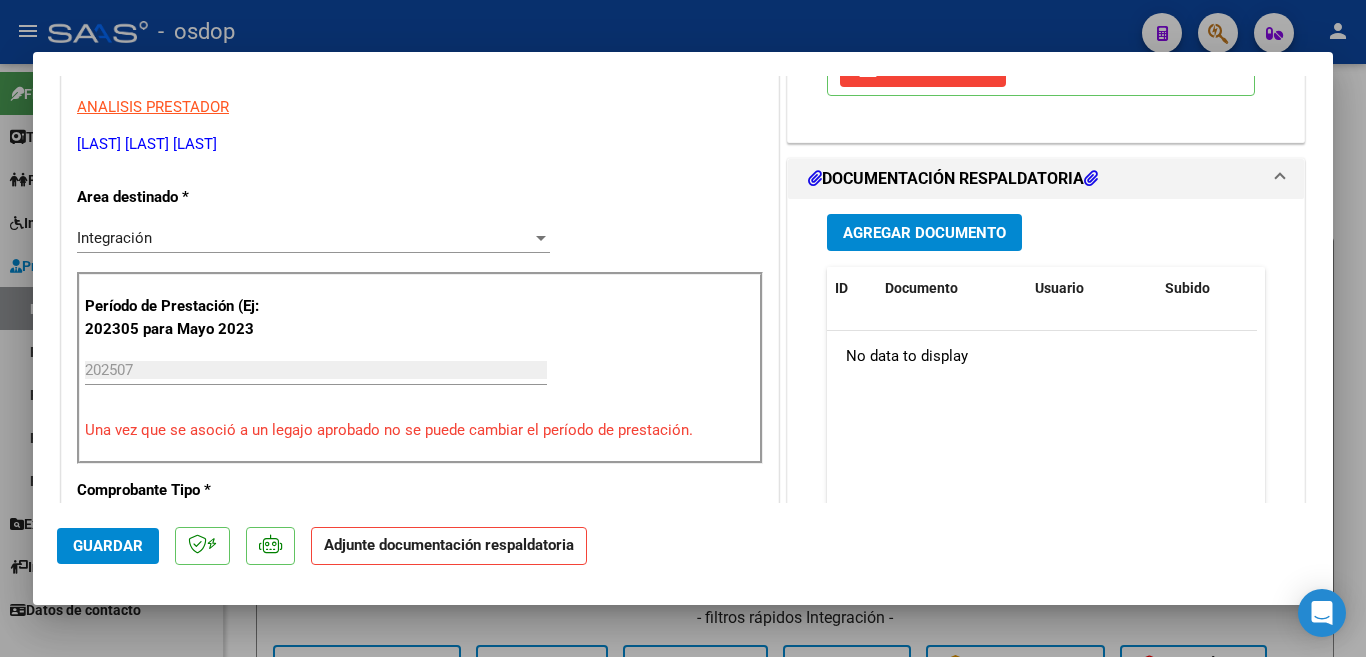 click on "Agregar Documento ID Documento Usuario Subido Acción No data to display  [NUMBER] total   [NUMBER]" at bounding box center [1046, 398] 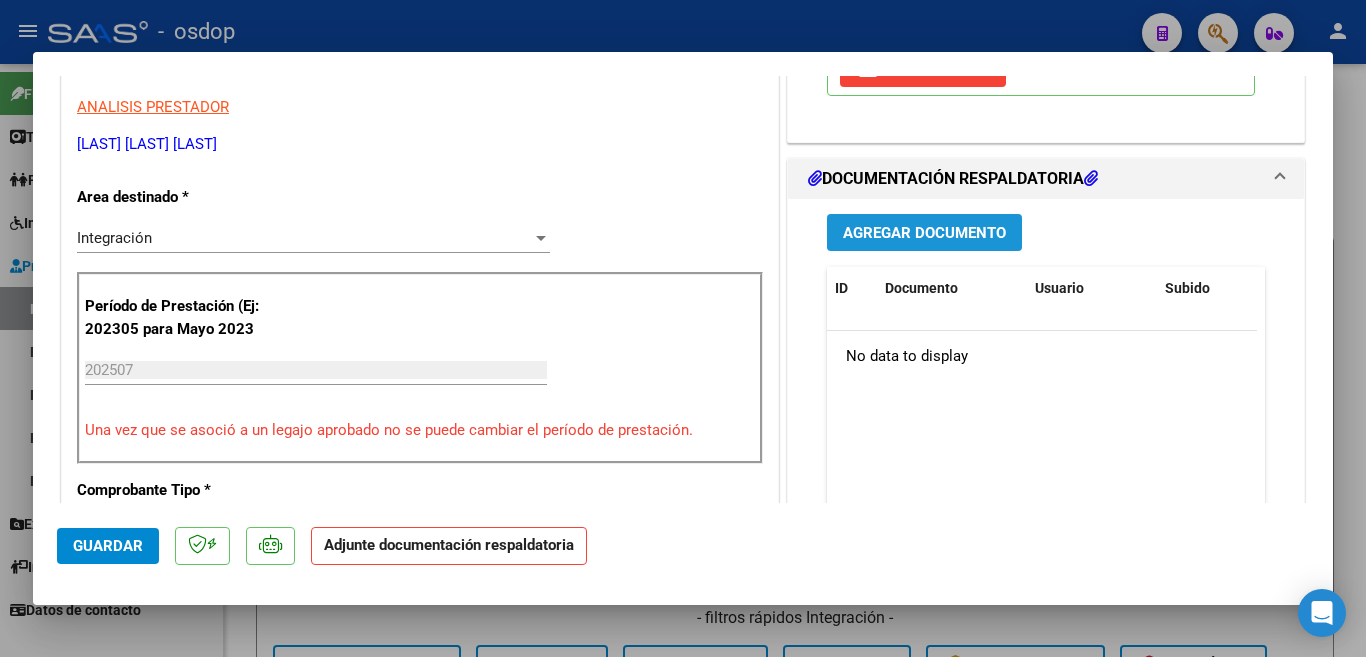 click on "Agregar Documento" at bounding box center [924, 232] 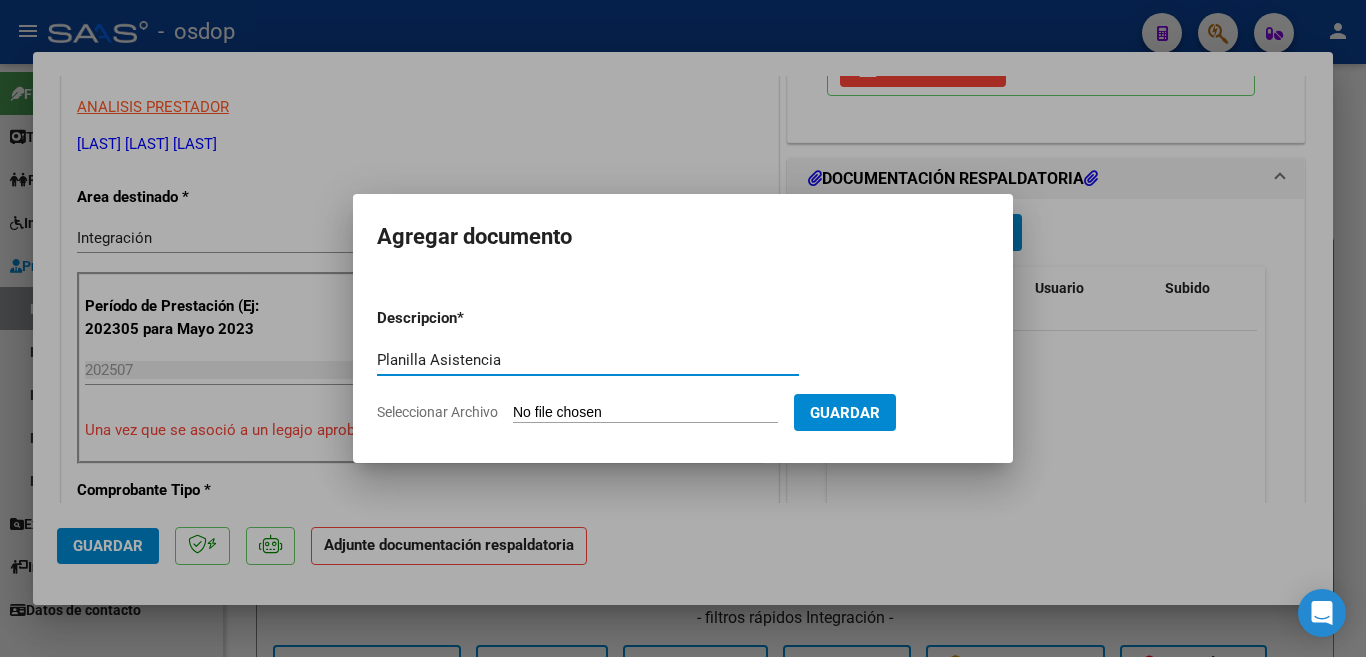 type on "Planilla Asistencia" 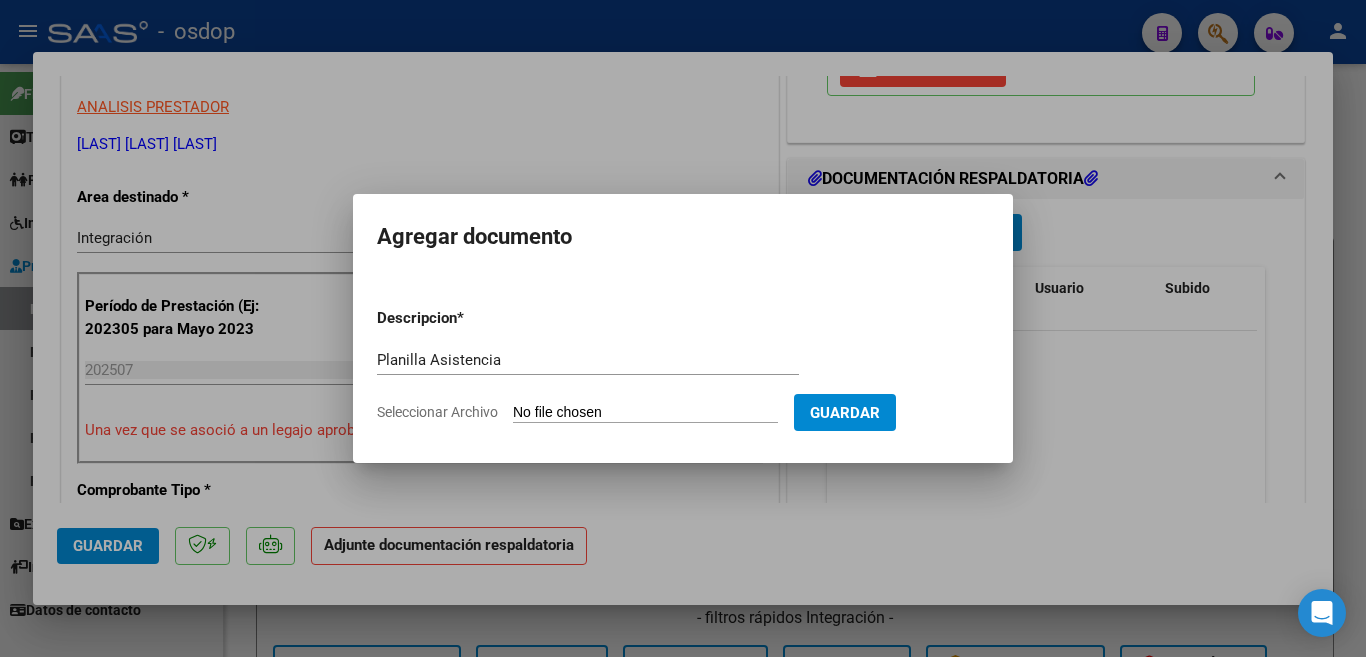 click on "Seleccionar Archivo" at bounding box center (645, 413) 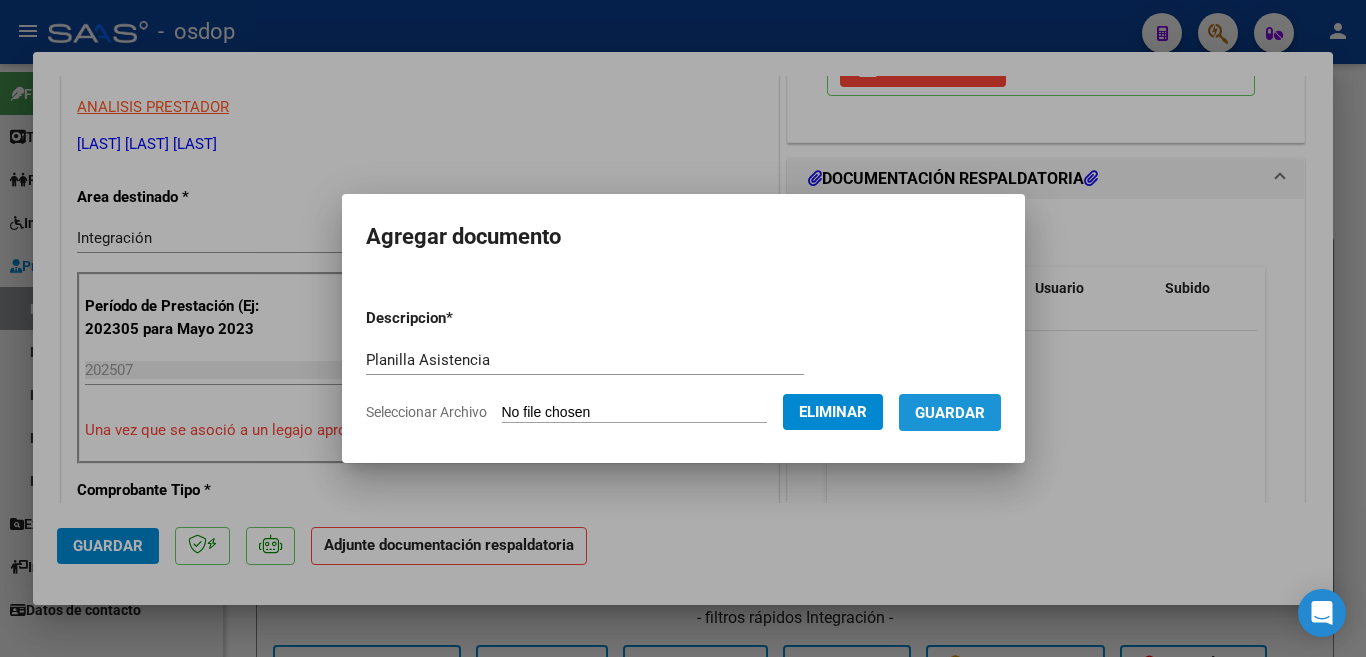 click on "Guardar" at bounding box center [950, 412] 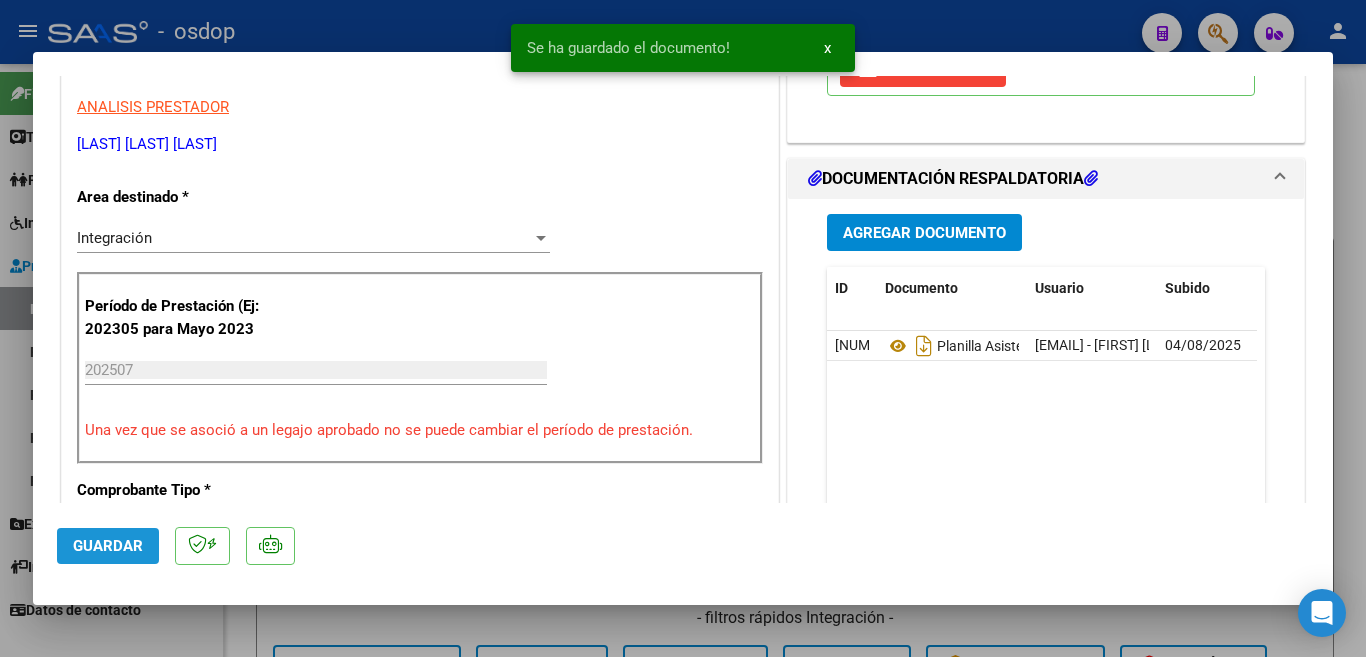 click on "Guardar" 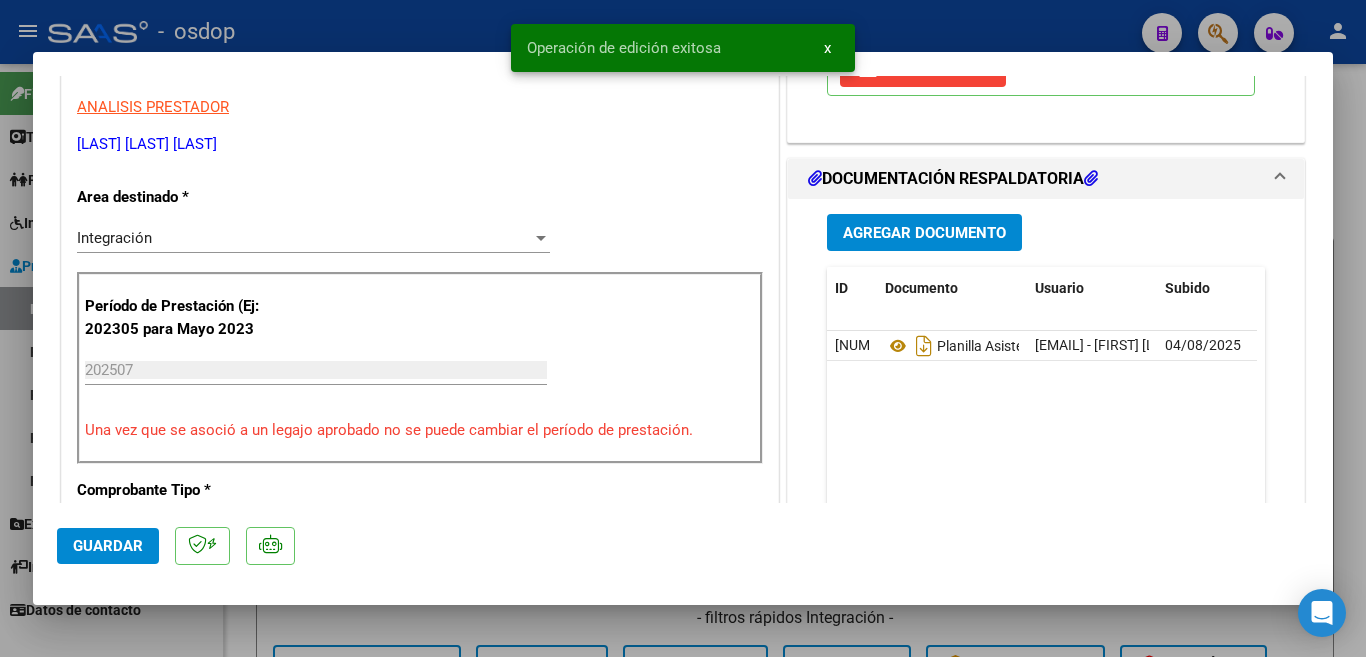 click at bounding box center (683, 328) 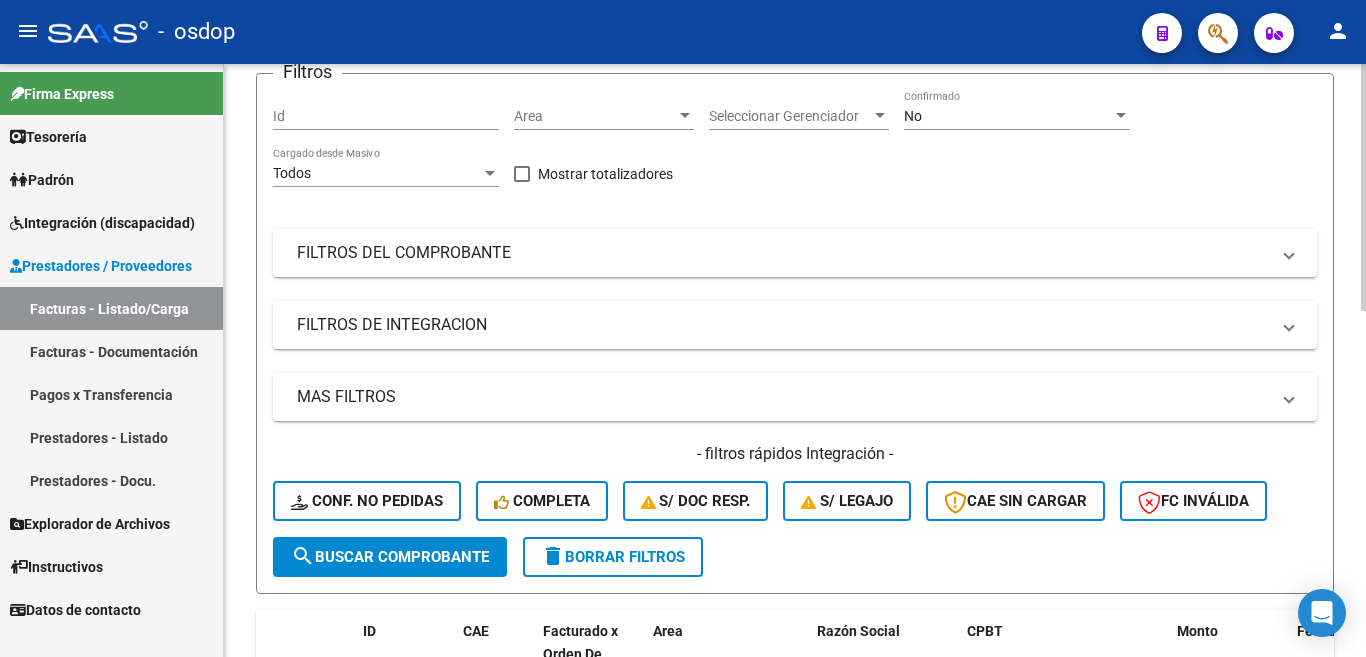 scroll, scrollTop: 0, scrollLeft: 0, axis: both 